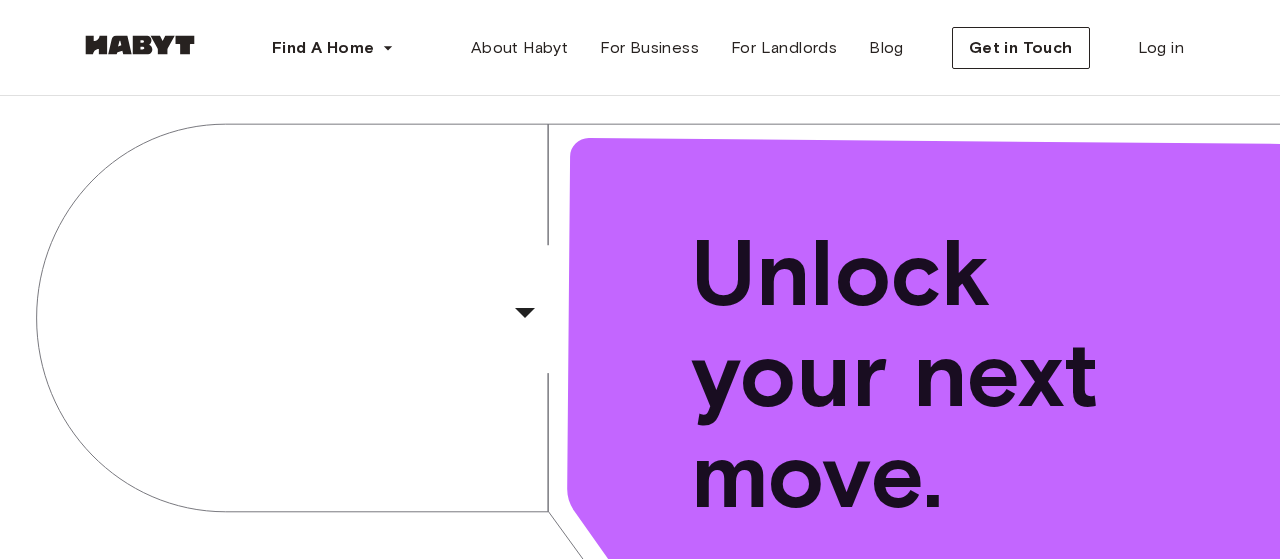 scroll, scrollTop: 0, scrollLeft: 0, axis: both 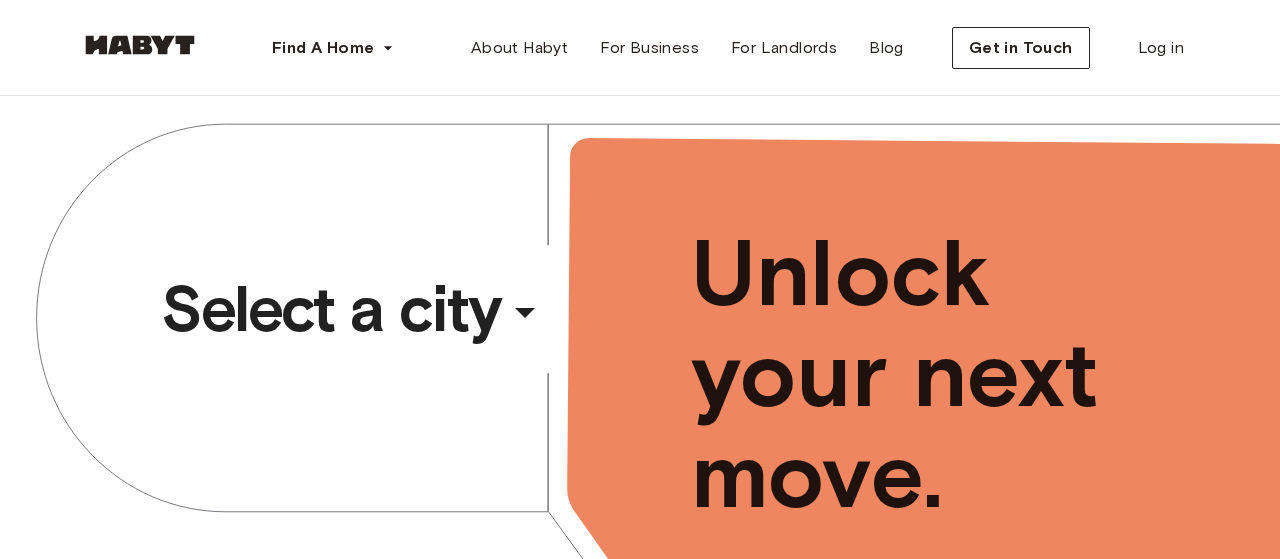click on "​" at bounding box center (552, 329) 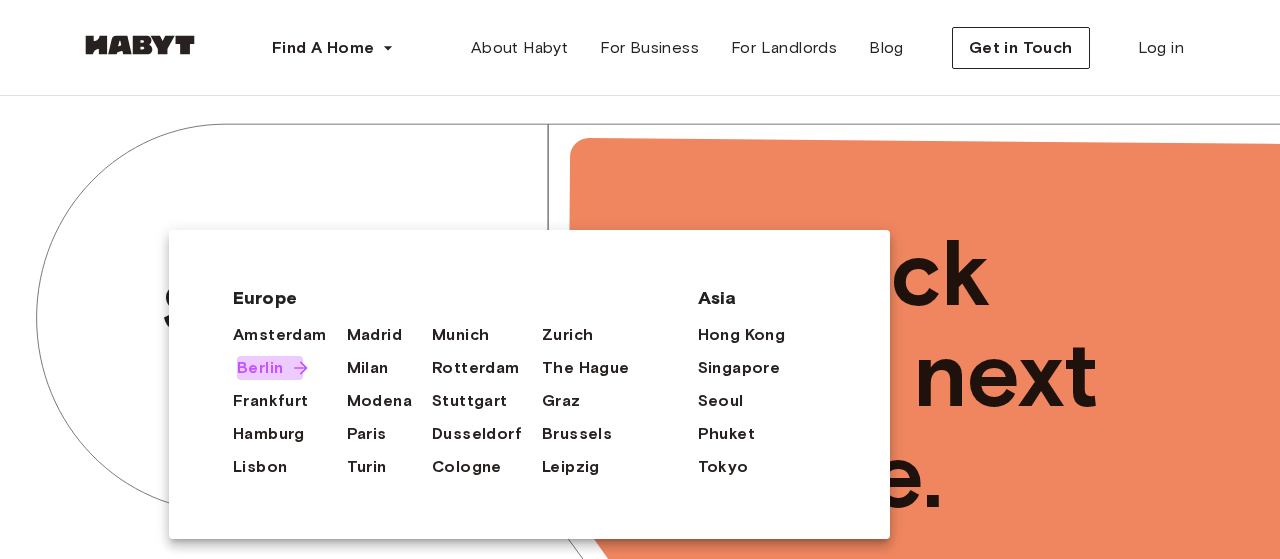click on "Berlin" at bounding box center [260, 368] 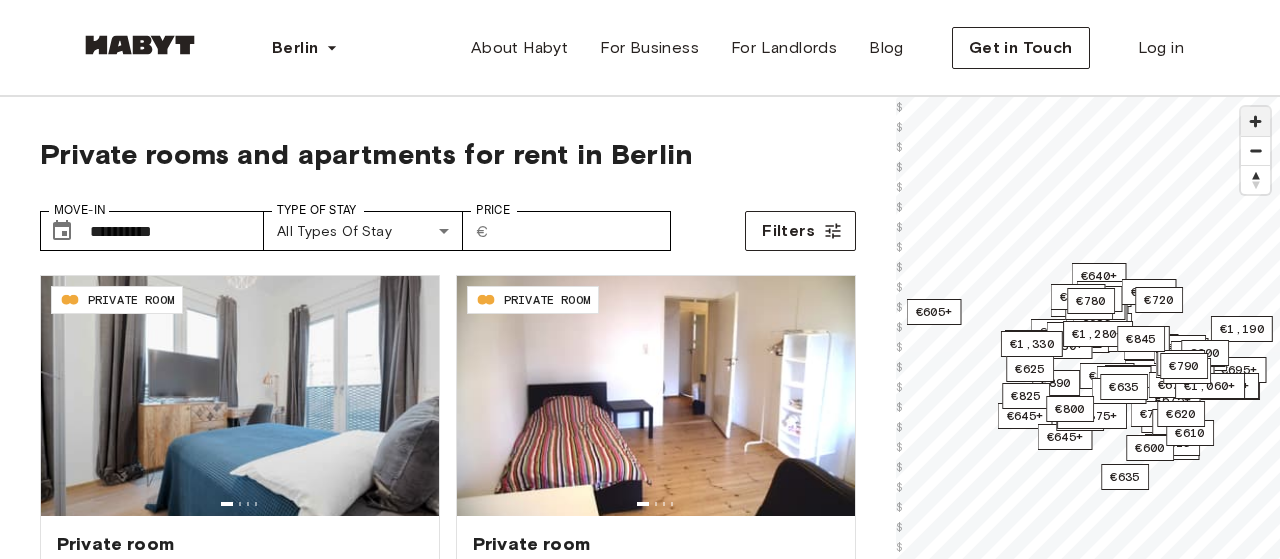 click at bounding box center (1255, 121) 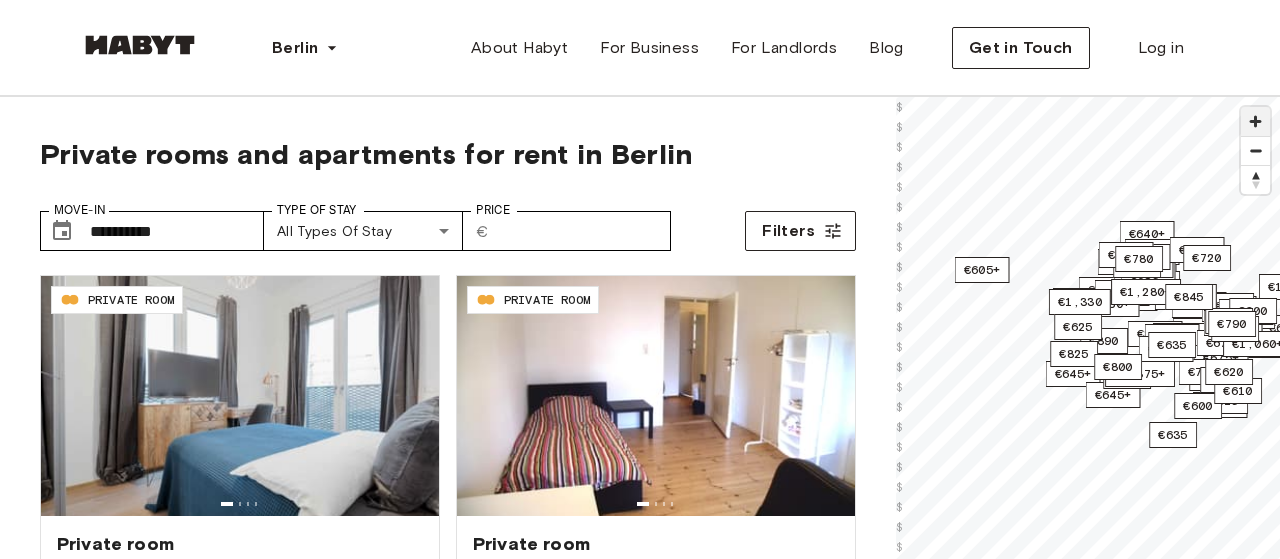 click at bounding box center [1255, 121] 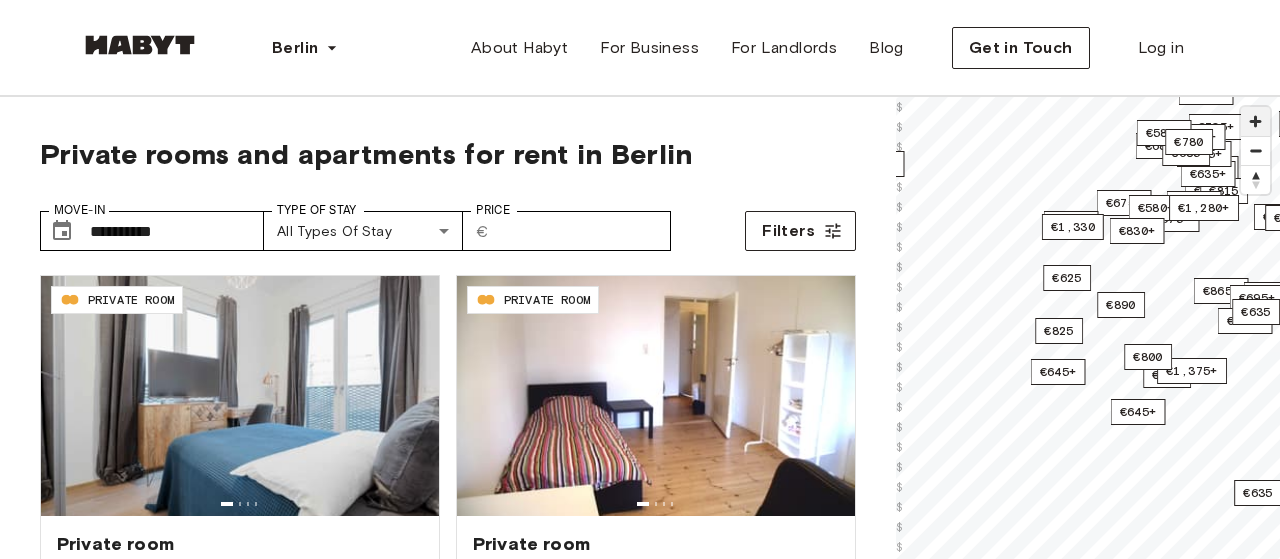 click at bounding box center (1255, 121) 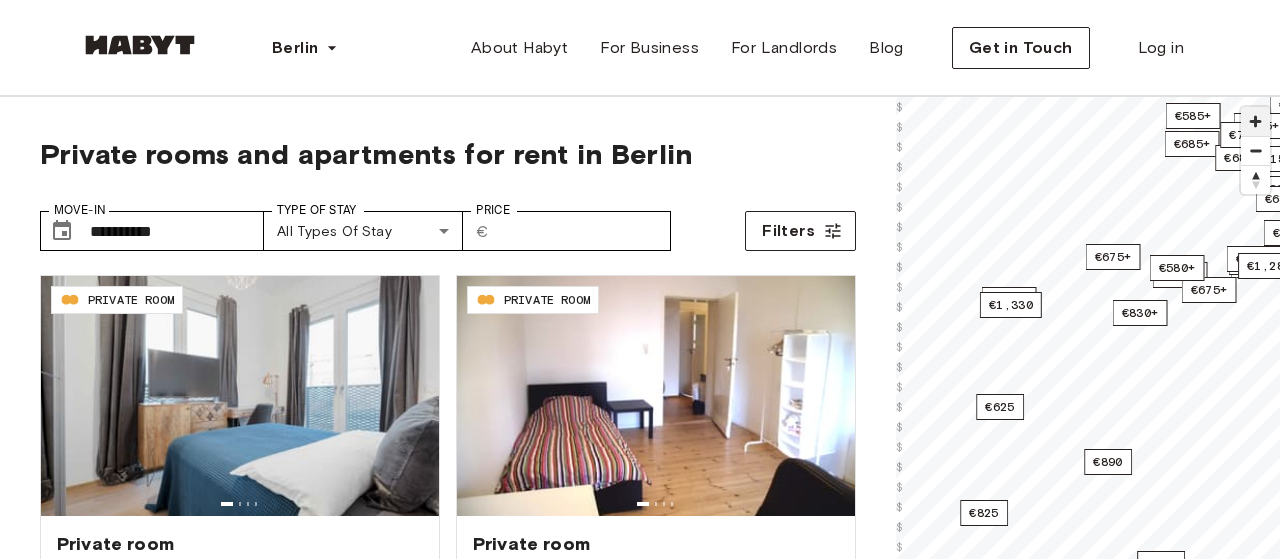 click at bounding box center [1255, 121] 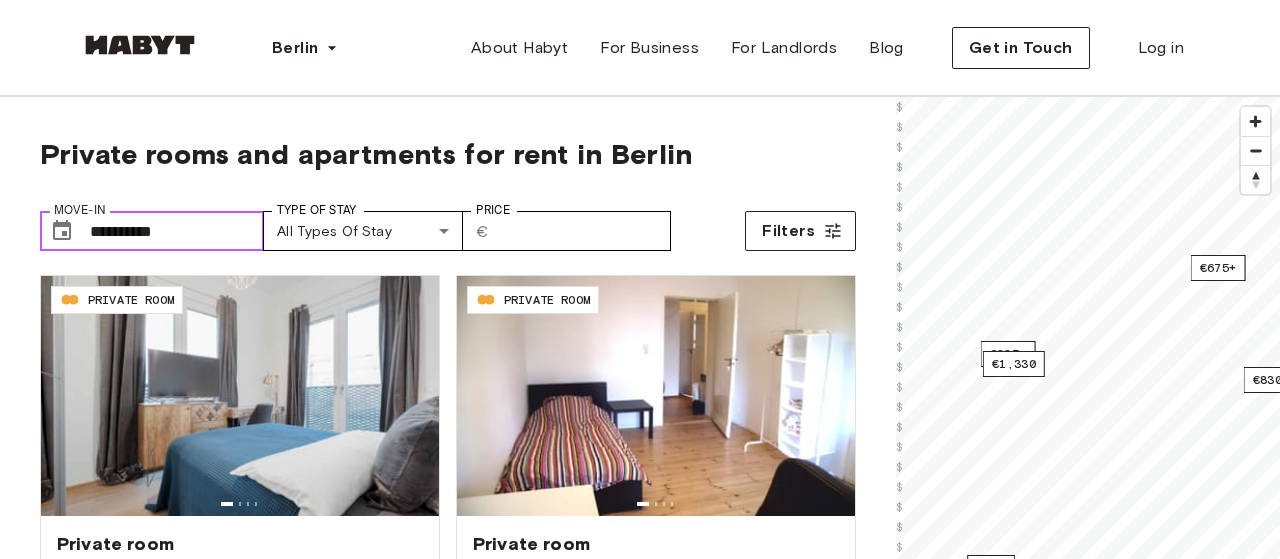 click on "**********" at bounding box center [177, 231] 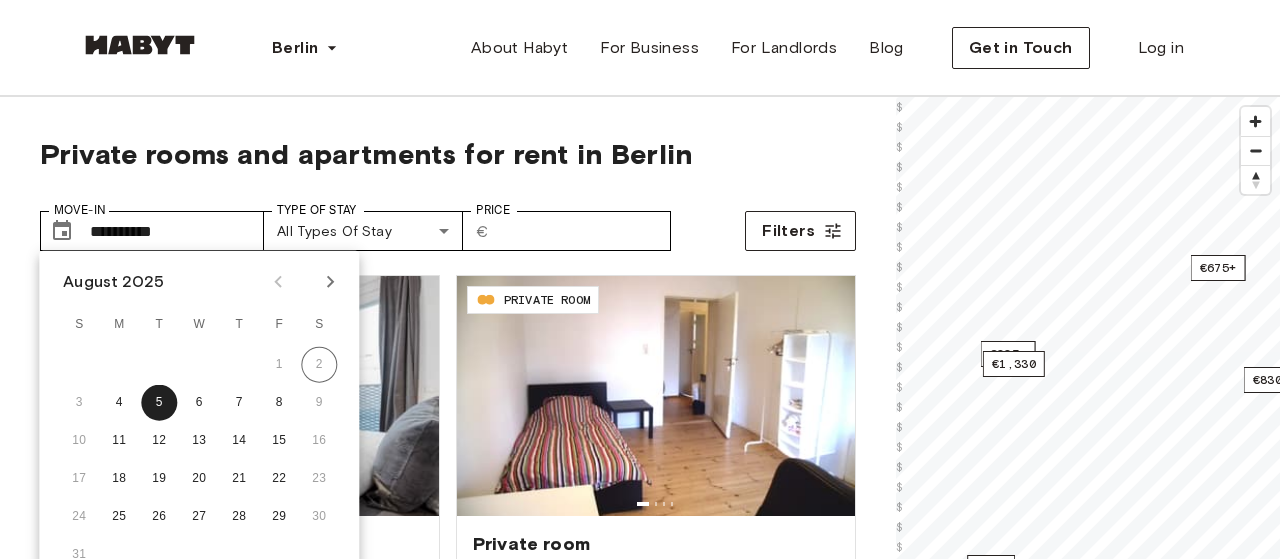click 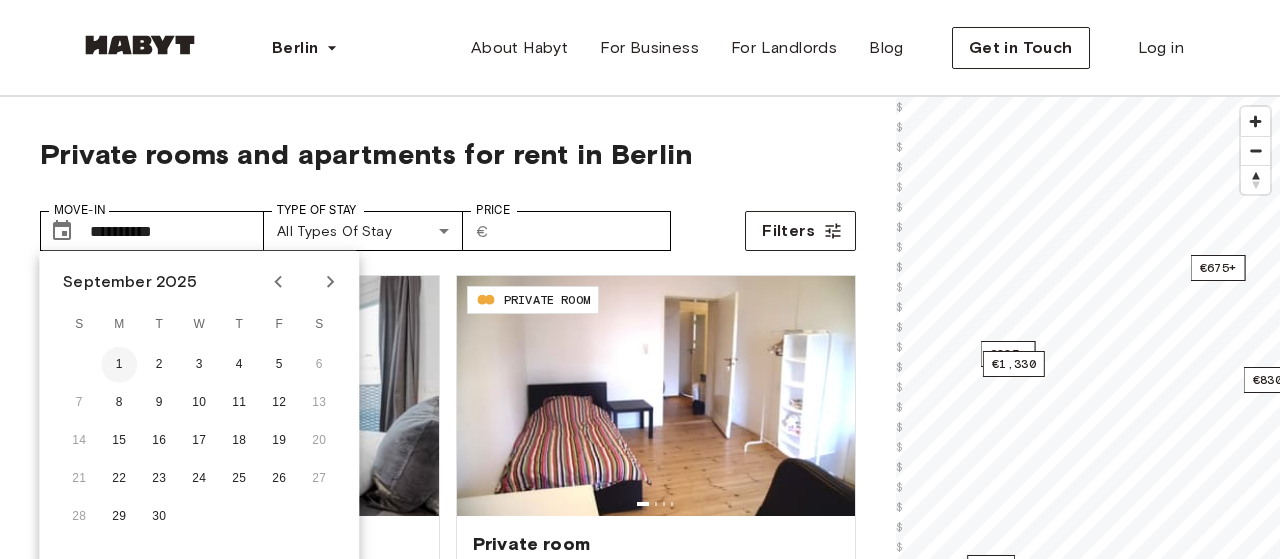 click on "1" at bounding box center (119, 365) 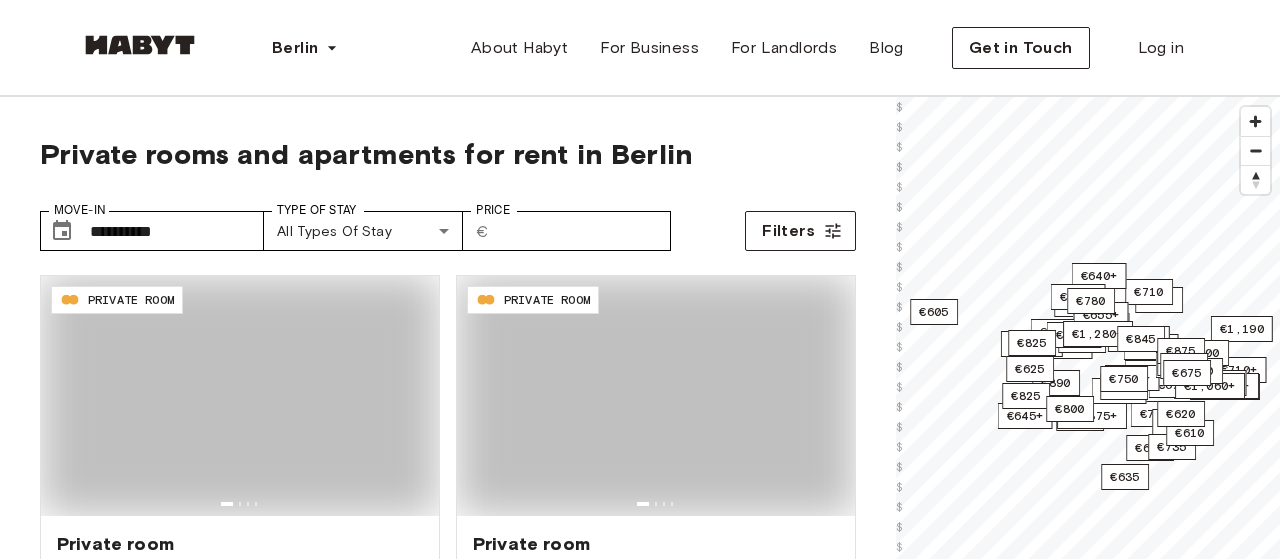 type on "**********" 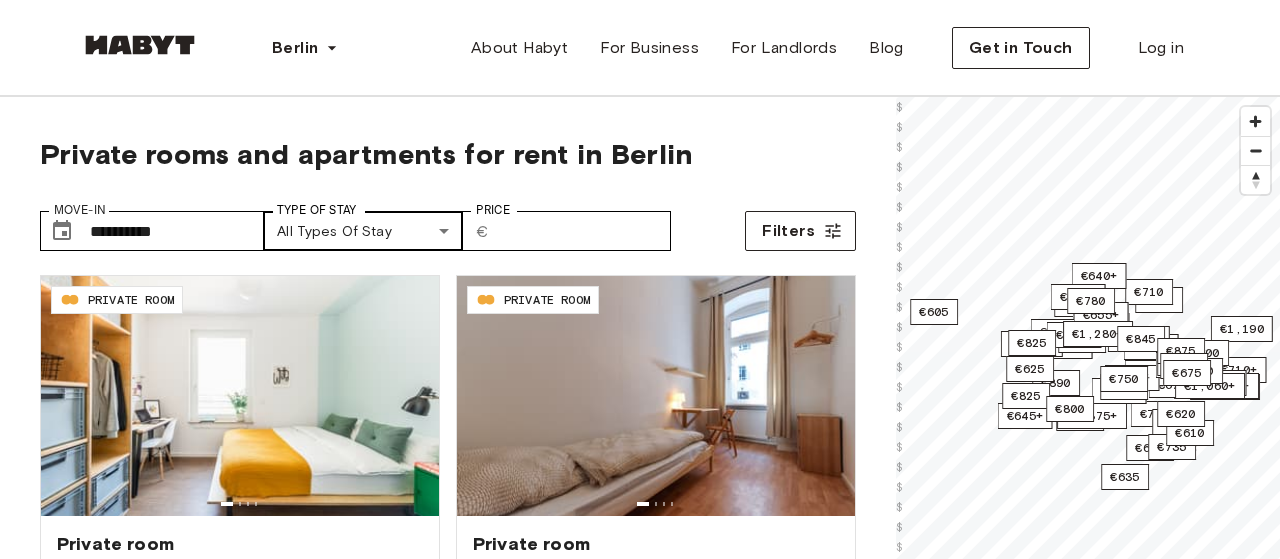 click on "[STREET] [NUMBER] [SQM] [BEDROOMS] [FLOOR] From  [DATE] €[PRICE] €[PRICE] monthly [POSTAL_CODE] PRIVATE ROOM Private room [STREET] [NUMBER] [SQM] [BEDROOMS] [FLOOR] From  [DATE] €[PRICE] €[PRICE] monthly [POSTAL_CODE] PRIVATE ROOM Private room [STREET] [NUMBER] [SQM] [BEDROOMS] [FLOOR] From  [DATE] €[PRICE] €[PRICE] monthly [POSTAL_CODE] PRIVATE ROOM Private room [STREET] [NUMBER] [SQM] [BEDROOMS] [FLOOR] From  [DATE] €[PRICE] €[PRICE] monthly [POSTAL_CODE] PRIVATE ROOM Private room [STREET] [NUMBER] [SQM]" at bounding box center (640, 2395) 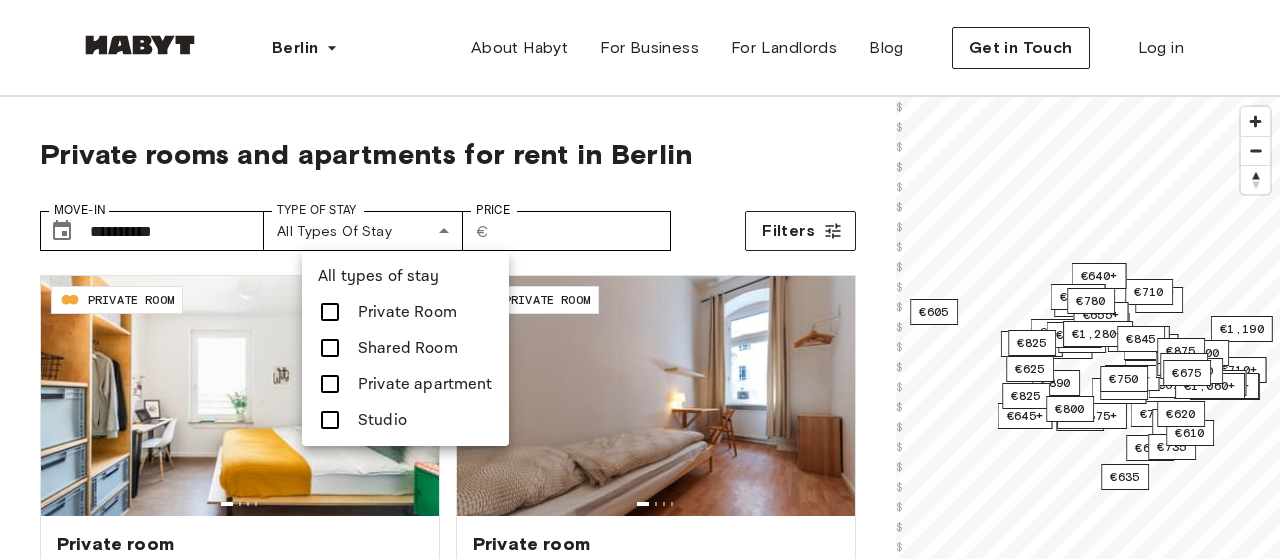 click at bounding box center [640, 279] 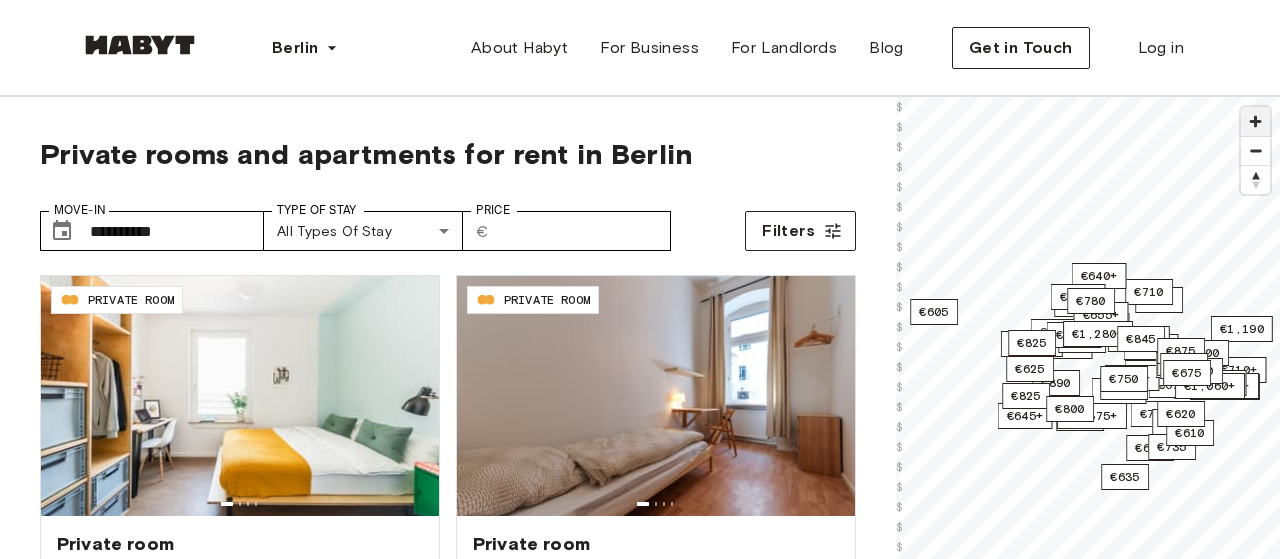 click at bounding box center (1255, 121) 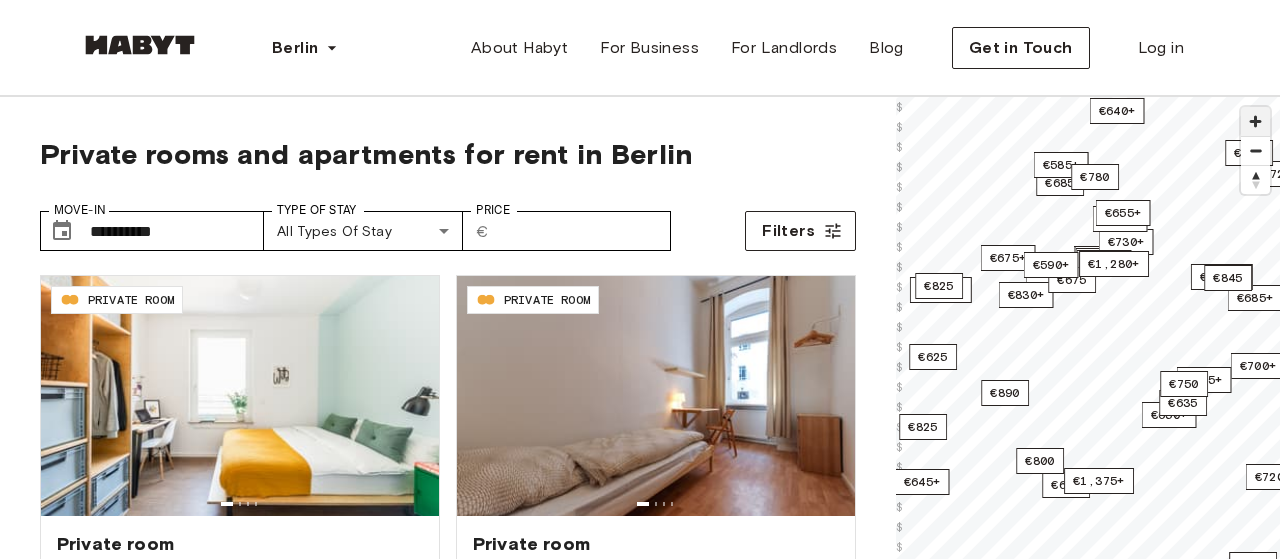 click at bounding box center (1255, 121) 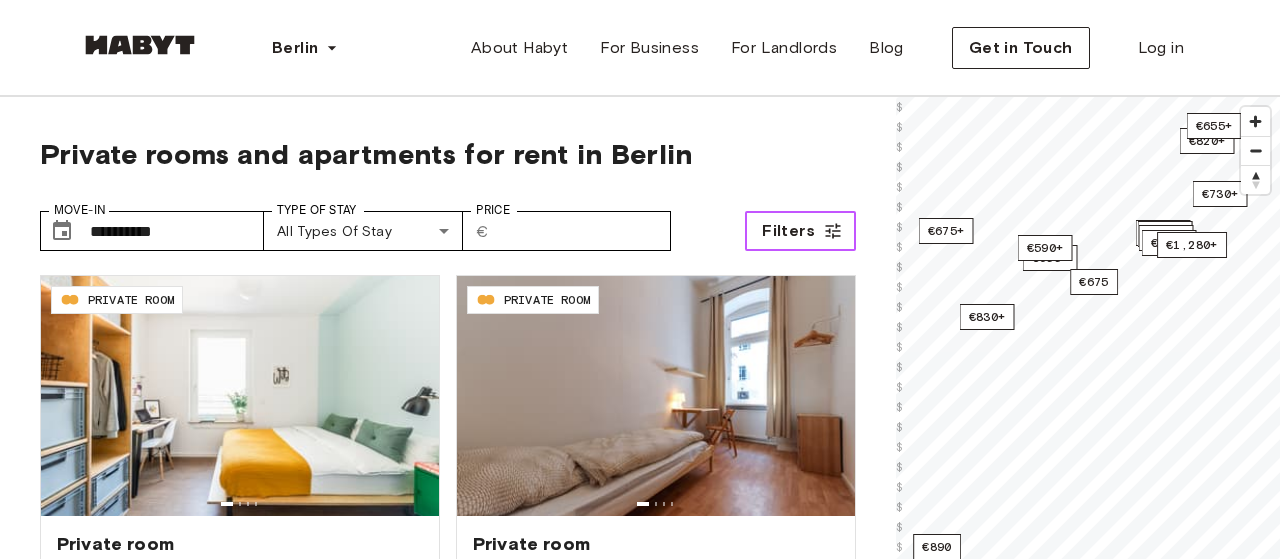 click on "Filters" at bounding box center (800, 231) 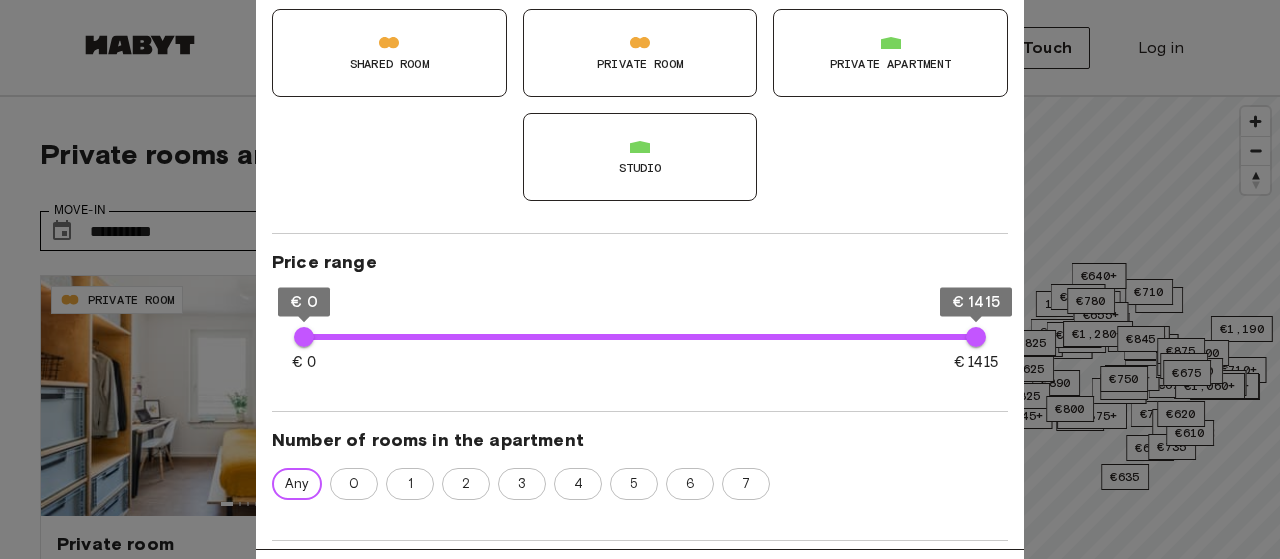 scroll, scrollTop: 152, scrollLeft: 0, axis: vertical 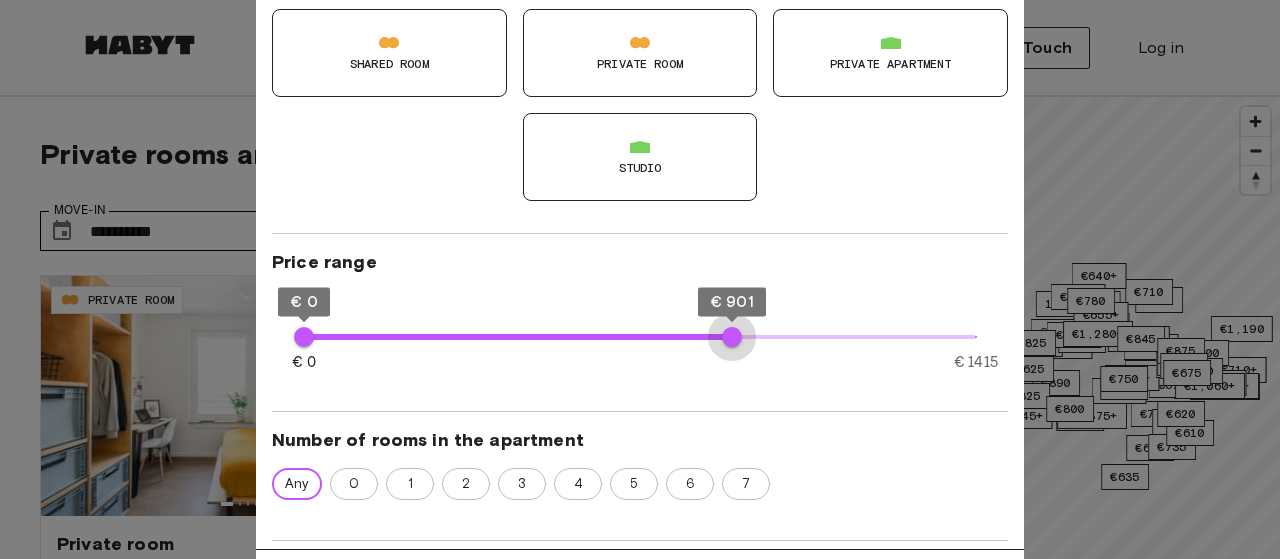 type on "***" 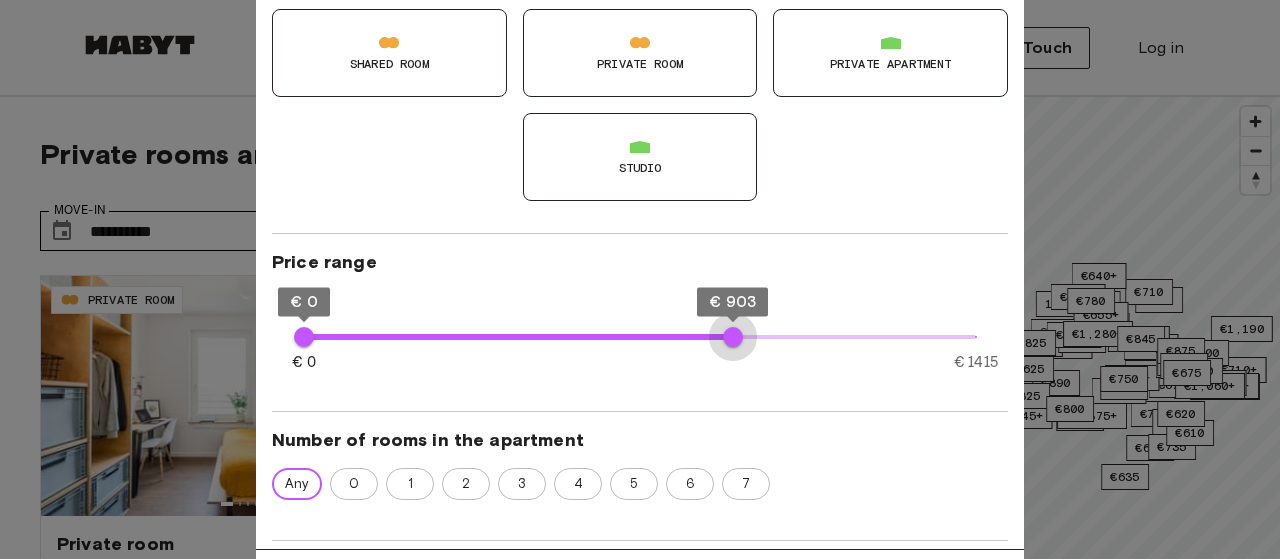 drag, startPoint x: 970, startPoint y: 329, endPoint x: 733, endPoint y: 326, distance: 237.01898 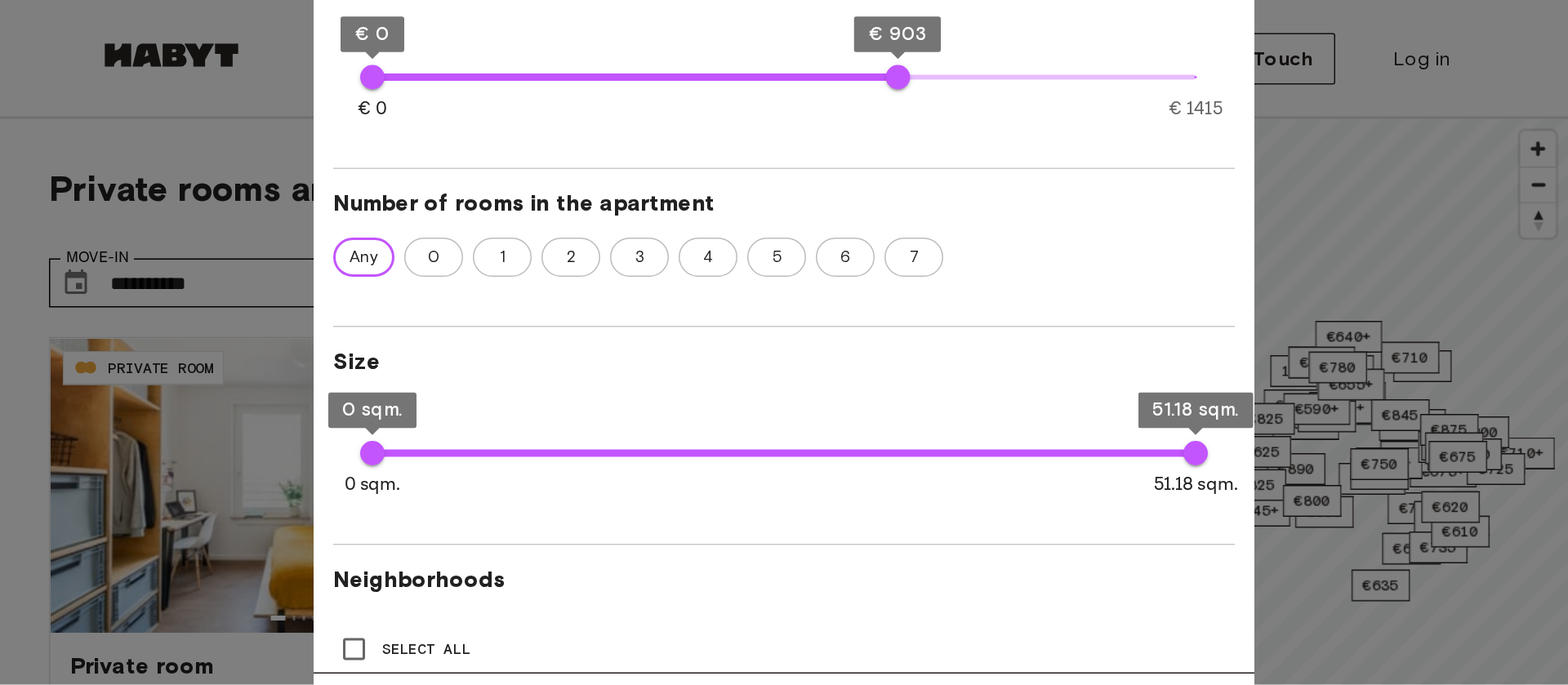 scroll, scrollTop: 0, scrollLeft: 0, axis: both 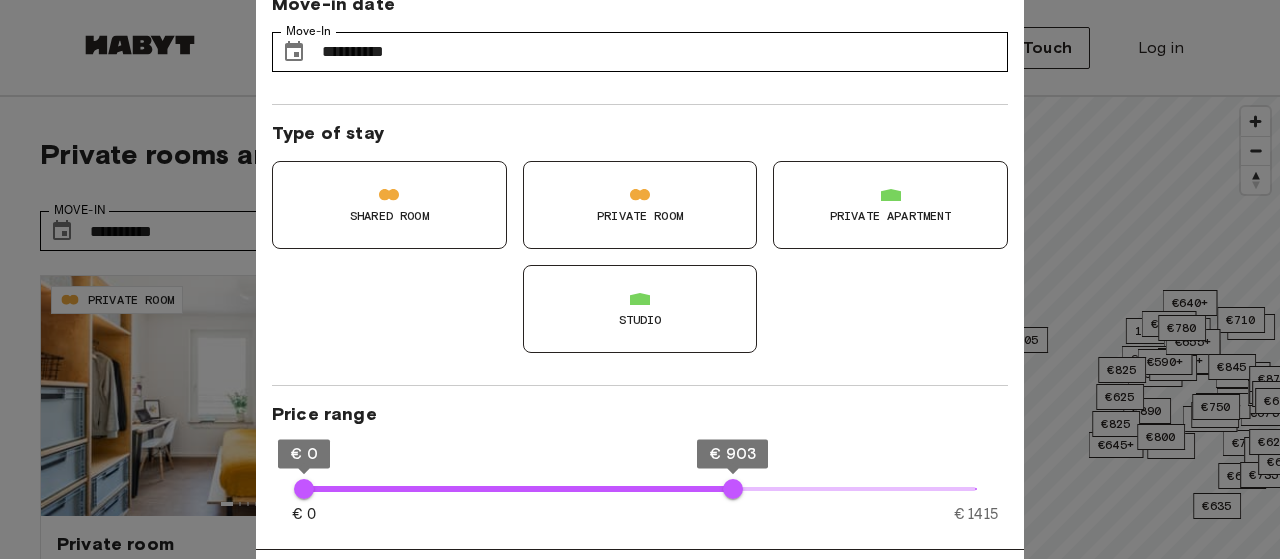 type on "**" 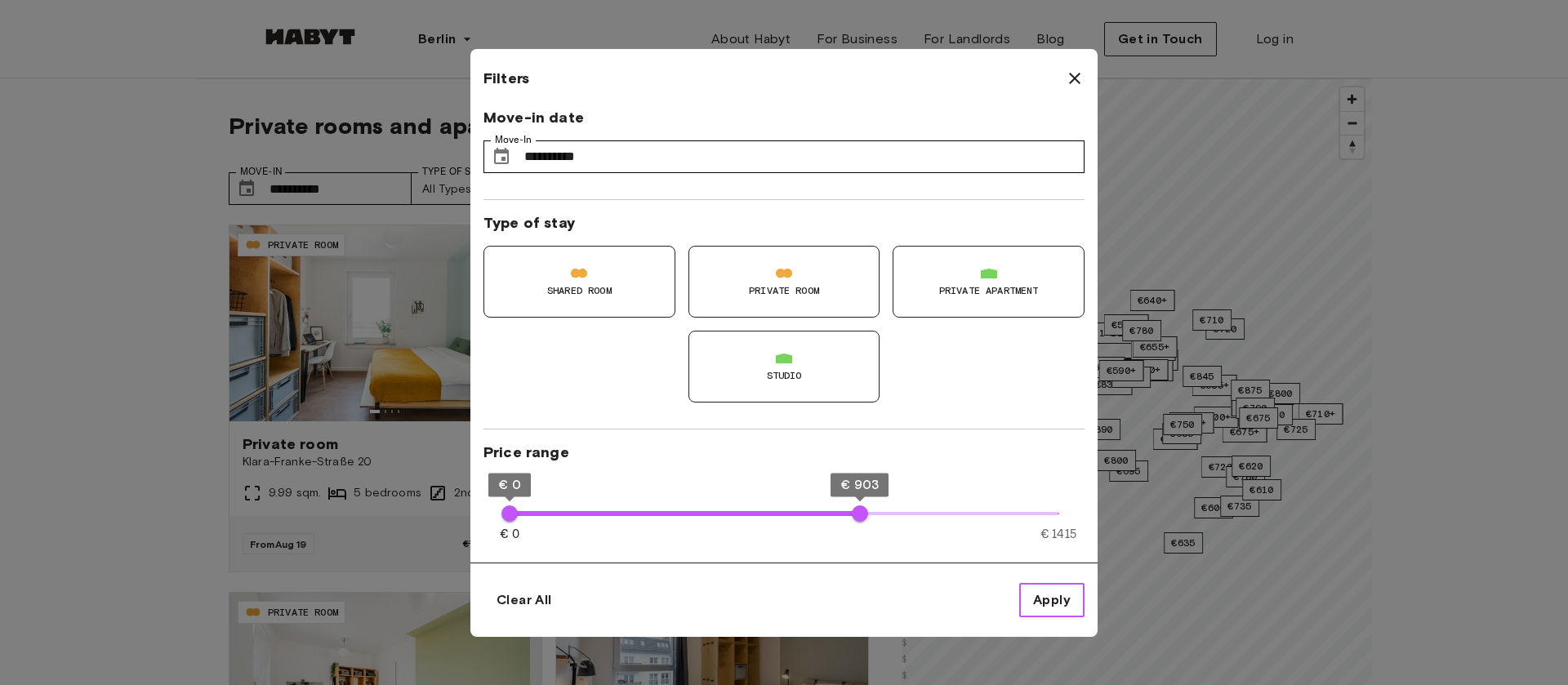 click on "Apply" at bounding box center (1052, 600) 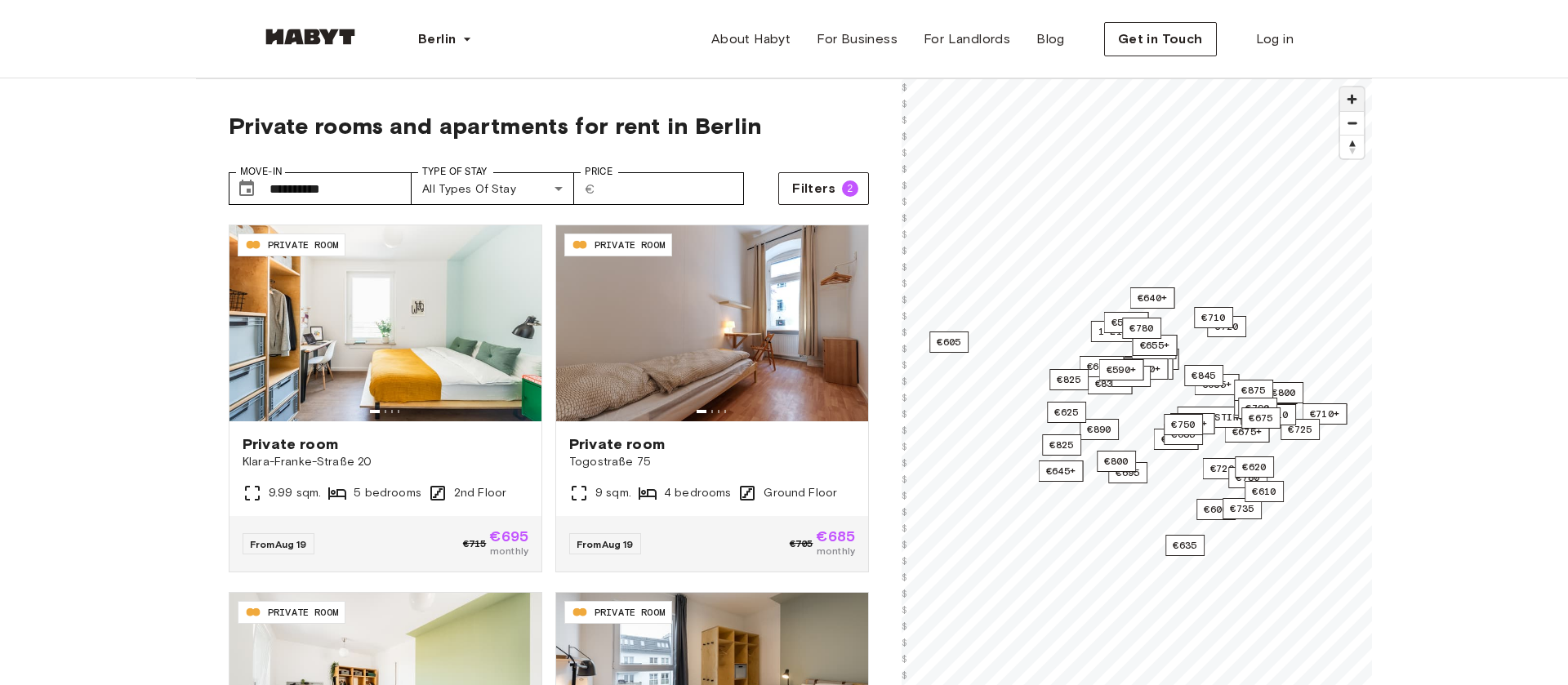 click at bounding box center [1352, 99] 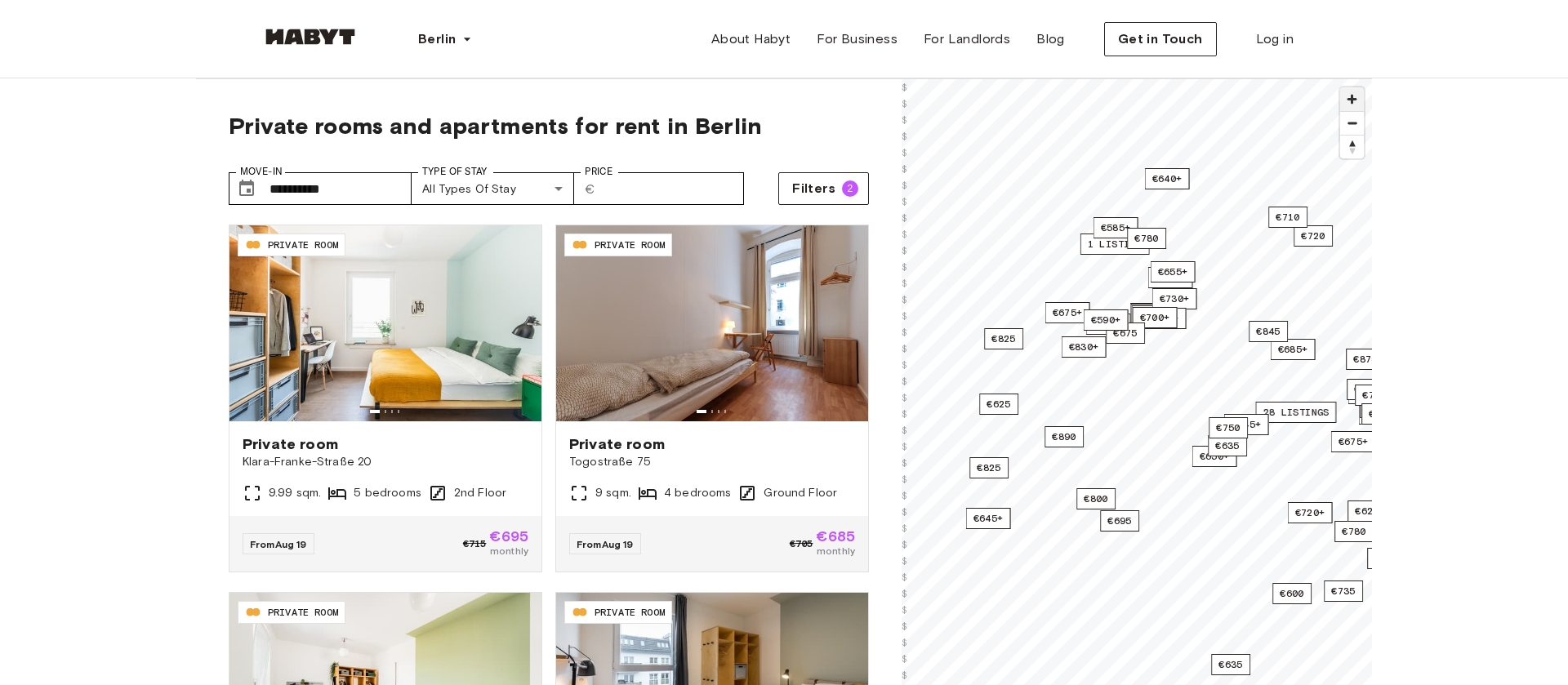 click at bounding box center [1352, 99] 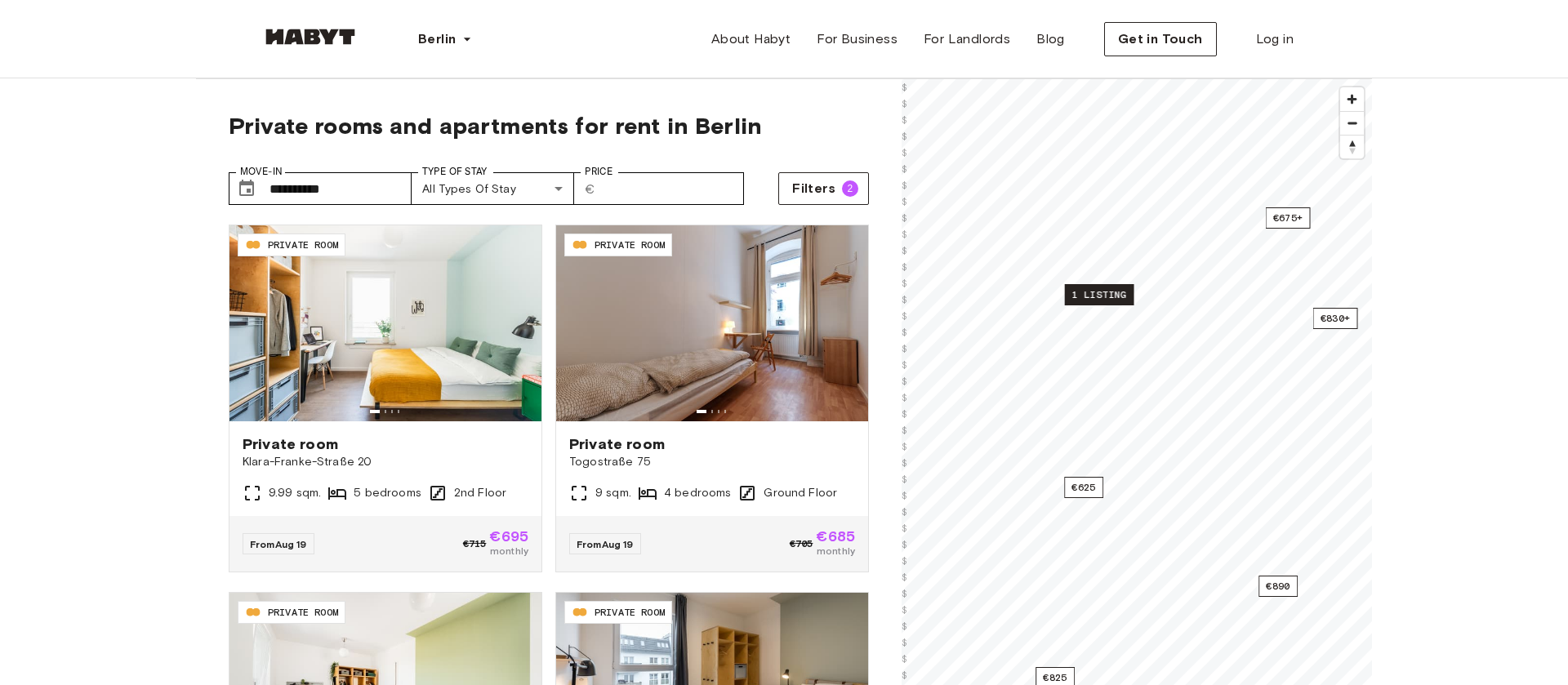 click on "1 listing" at bounding box center (1099, 295) 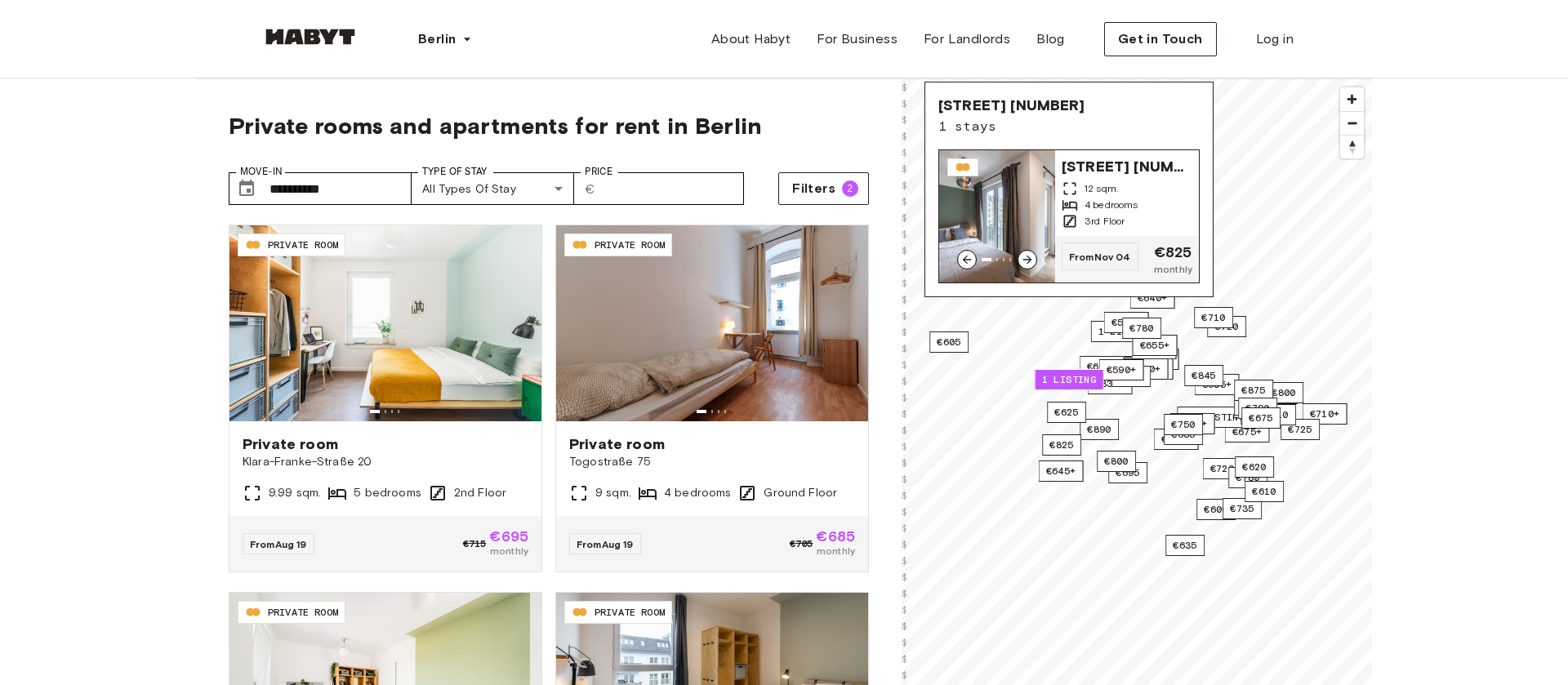 click 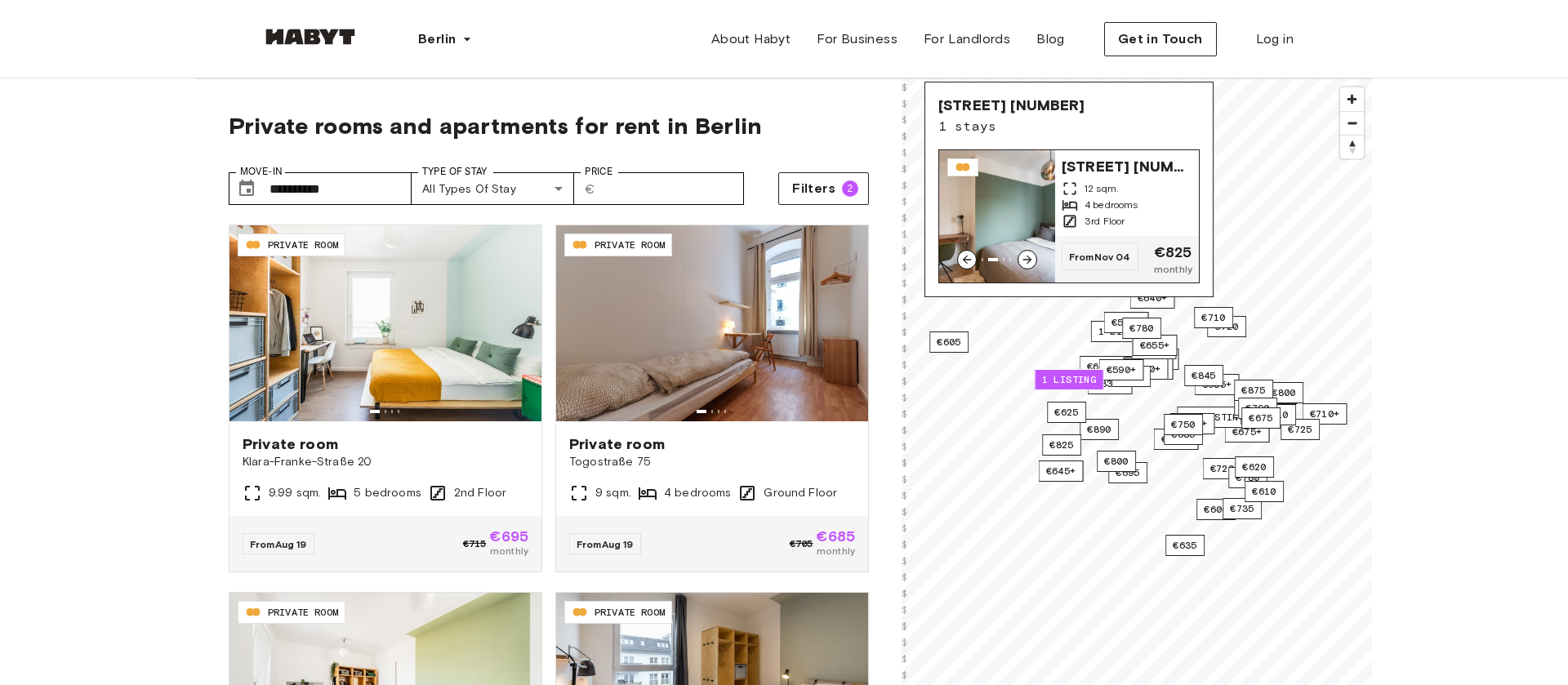 click 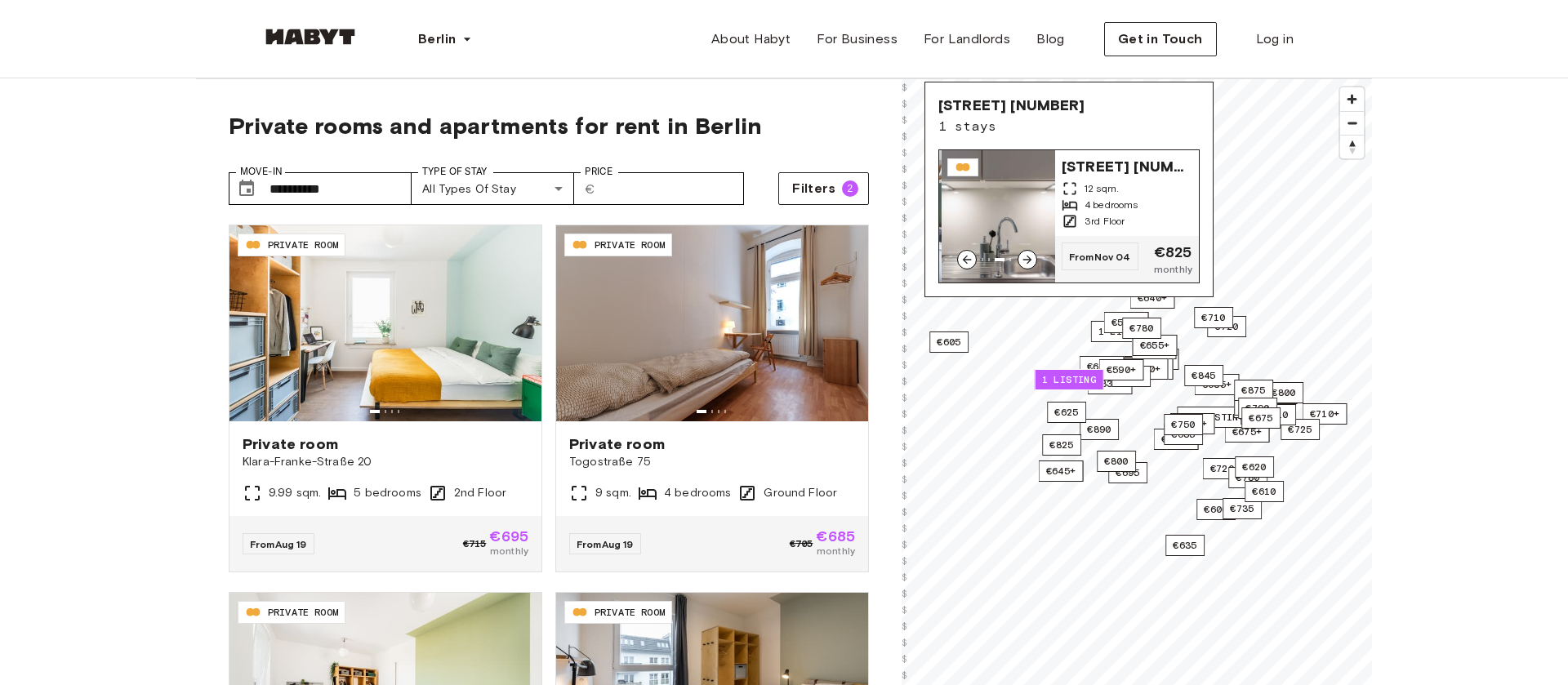 click 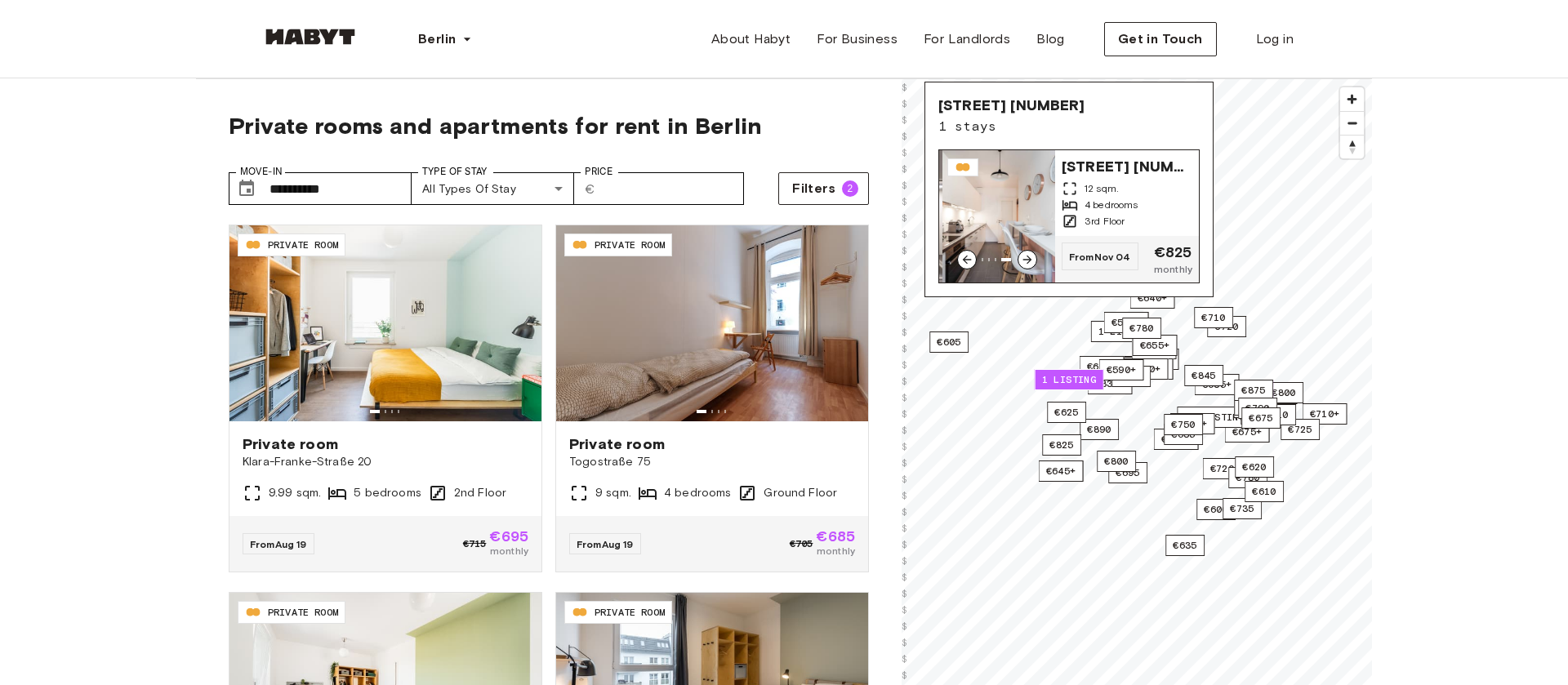 click 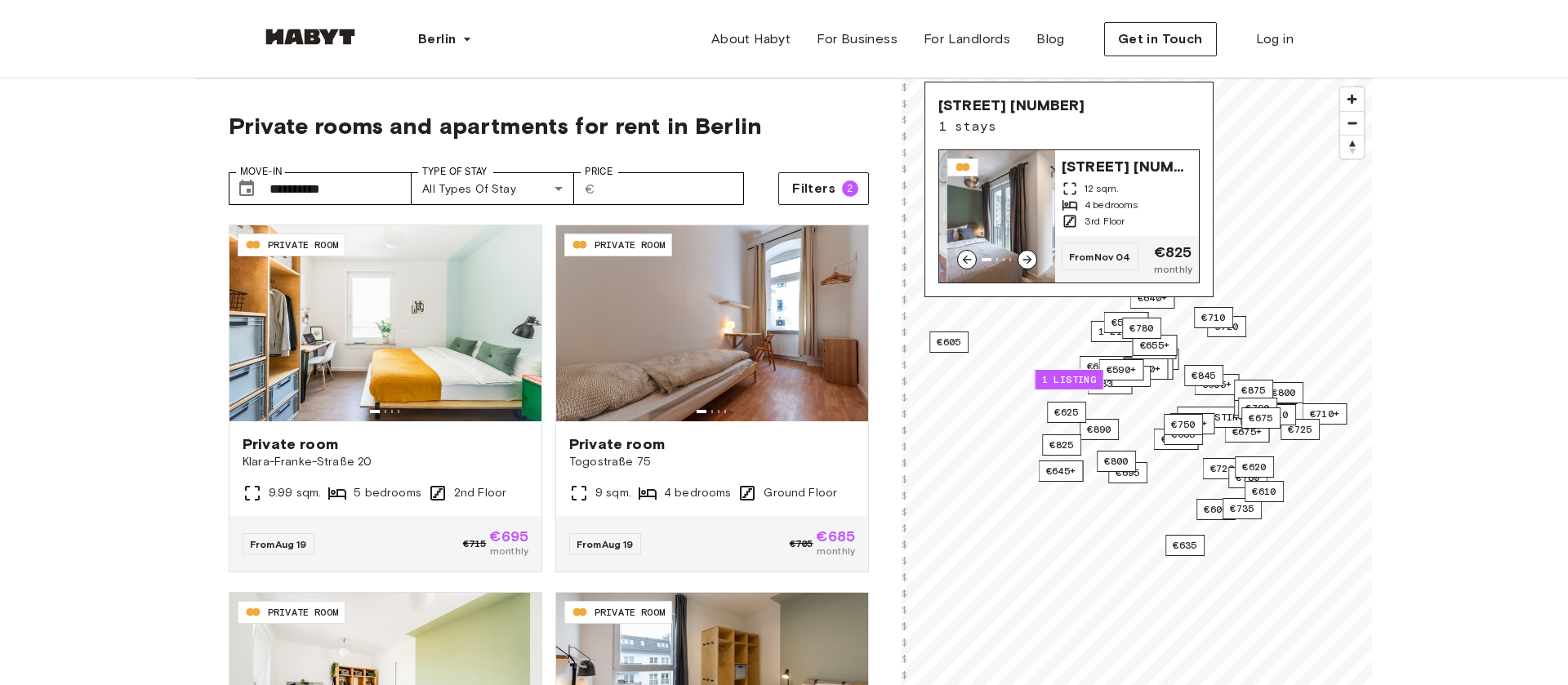 click 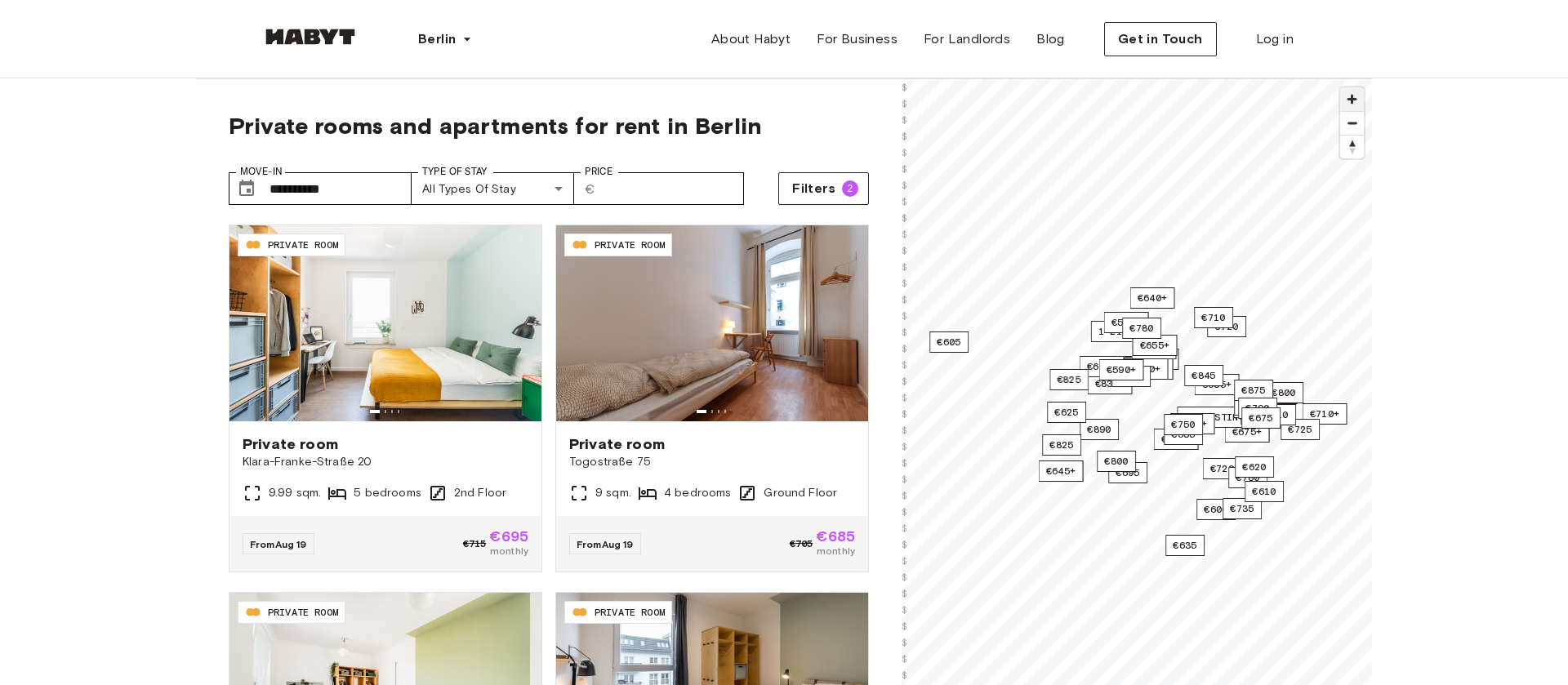 click at bounding box center [1352, 99] 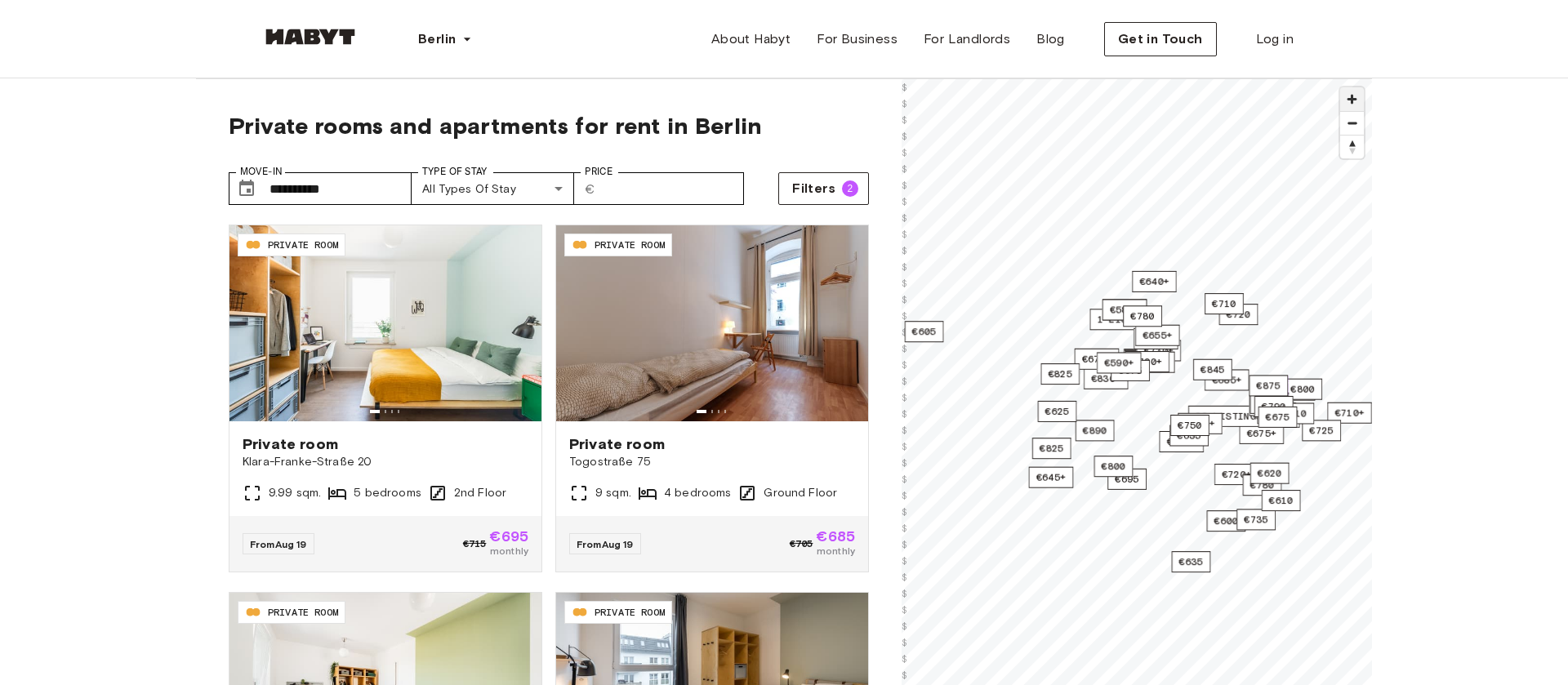 click at bounding box center [1352, 99] 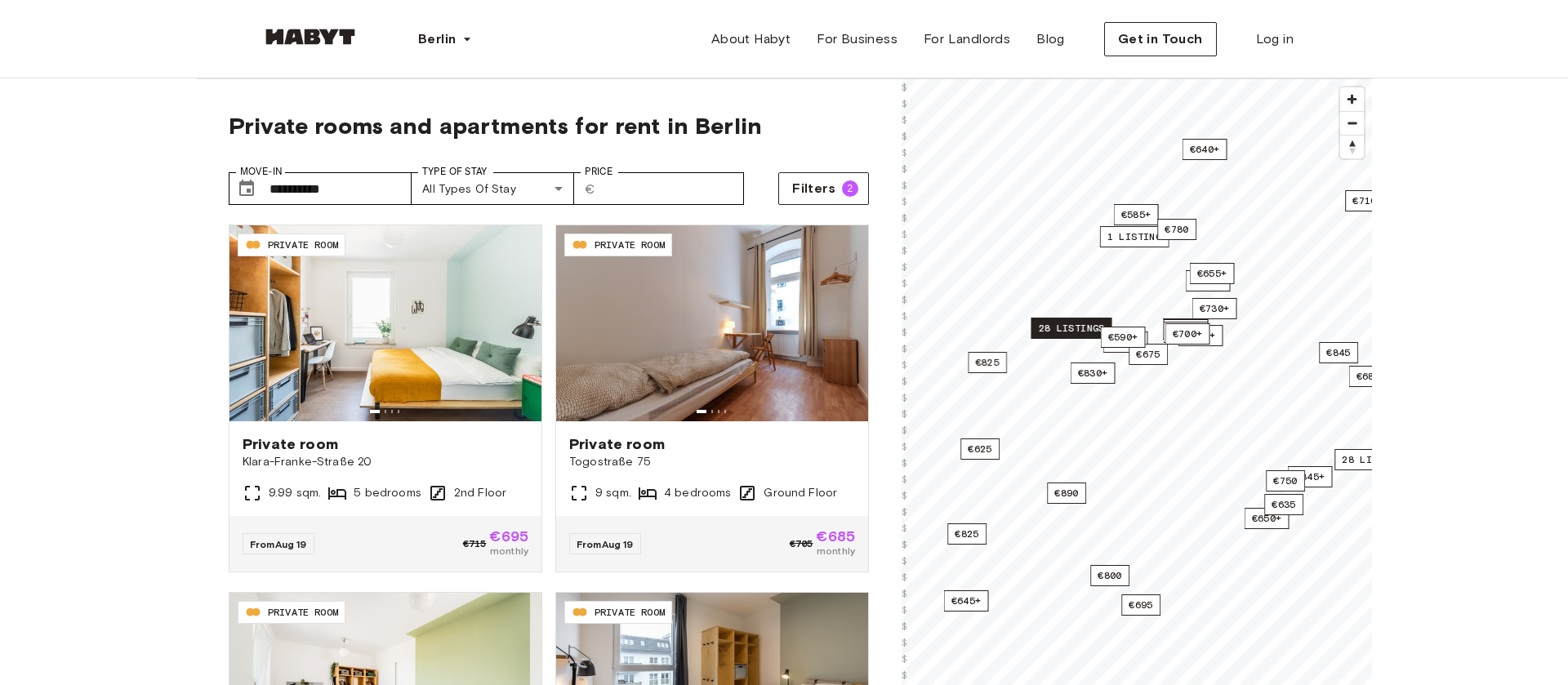 click on "28 listings" at bounding box center [1071, 328] 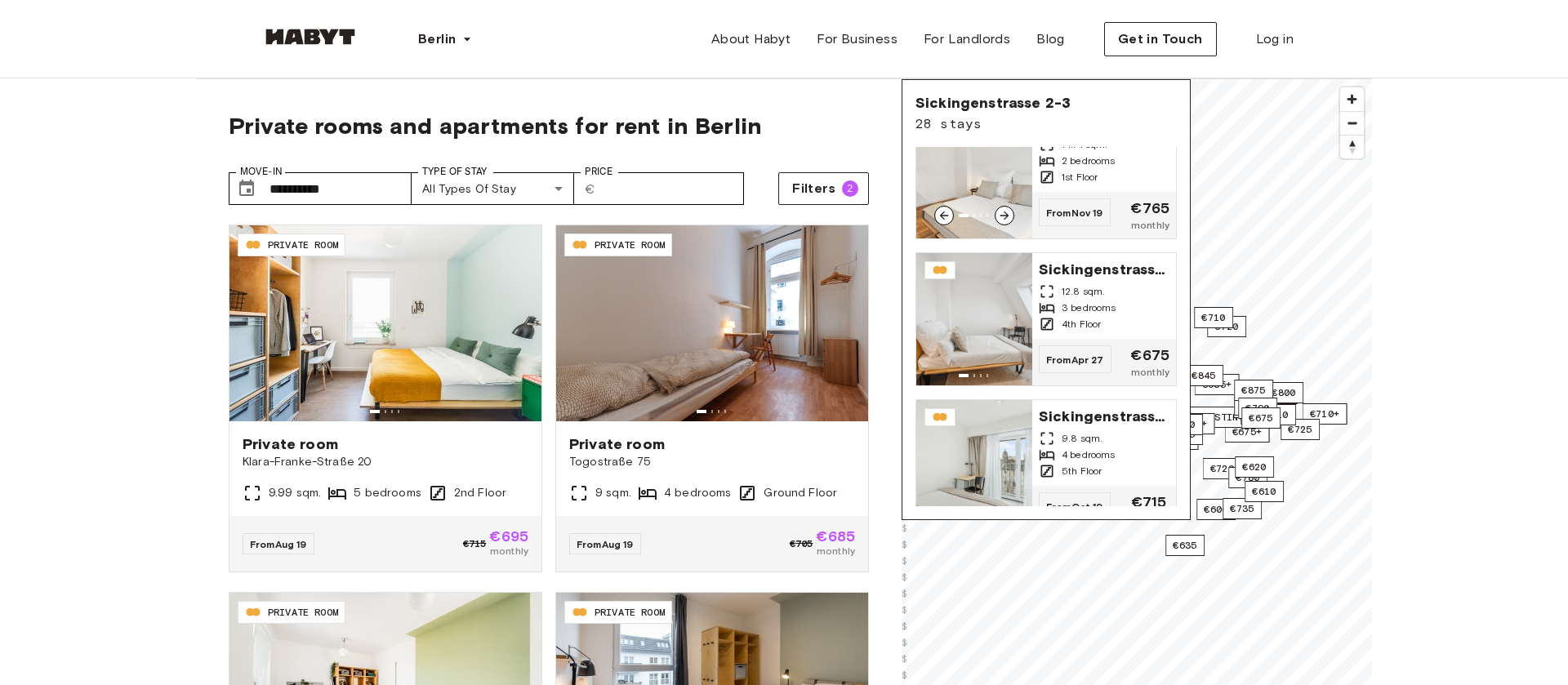 scroll, scrollTop: 3743, scrollLeft: 0, axis: vertical 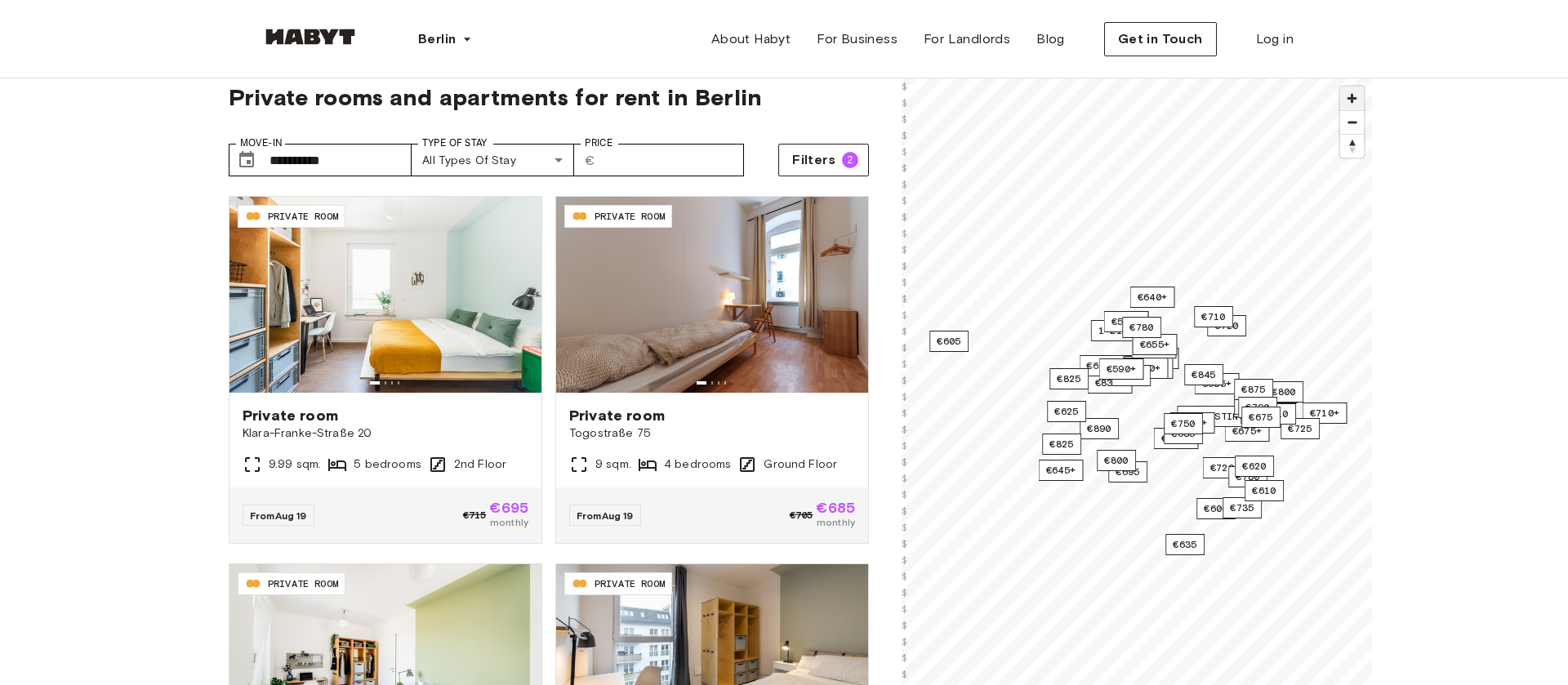 click at bounding box center (1352, 98) 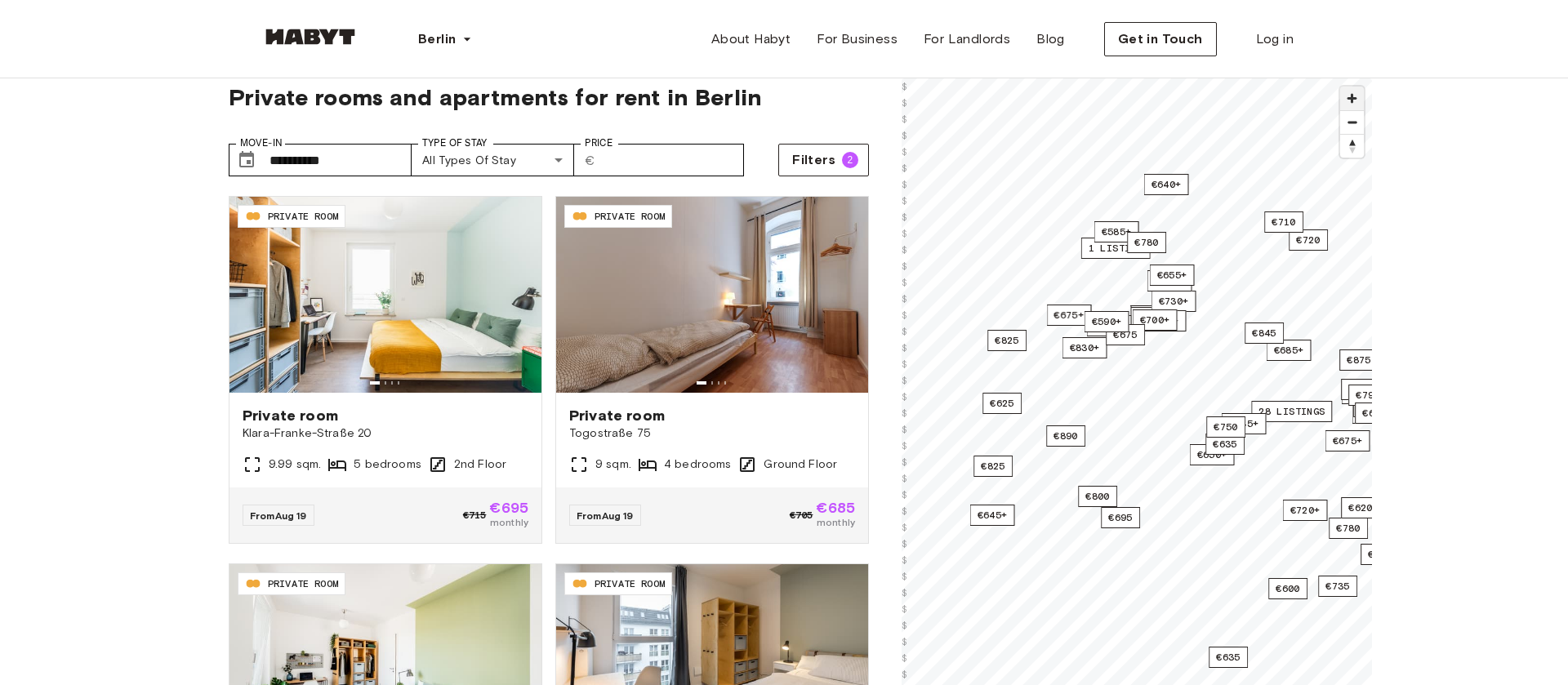 click at bounding box center (1352, 98) 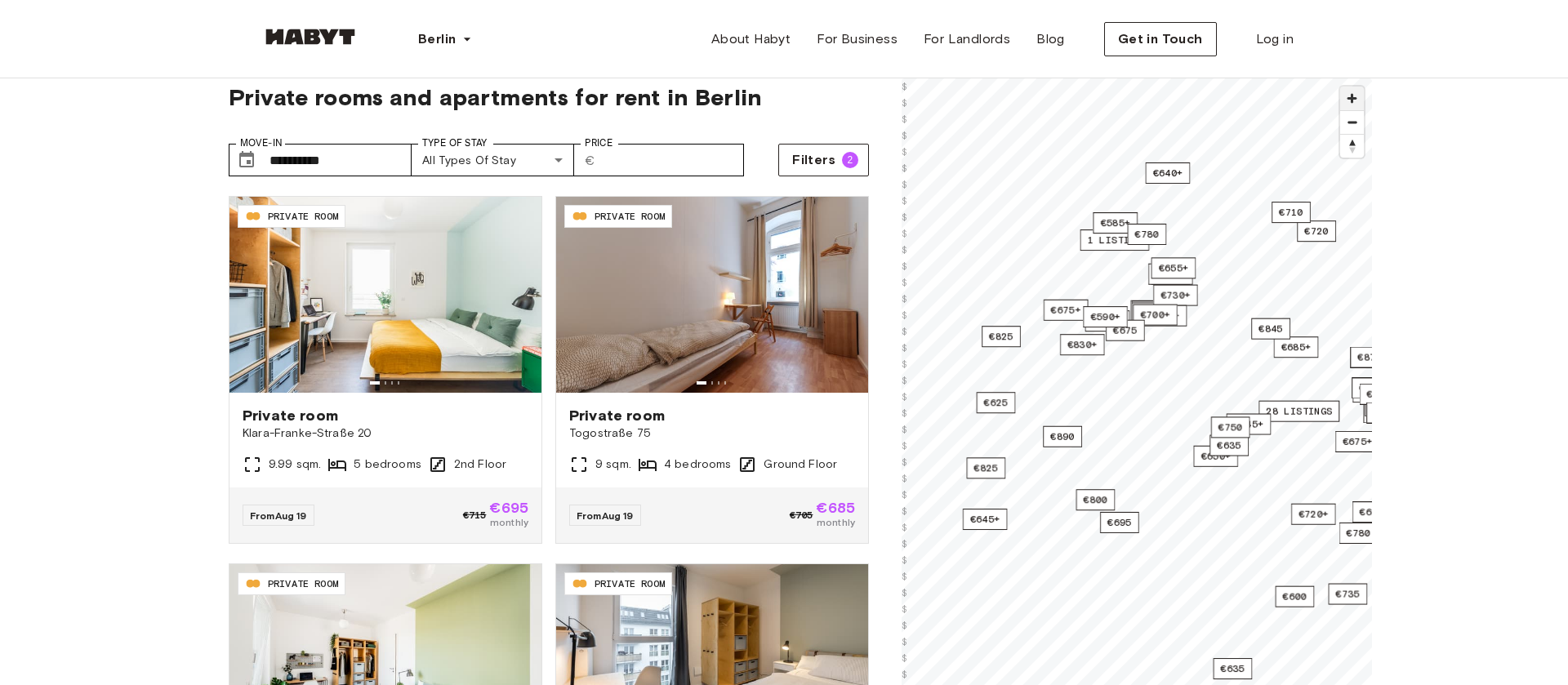 click at bounding box center [1352, 98] 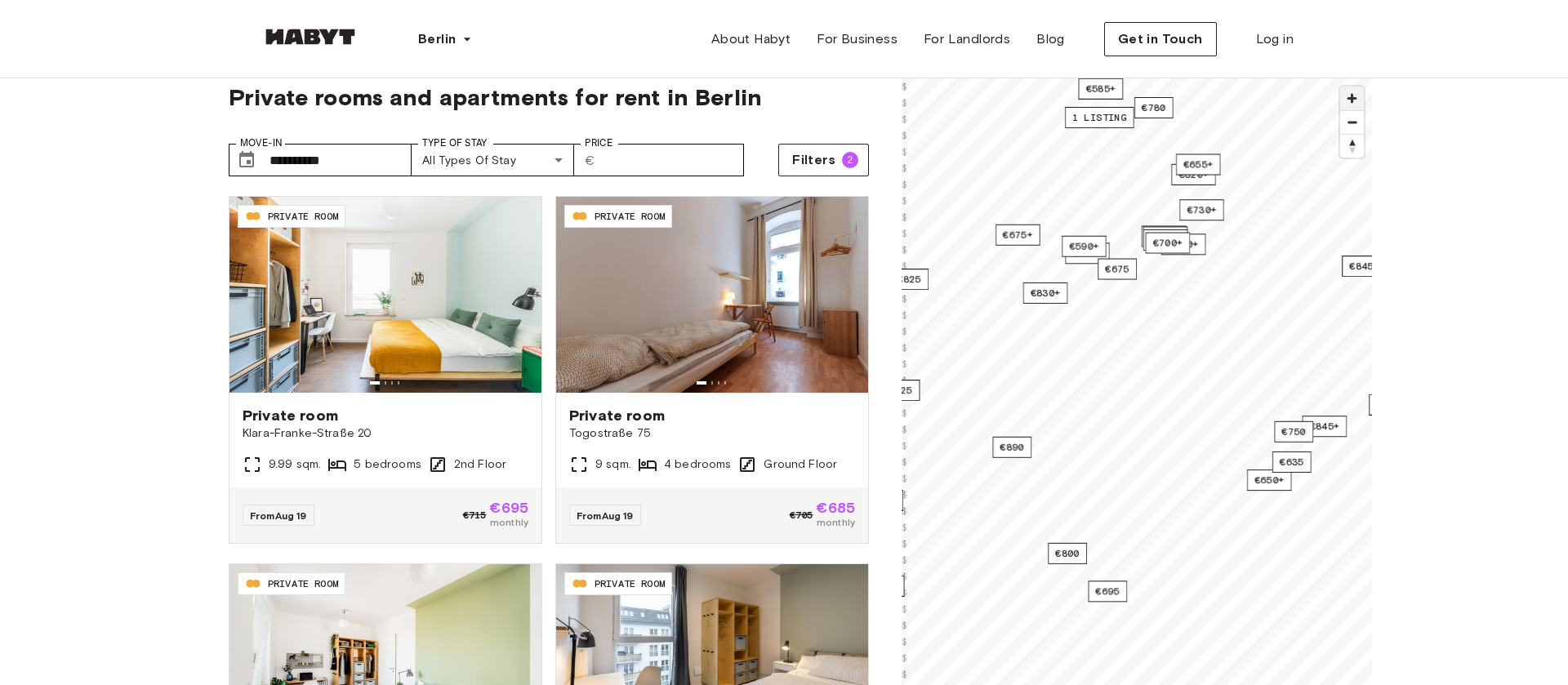 click at bounding box center (1352, 98) 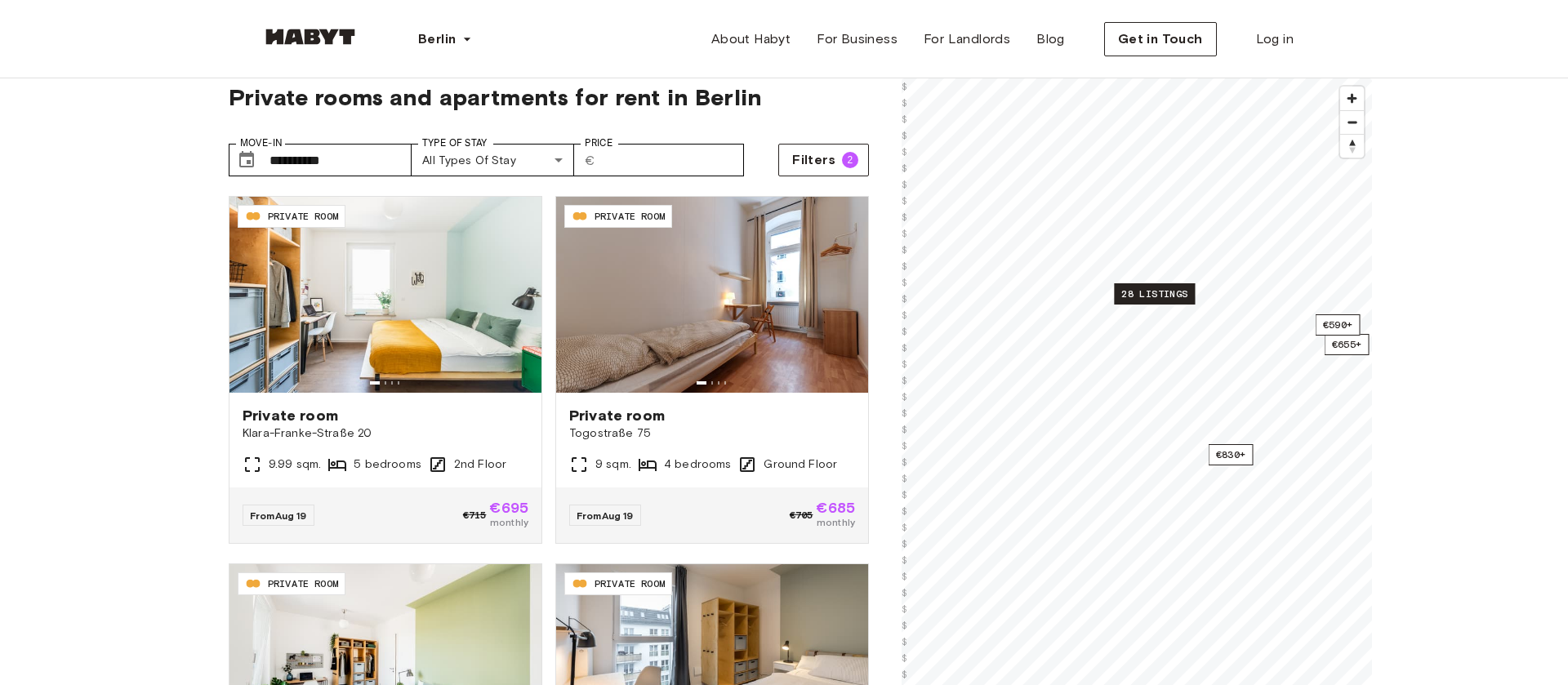 click on "28 listings" at bounding box center (1154, 294) 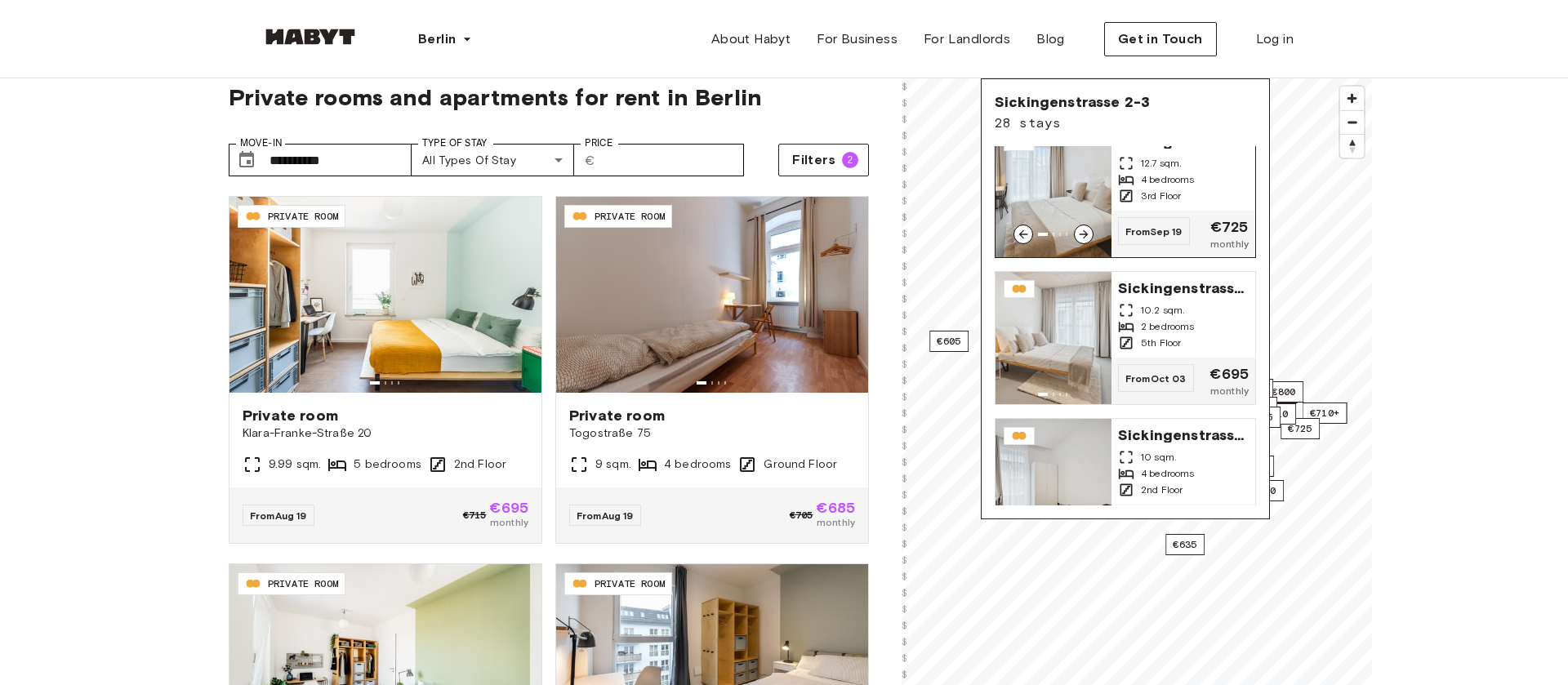 scroll, scrollTop: 0, scrollLeft: 0, axis: both 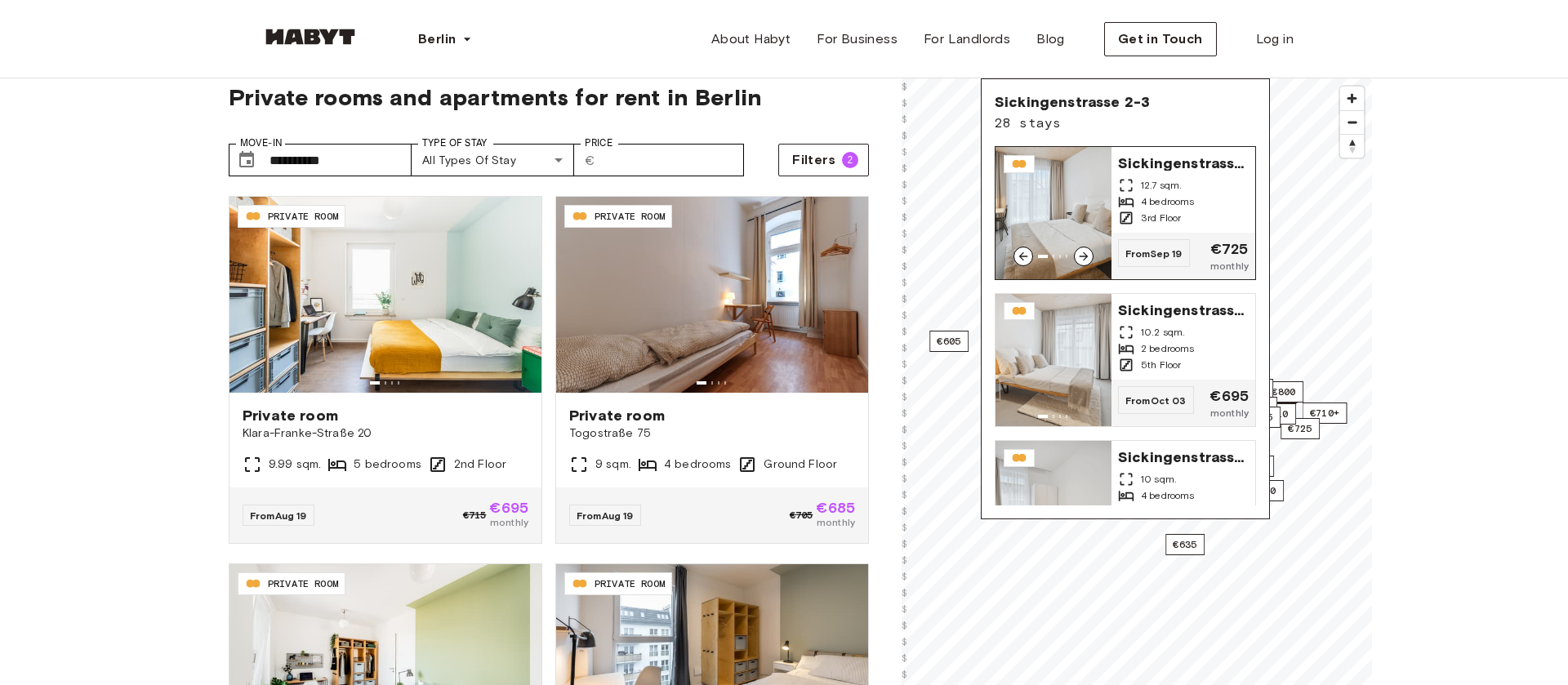 click 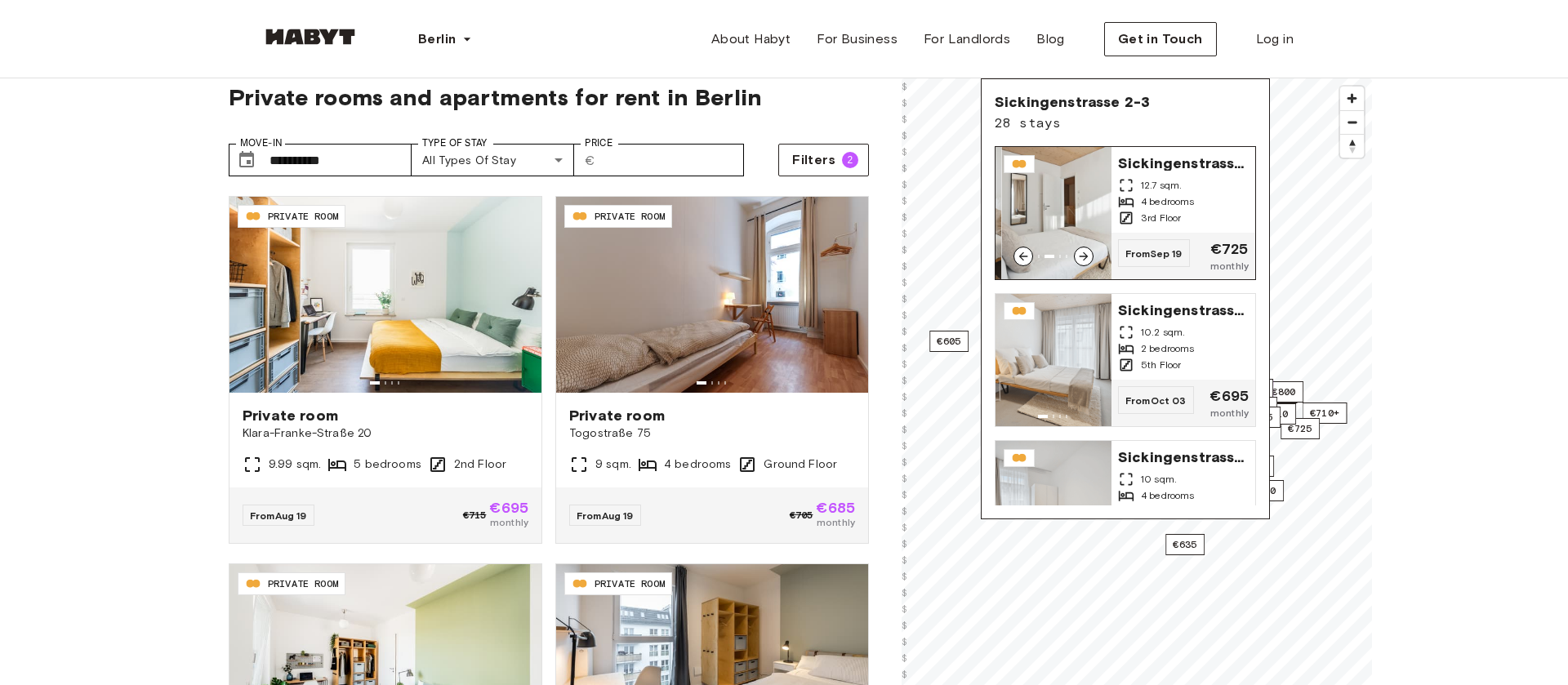 click 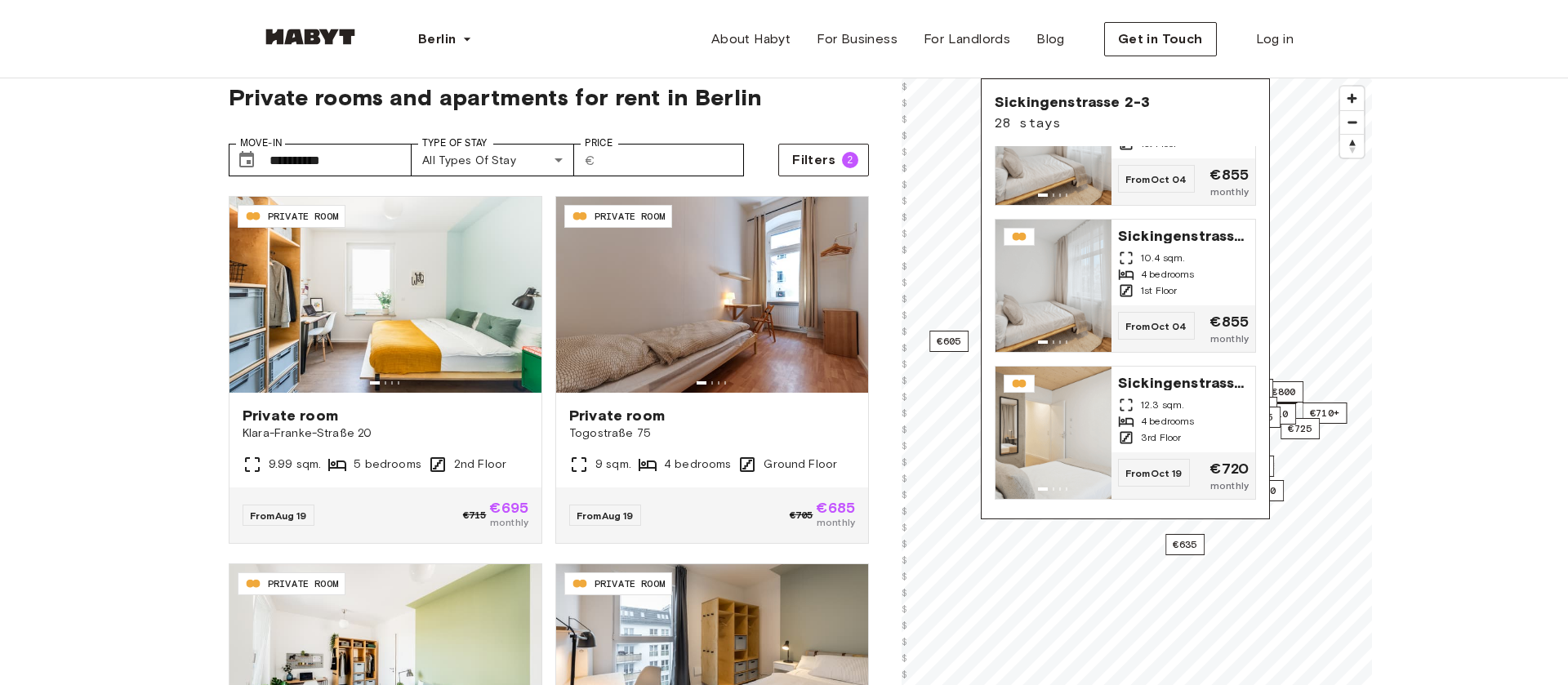 scroll, scrollTop: 1839, scrollLeft: 0, axis: vertical 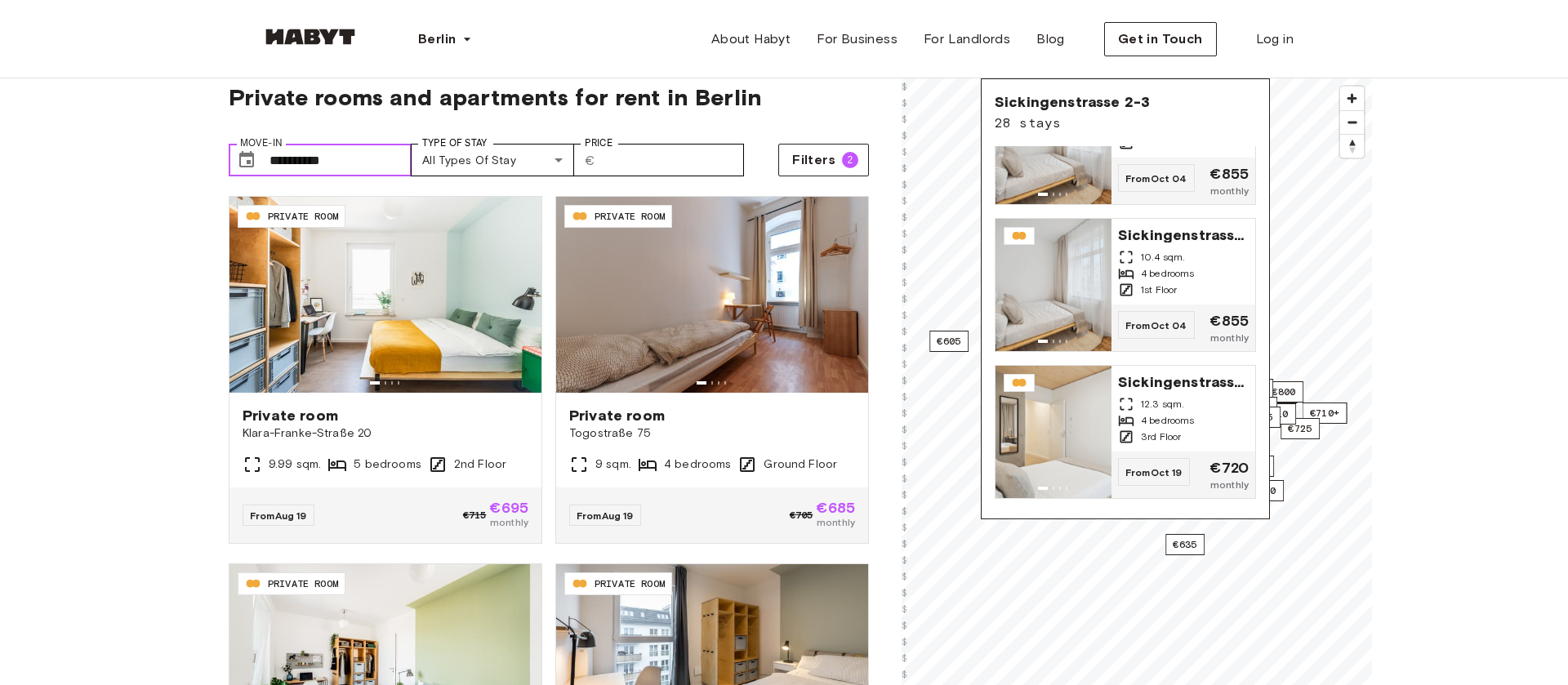click on "**********" at bounding box center (341, 160) 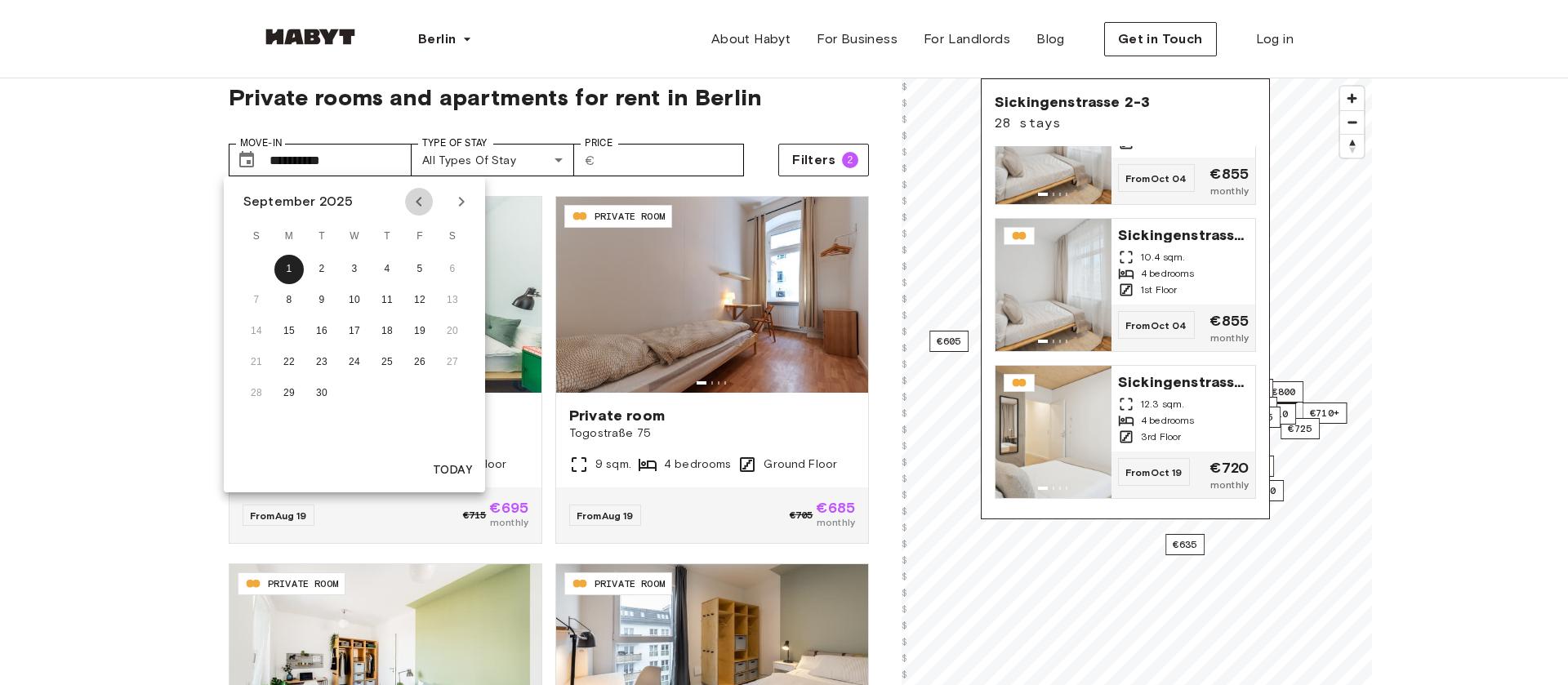 click 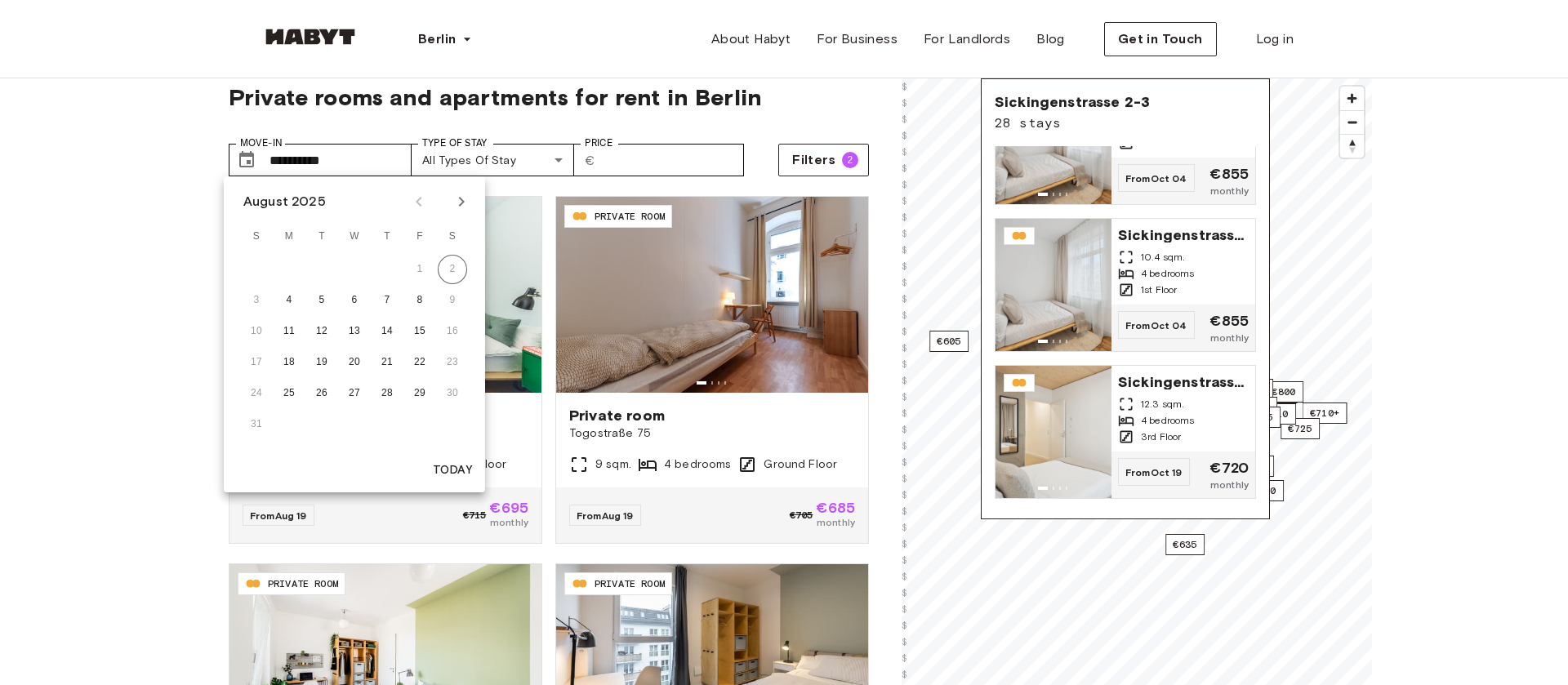 click on "31" at bounding box center (354, 425) 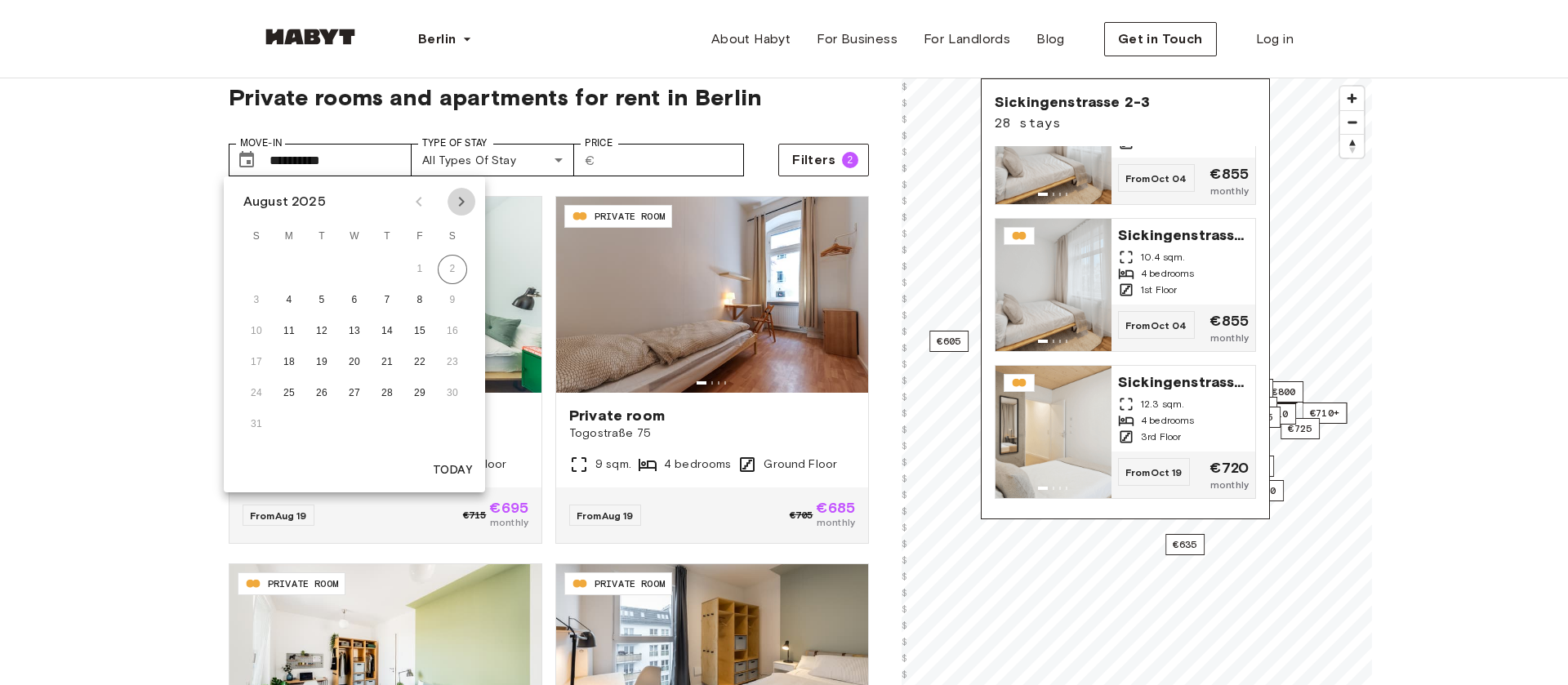 click 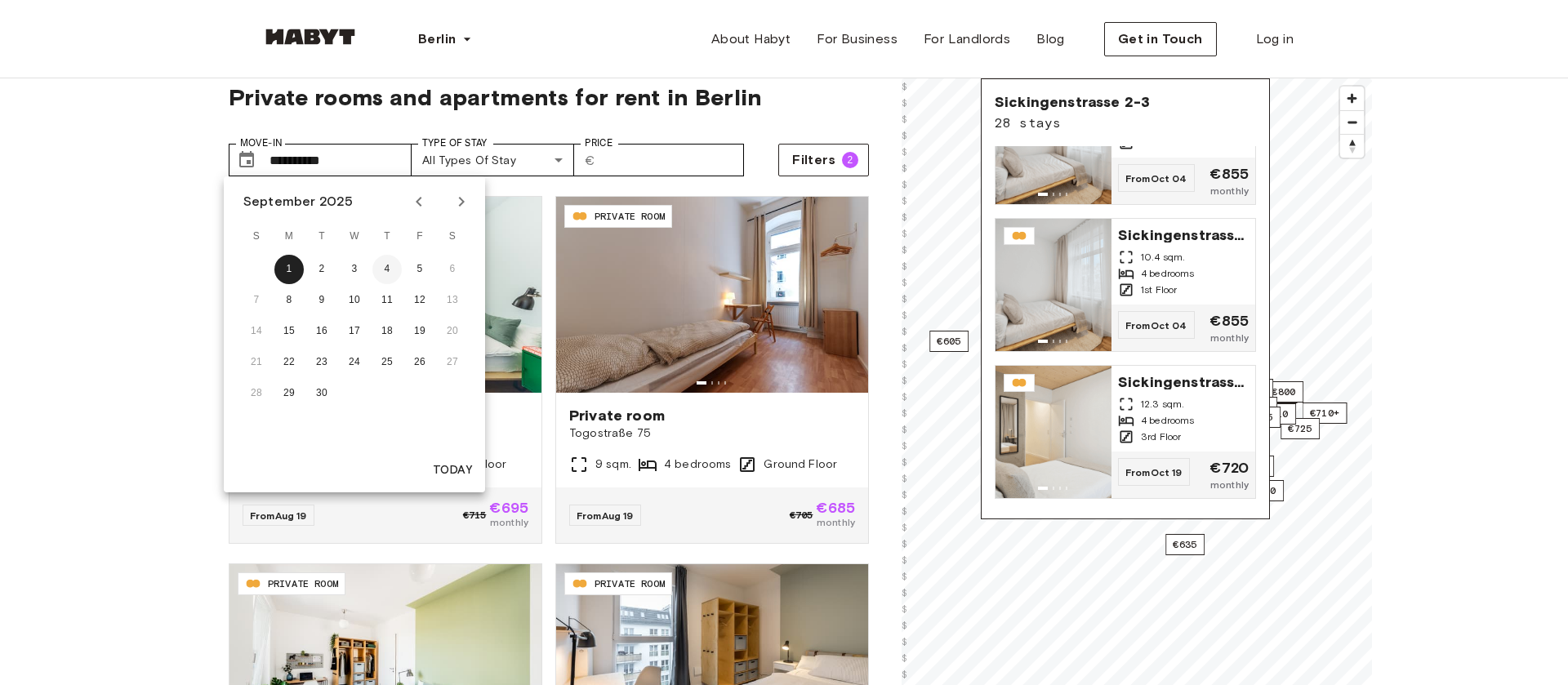 click on "4" at bounding box center [387, 269] 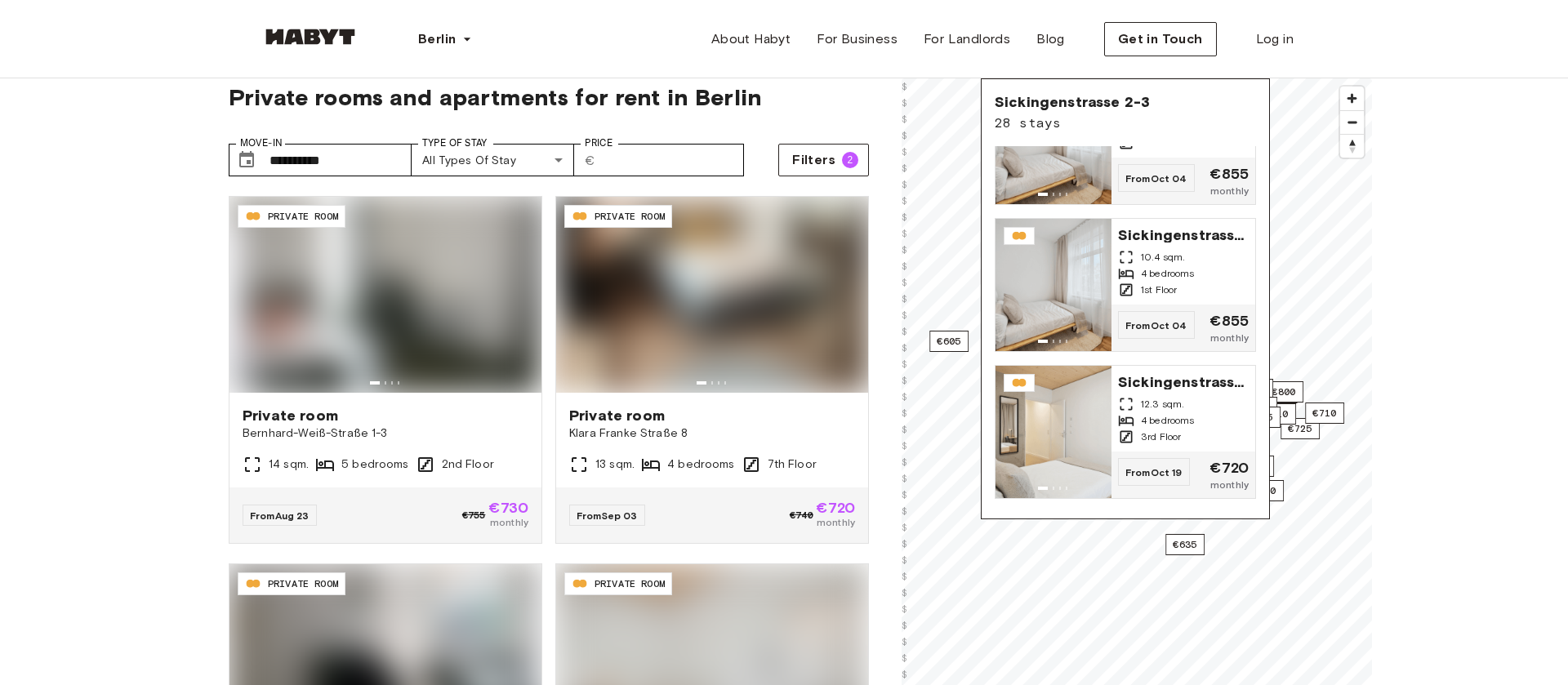 type on "**********" 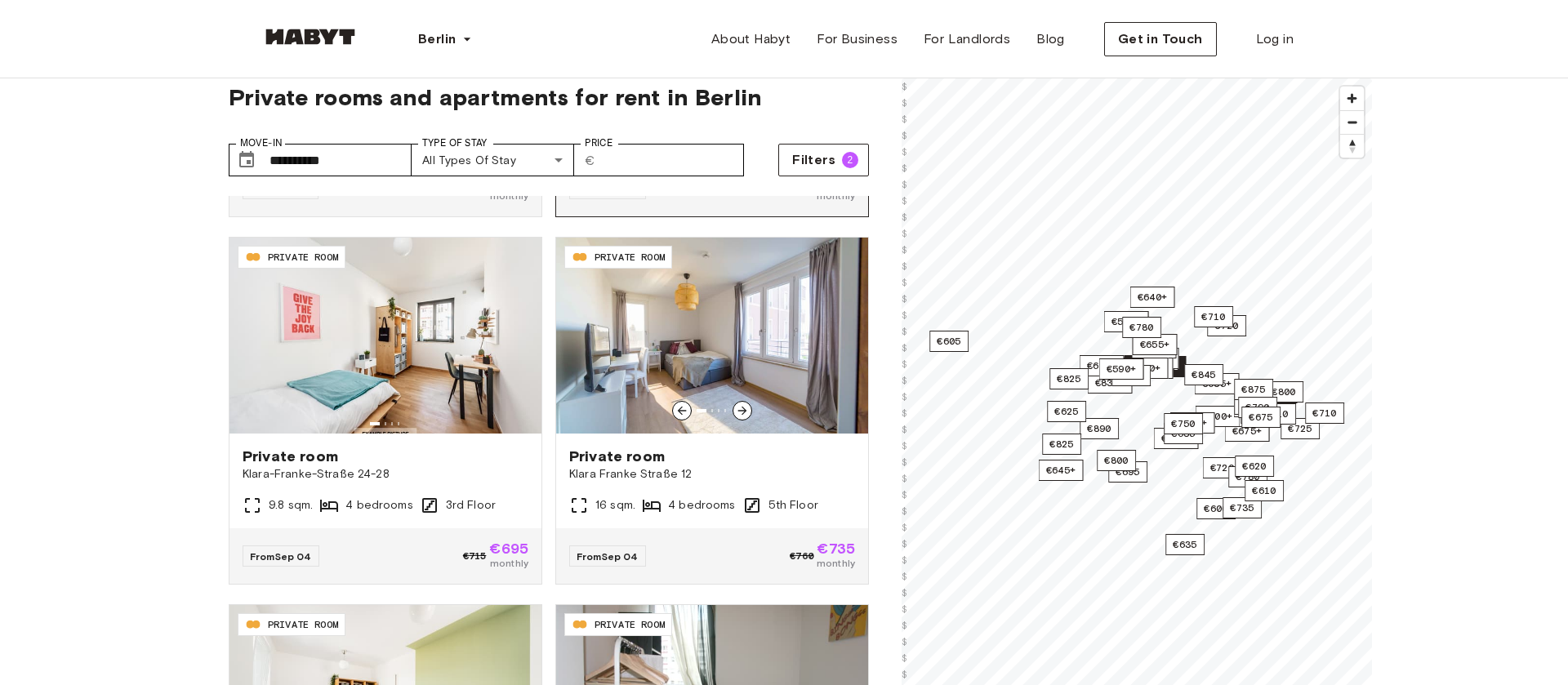 scroll, scrollTop: 1066, scrollLeft: 0, axis: vertical 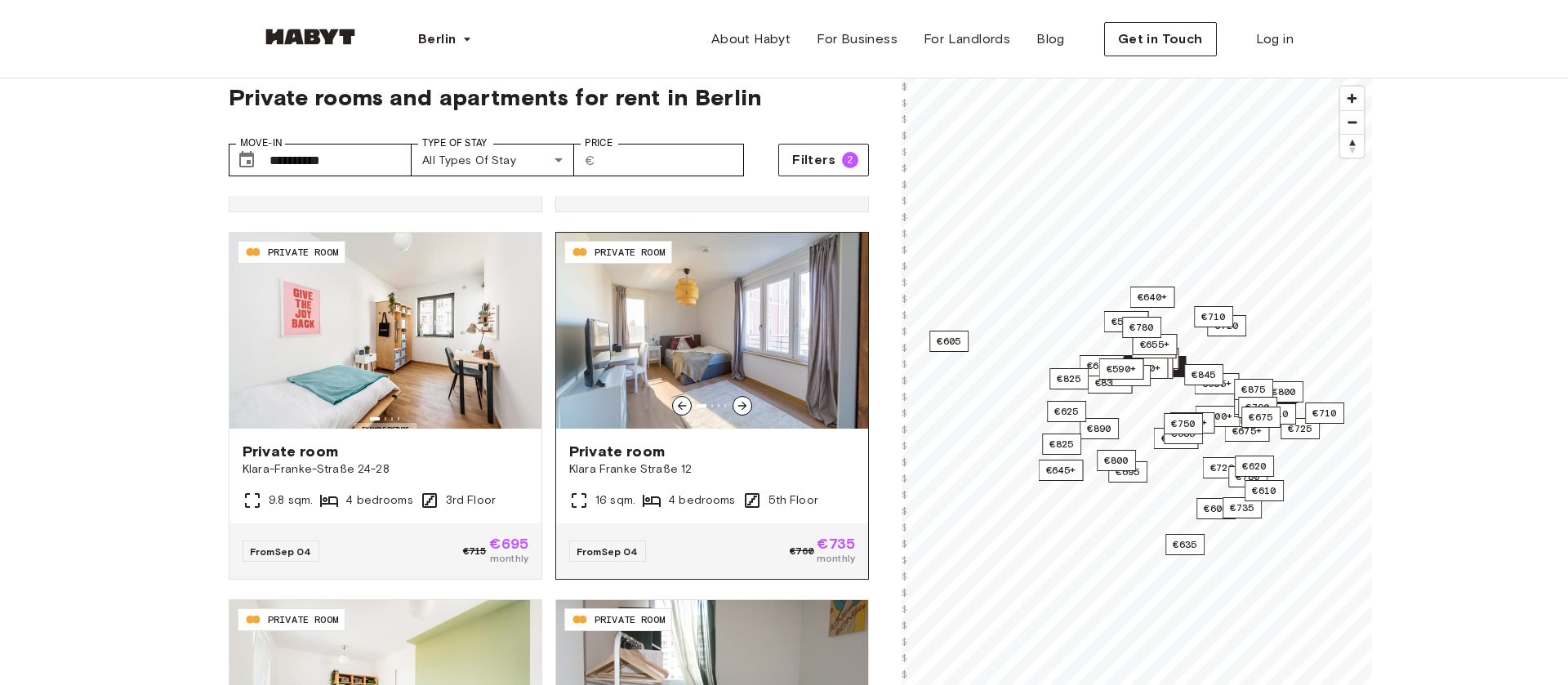 click 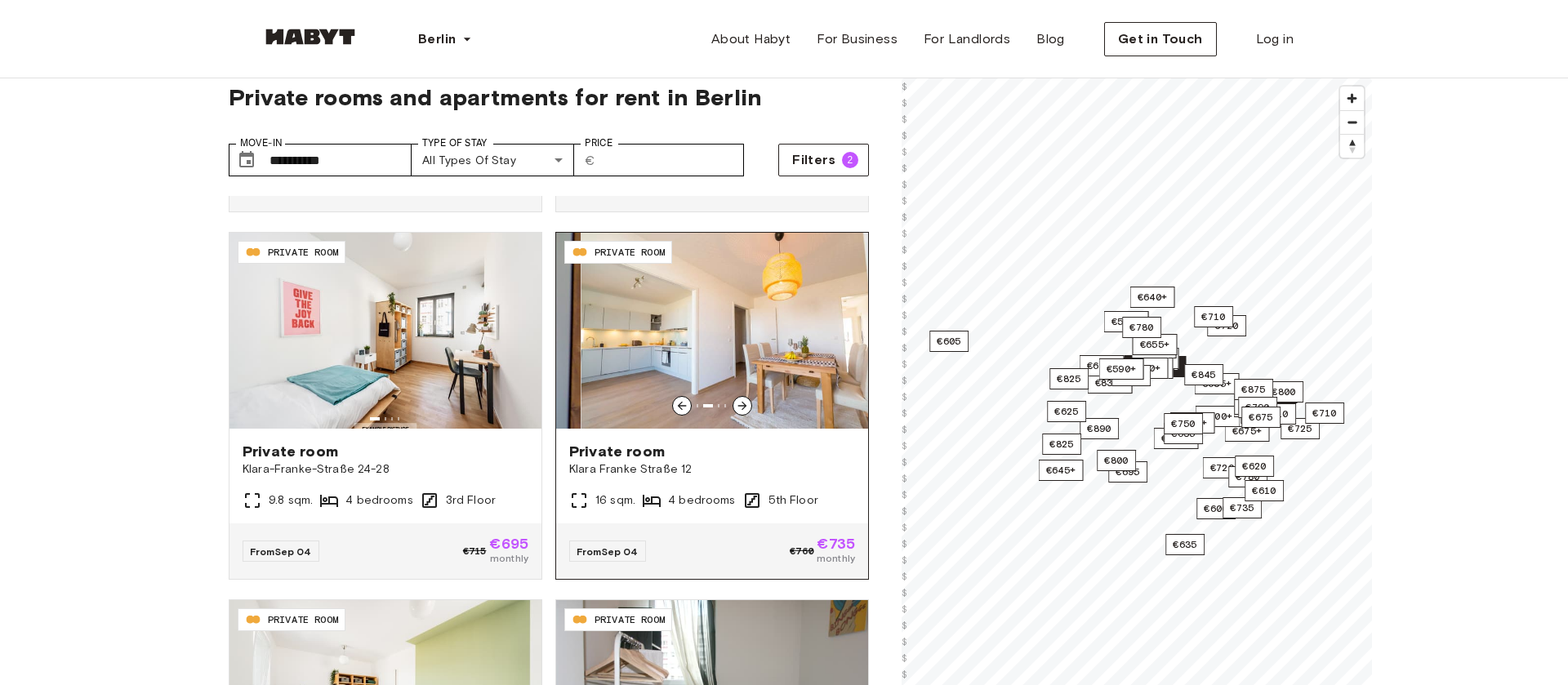 click 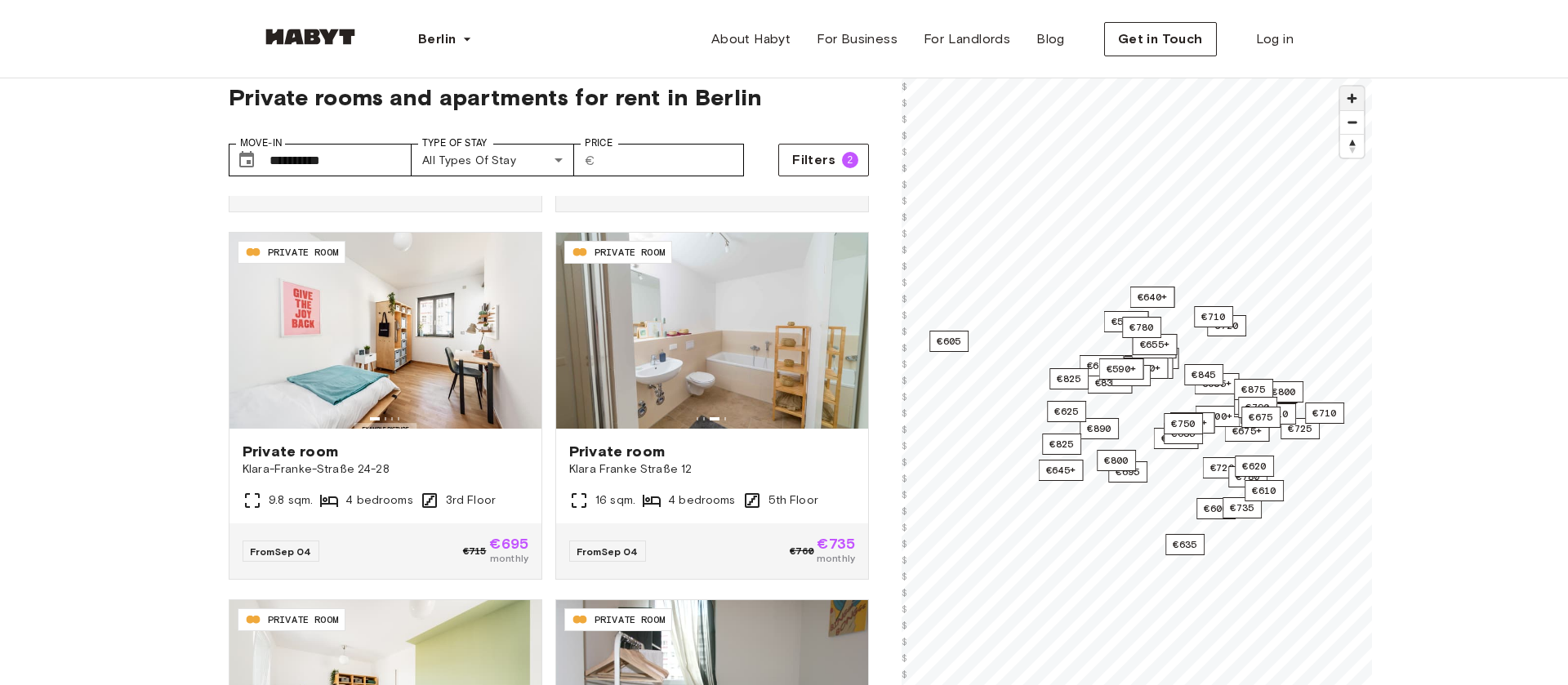 click at bounding box center (1352, 98) 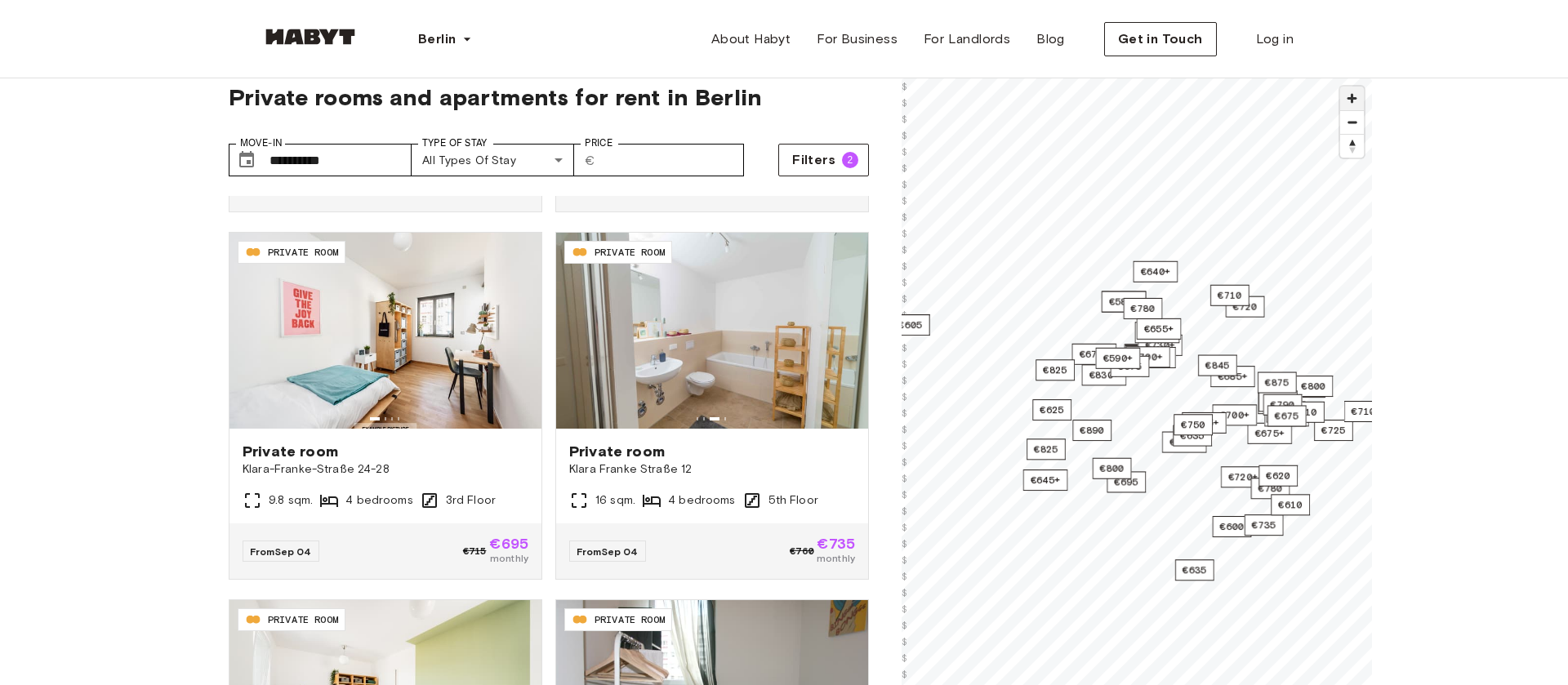 click at bounding box center (1352, 98) 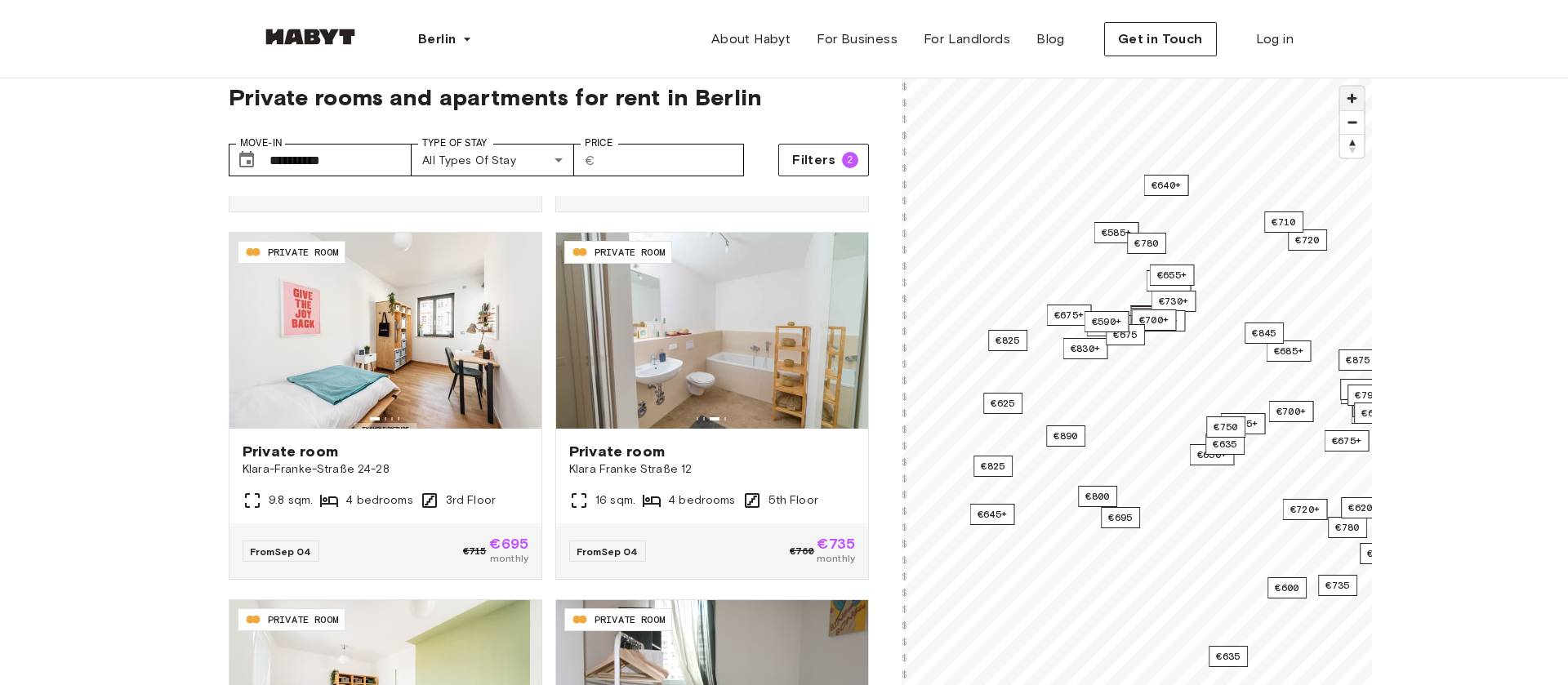 click at bounding box center (1352, 98) 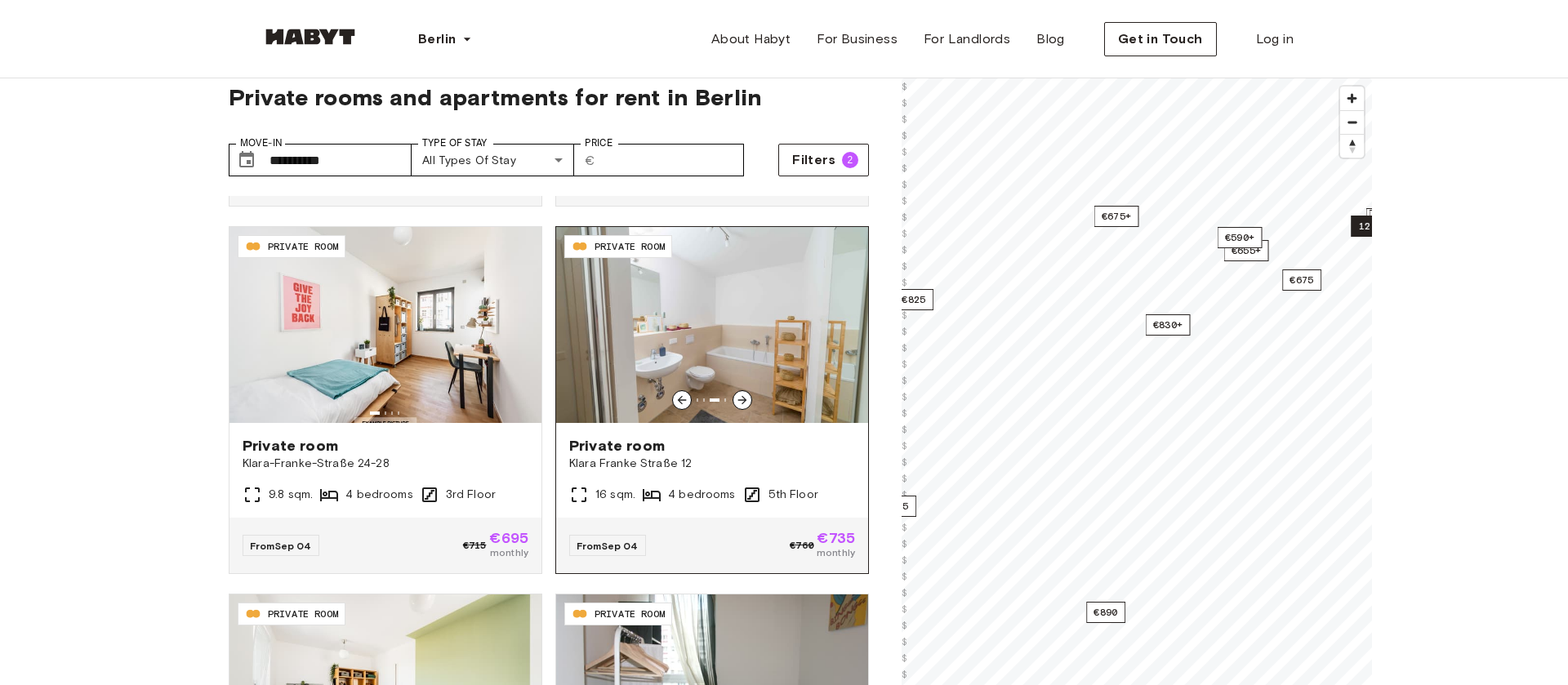 scroll, scrollTop: 1074, scrollLeft: 0, axis: vertical 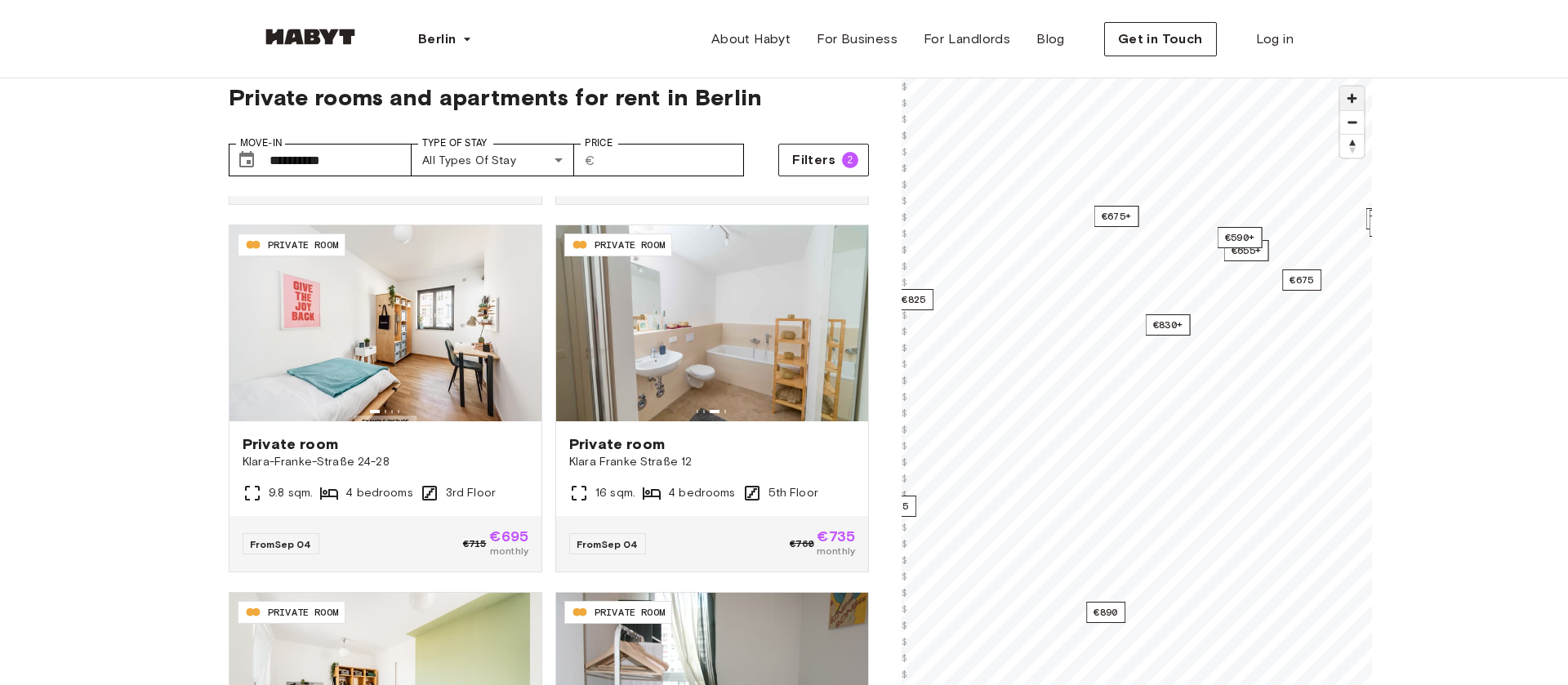 click at bounding box center (1352, 98) 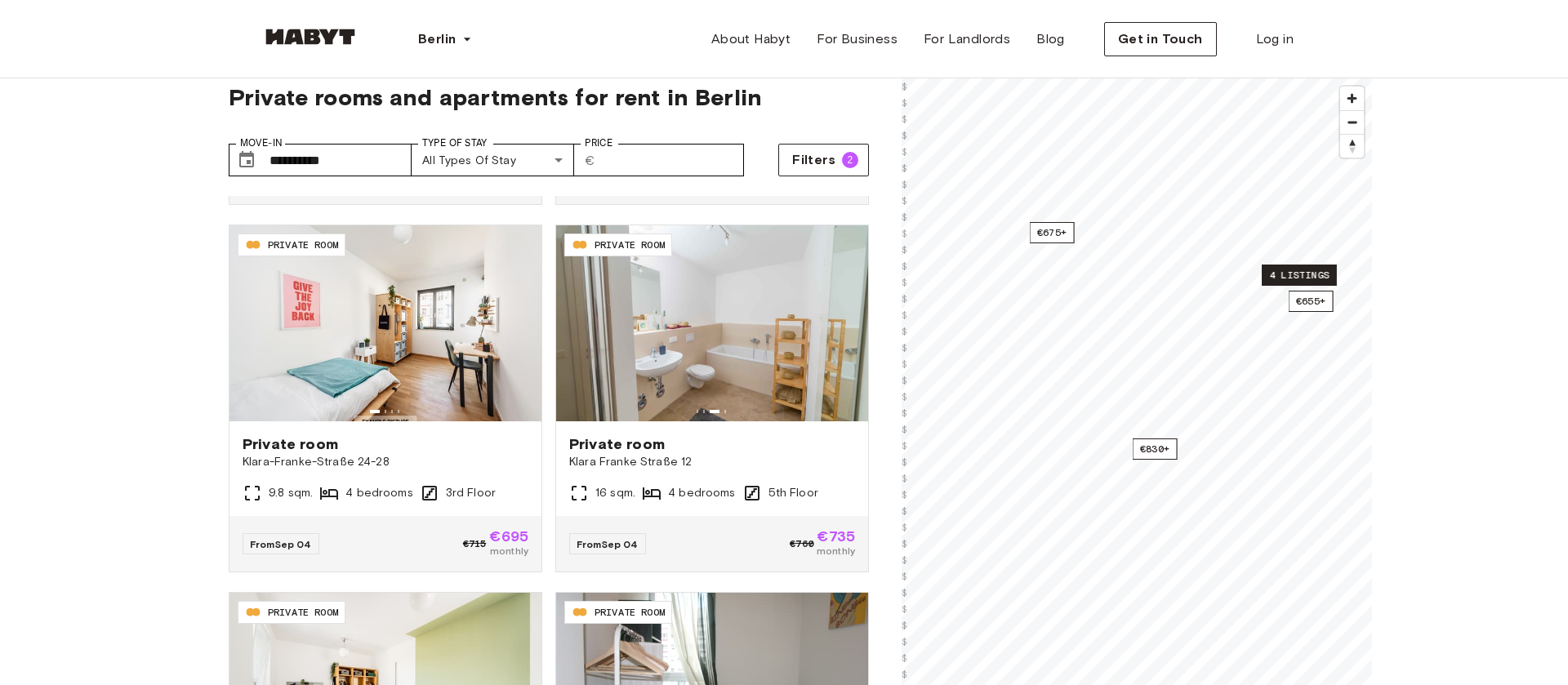 click on "4 listings" at bounding box center [1299, 275] 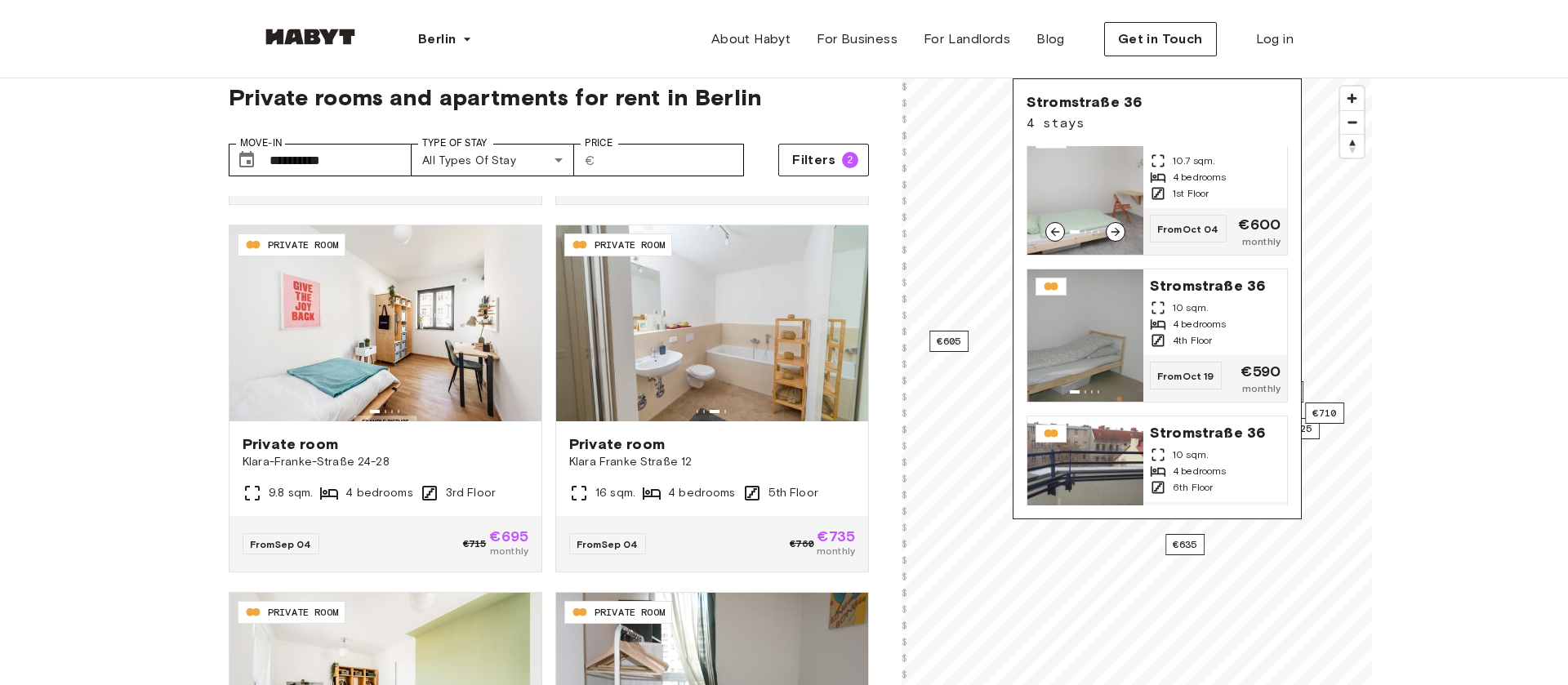 scroll, scrollTop: 216, scrollLeft: 0, axis: vertical 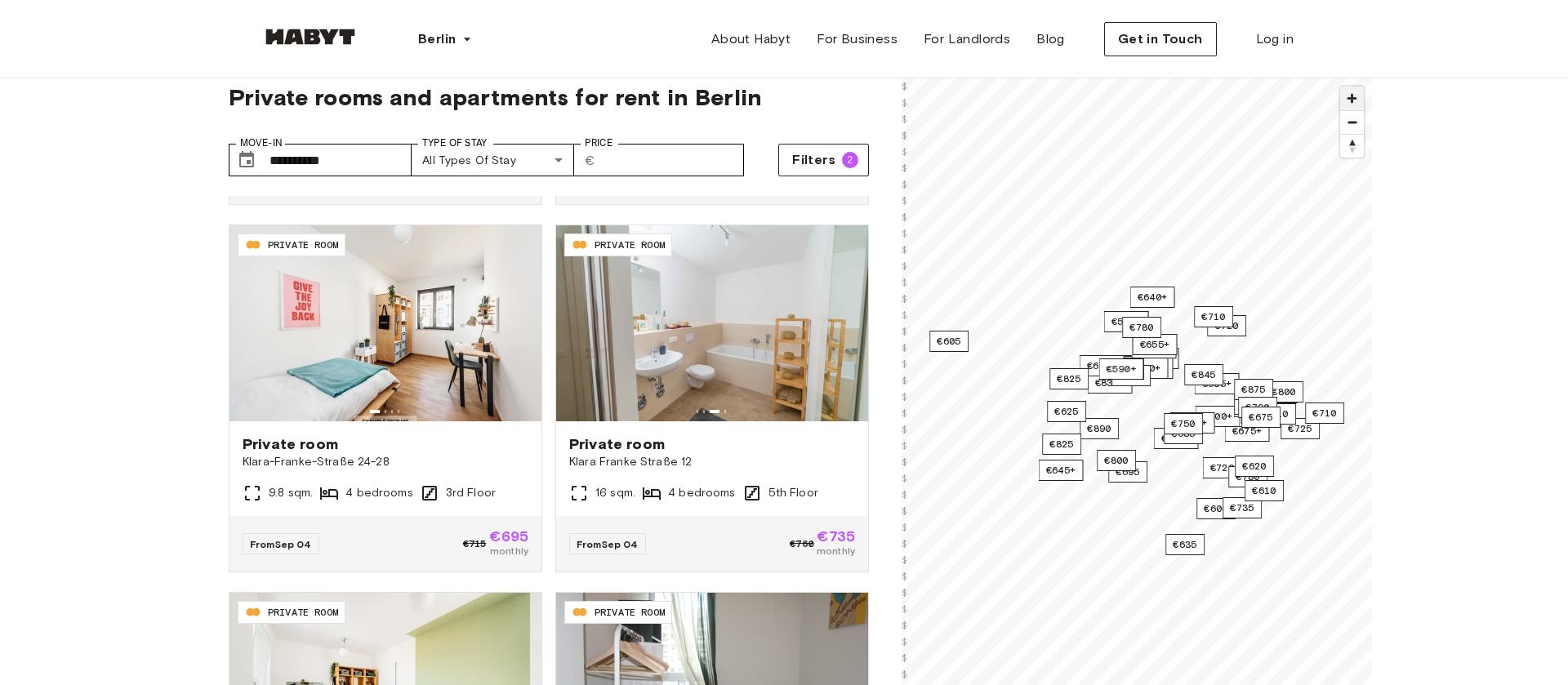 click at bounding box center [1352, 98] 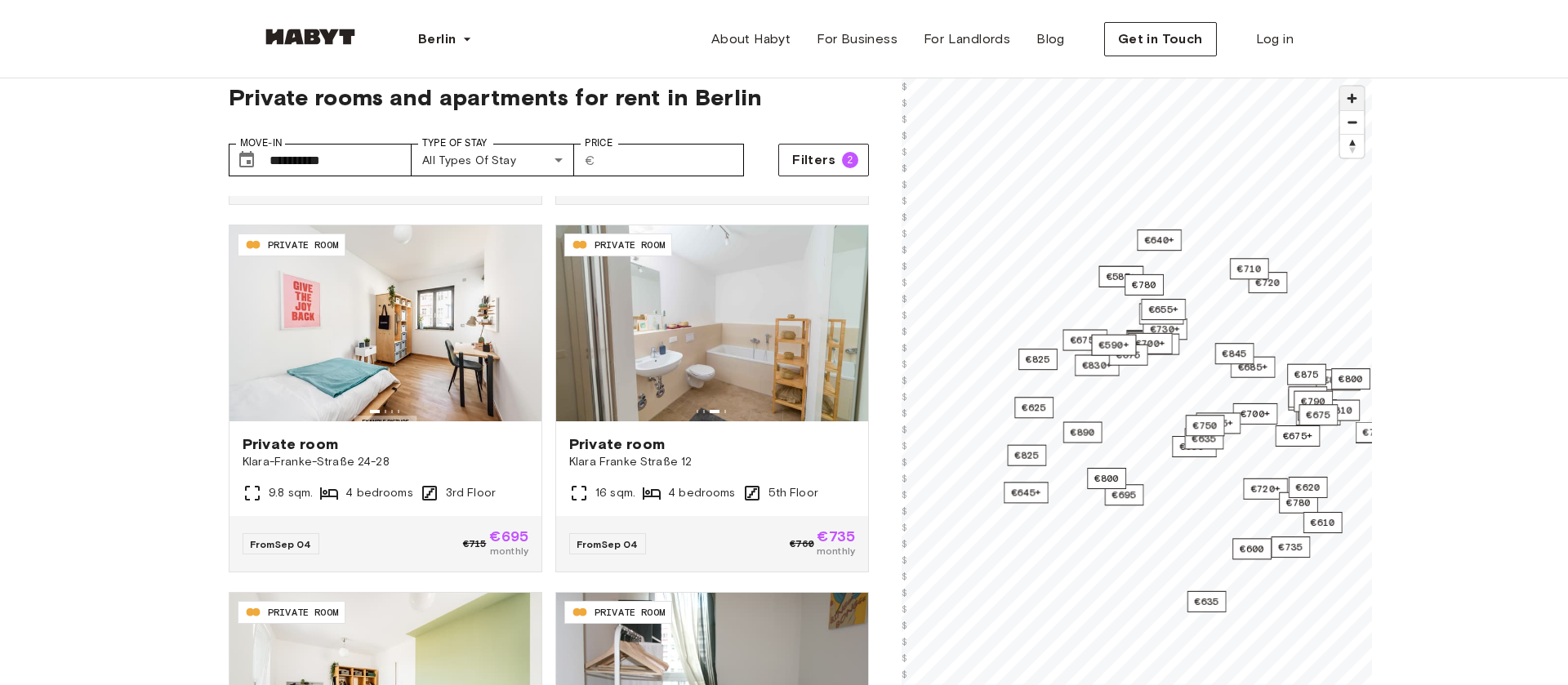 click at bounding box center [1352, 98] 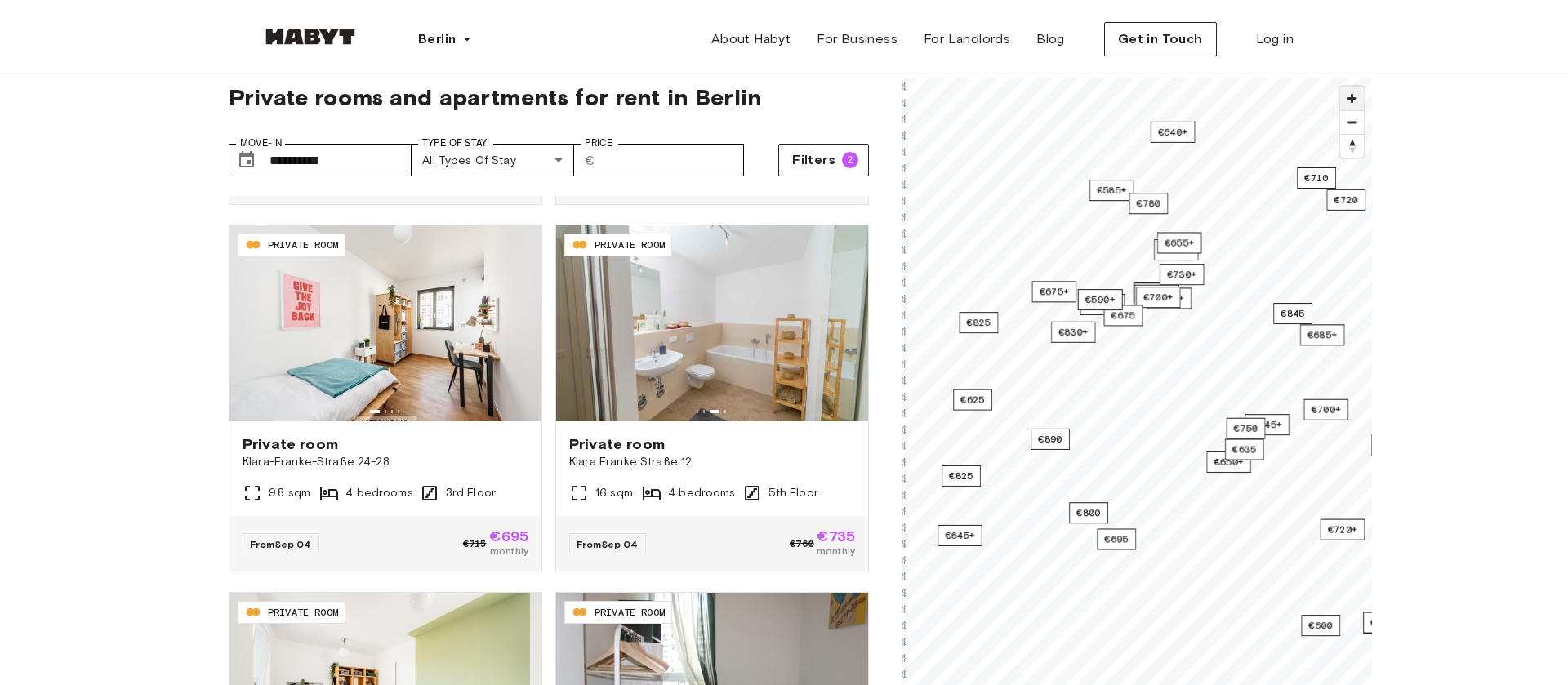click at bounding box center [1352, 98] 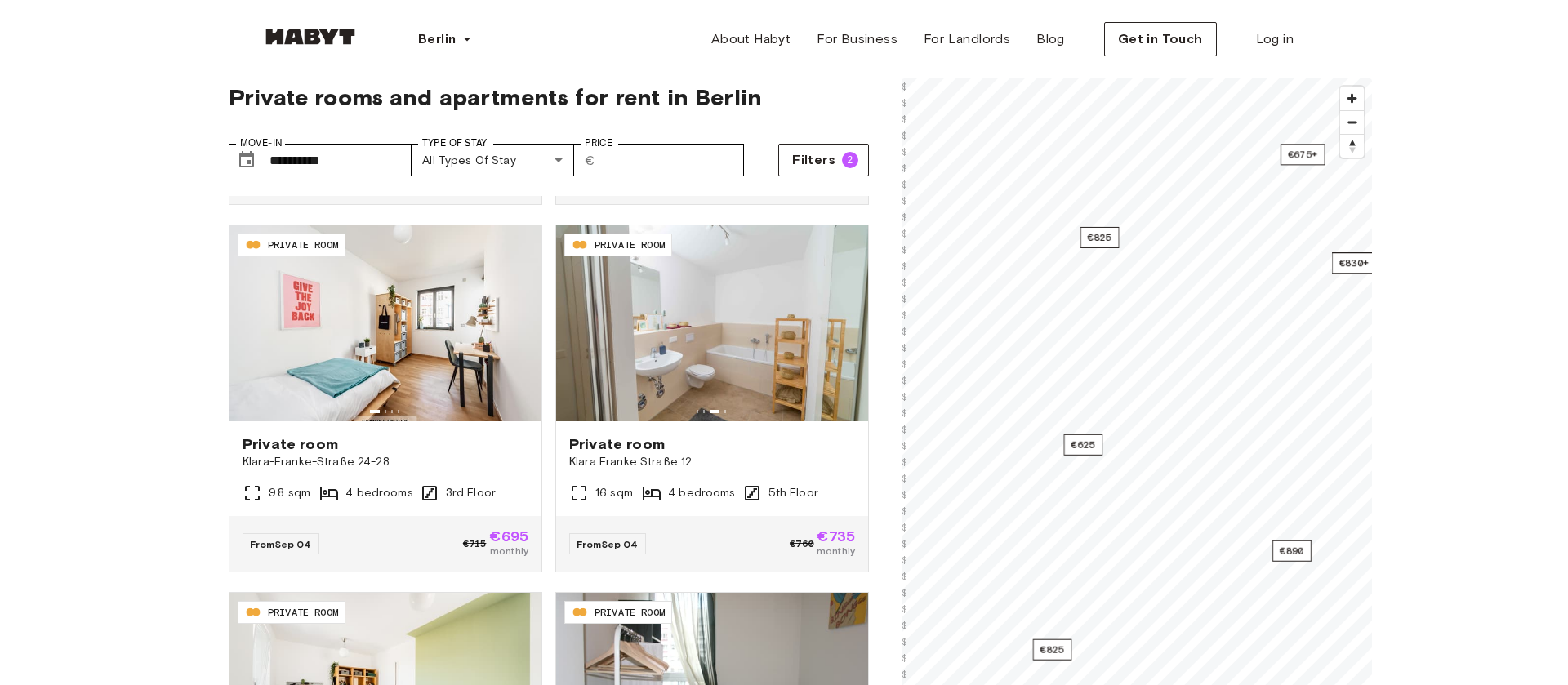 click on "[POSTAL_CODE] PRIVATE ROOM Private room [STREET] [NUMBER] [SQM] [BEDROOMS] [FLOOR] From  [DATE] €[PRICE] €[PRICE] monthly [POSTAL_CODE] PRIVATE ROOM Private room [STREET] [NUMBER] [SQM] [BEDROOMS] [FLOOR] From  [DATE] €[PRICE] €[PRICE] monthly [POSTAL_CODE] PRIVATE ROOM Private room [STREET] [NUMBER] [SQM] [BEDROOMS] [FLOOR] From  [DATE] €[PRICE] €[PRICE] monthly [POSTAL_CODE] PRIVATE ROOM Private room [STREET] [NUMBER] [SQM] [BEDROOMS] [FLOOR] From  [DATE] €[PRICE] €[PRICE] monthly [POSTAL_CODE] PRIVATE ROOM Private room [STREET] [NUMBER] [SQM] [BEDROOMS] [FLOOR] From  [DATE] €[PRICE] €[PRICE] monthly [POSTAL_CODE] PRIVATE ROOM Private room [STREET] [NUMBER] [SQM]" at bounding box center [784, 1610] 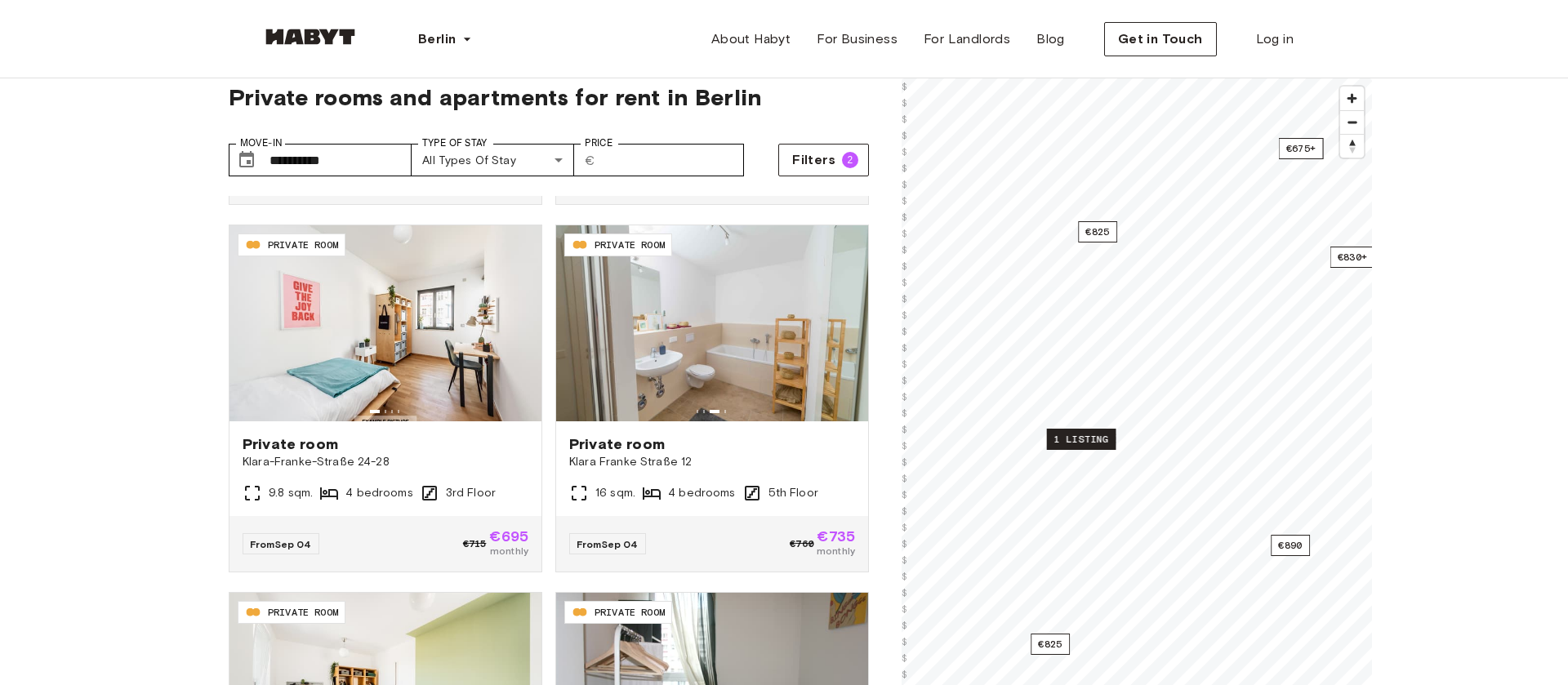click on "1 listing" at bounding box center [1081, 439] 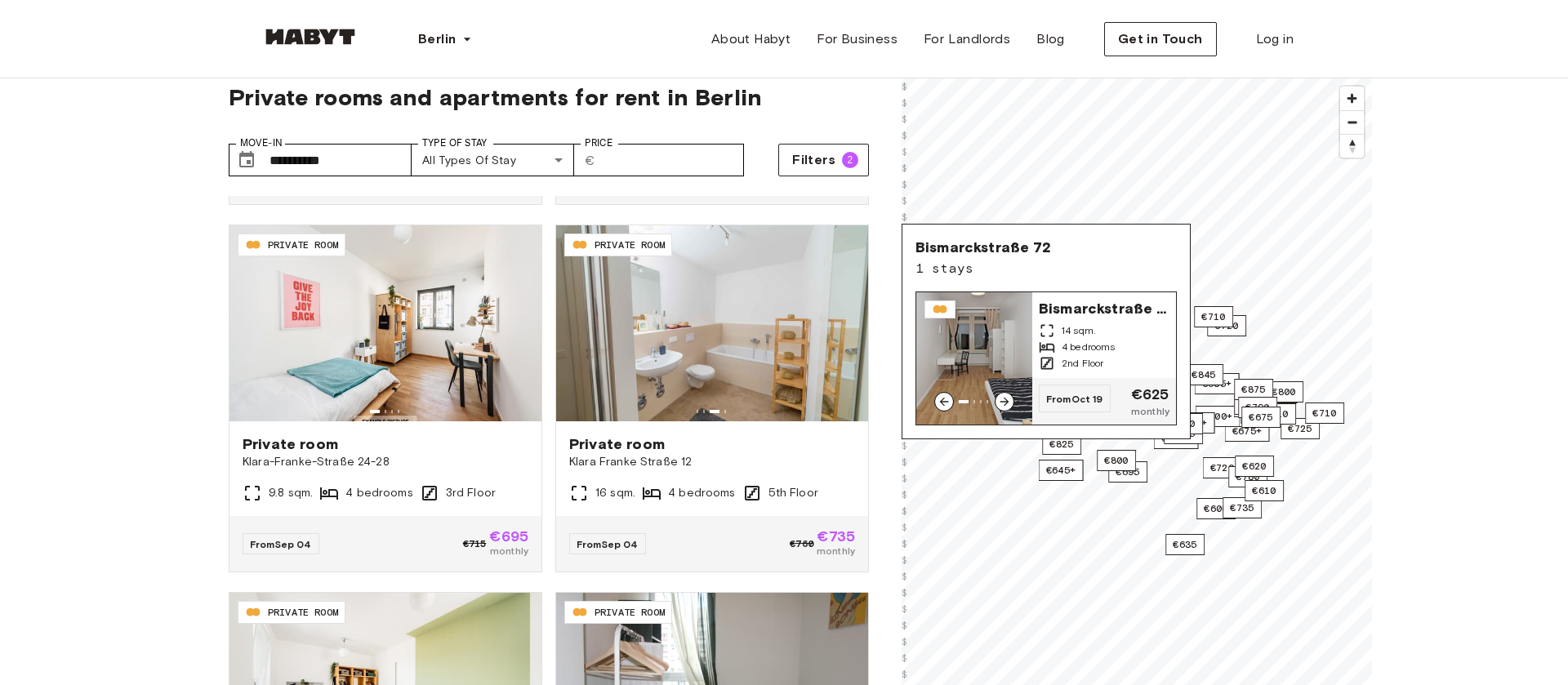 click 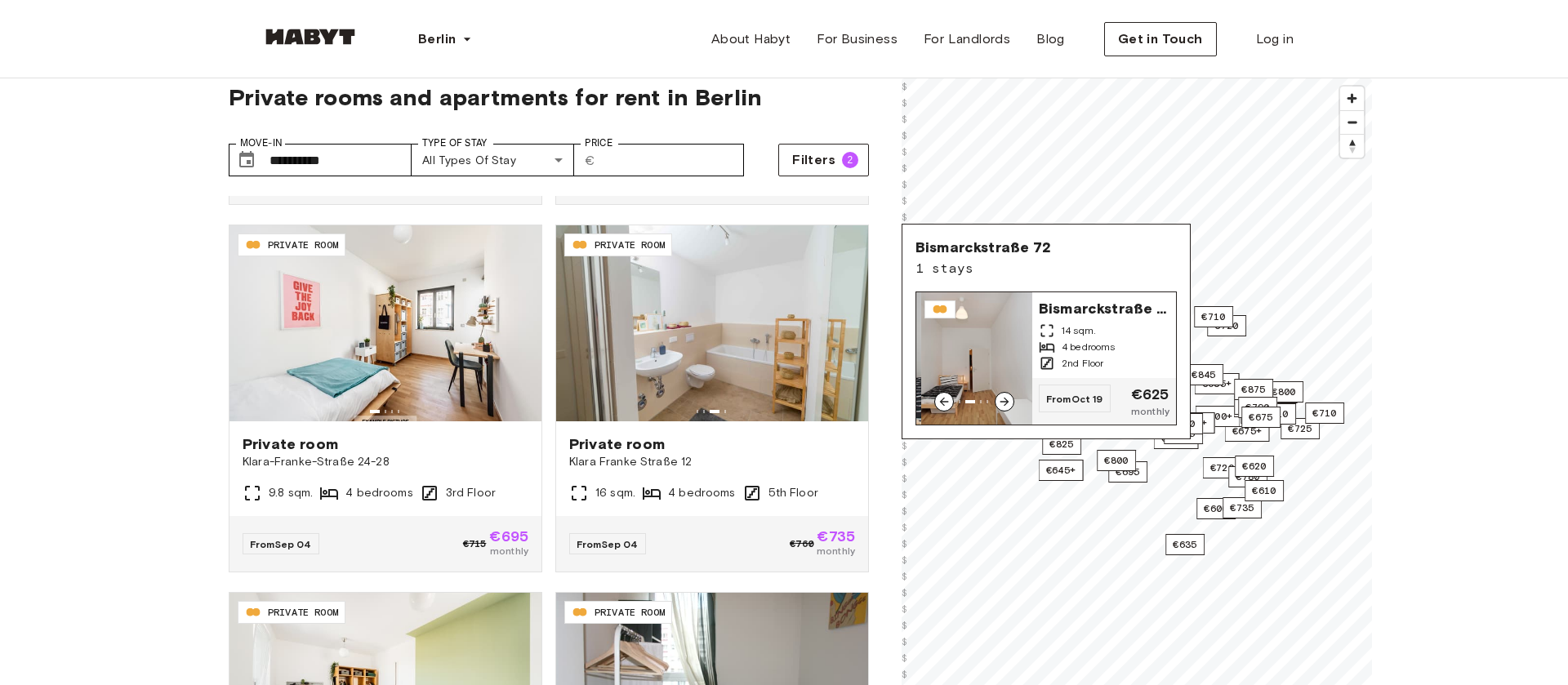 click 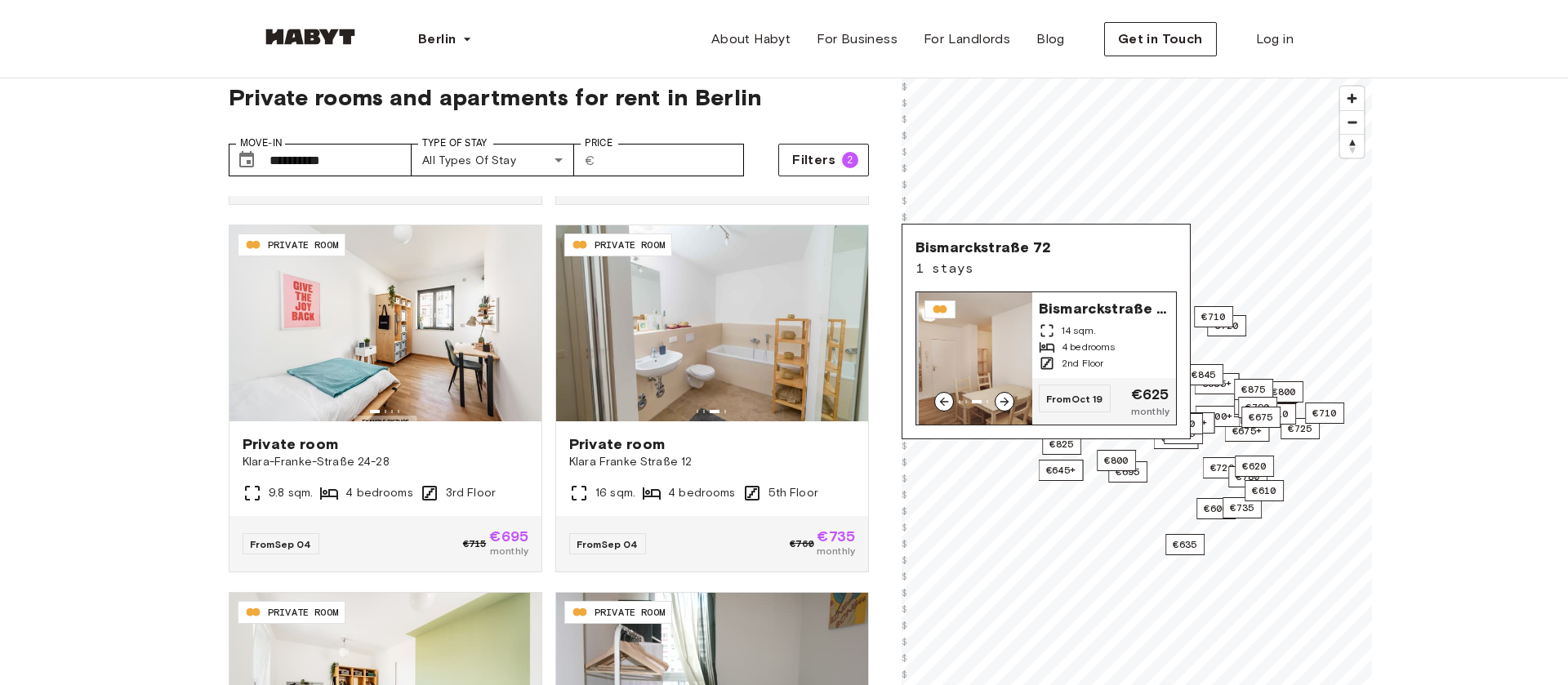 click 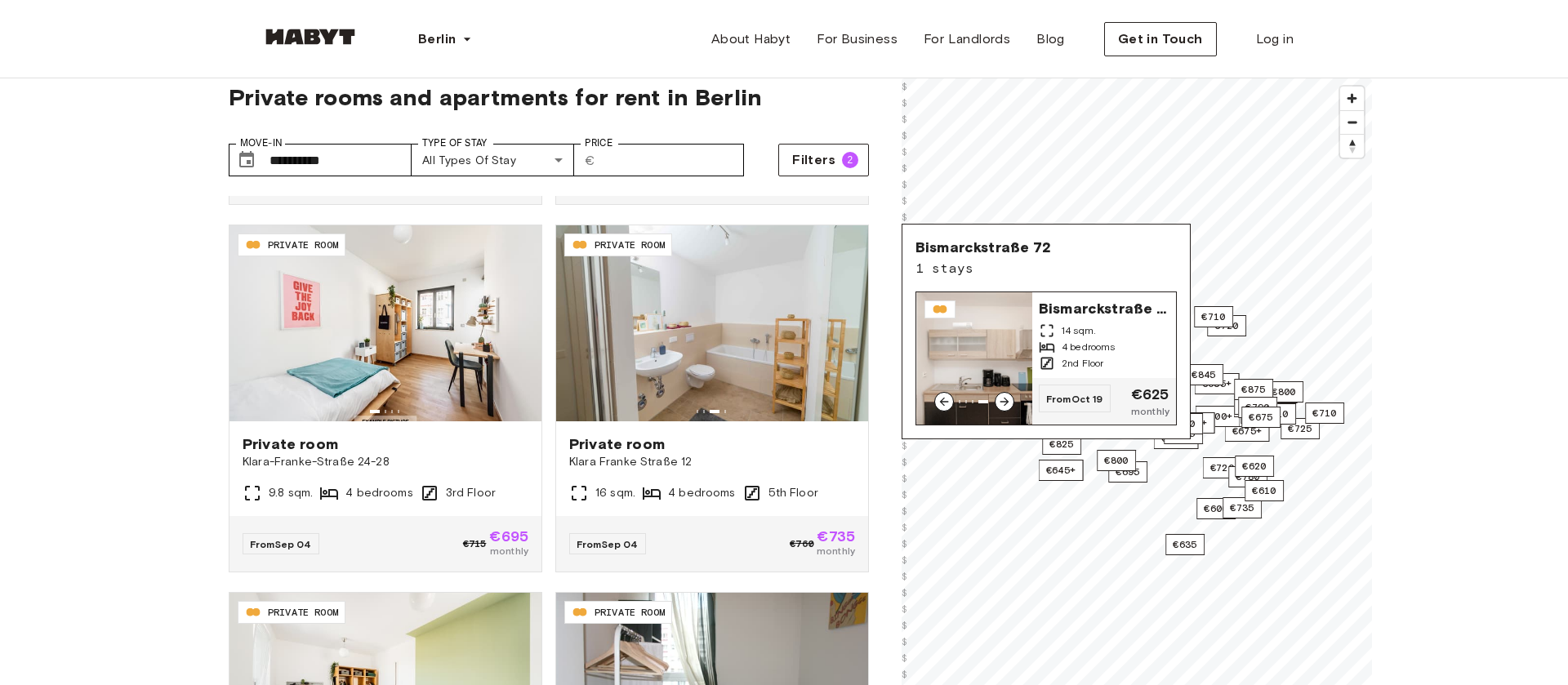 click 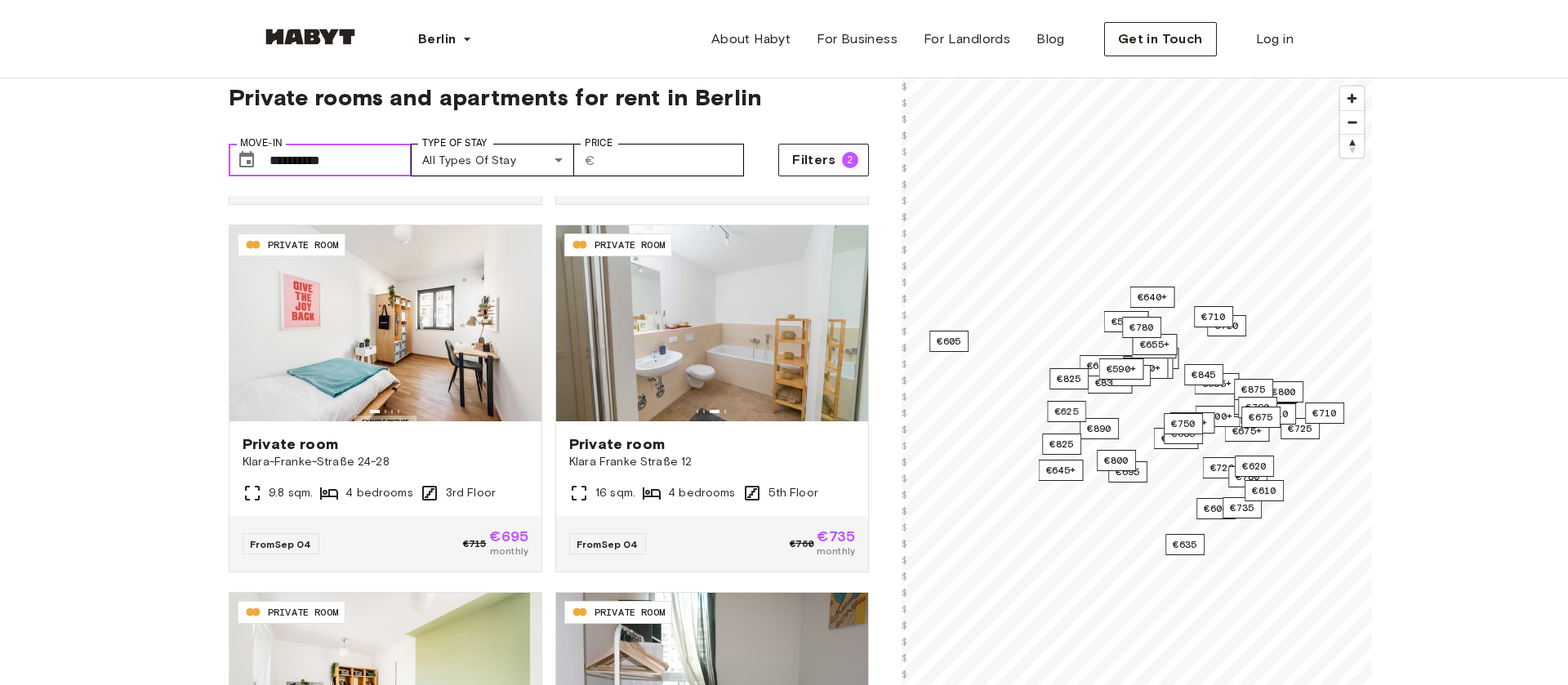 click on "**********" at bounding box center (341, 160) 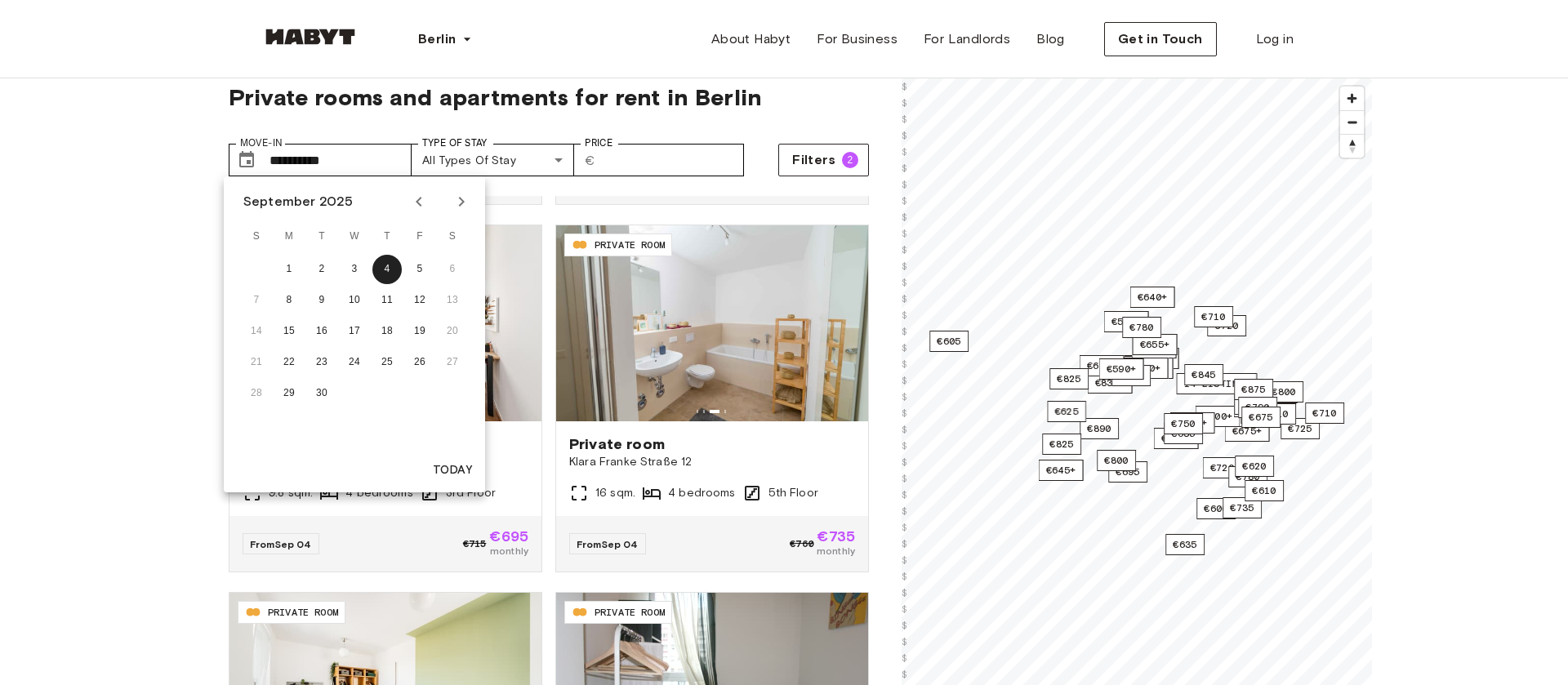 click on "[POSTAL_CODE] PRIVATE ROOM Private room [STREET] [NUMBER] [SQM] [BEDROOMS] [FLOOR] From  [DATE] €[PRICE] €[PRICE] monthly [POSTAL_CODE] PRIVATE ROOM Private room [STREET] [NUMBER] [SQM] [BEDROOMS] [FLOOR] From  [DATE] €[PRICE] €[PRICE] monthly [POSTAL_CODE] PRIVATE ROOM Private room [STREET] [NUMBER] [SQM] [BEDROOMS] [FLOOR] From  [DATE] €[PRICE] €[PRICE] monthly [POSTAL_CODE] PRIVATE ROOM Private room [STREET] [NUMBER] [SQM] [BEDROOMS] [FLOOR] From  [DATE] €[PRICE] €[PRICE] monthly [POSTAL_CODE] PRIVATE ROOM Private room [STREET] [NUMBER] [SQM] [BEDROOMS] [FLOOR] From  [DATE] €[PRICE] €[PRICE] monthly [POSTAL_CODE] PRIVATE ROOM Private room [STREET] [NUMBER] [SQM]" at bounding box center (549, 465) 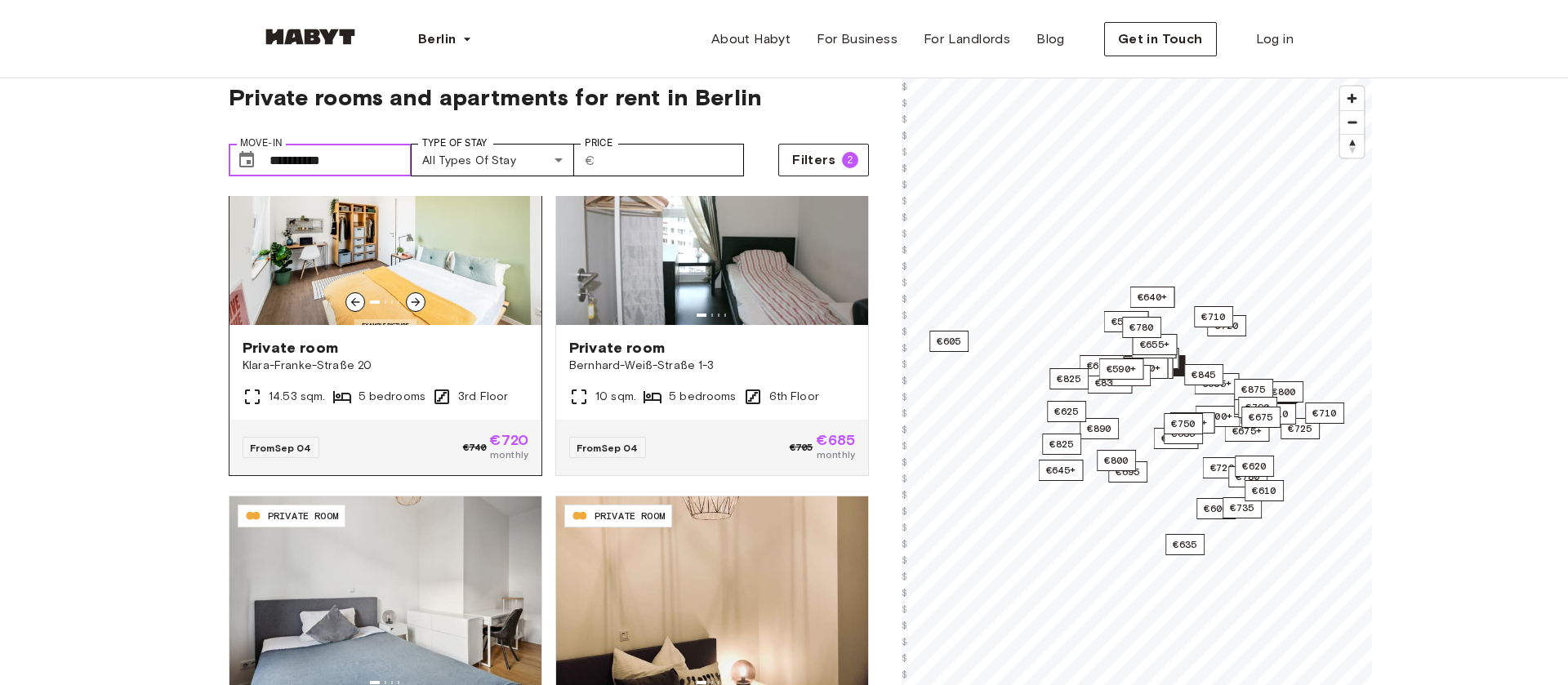 scroll, scrollTop: 1492, scrollLeft: 0, axis: vertical 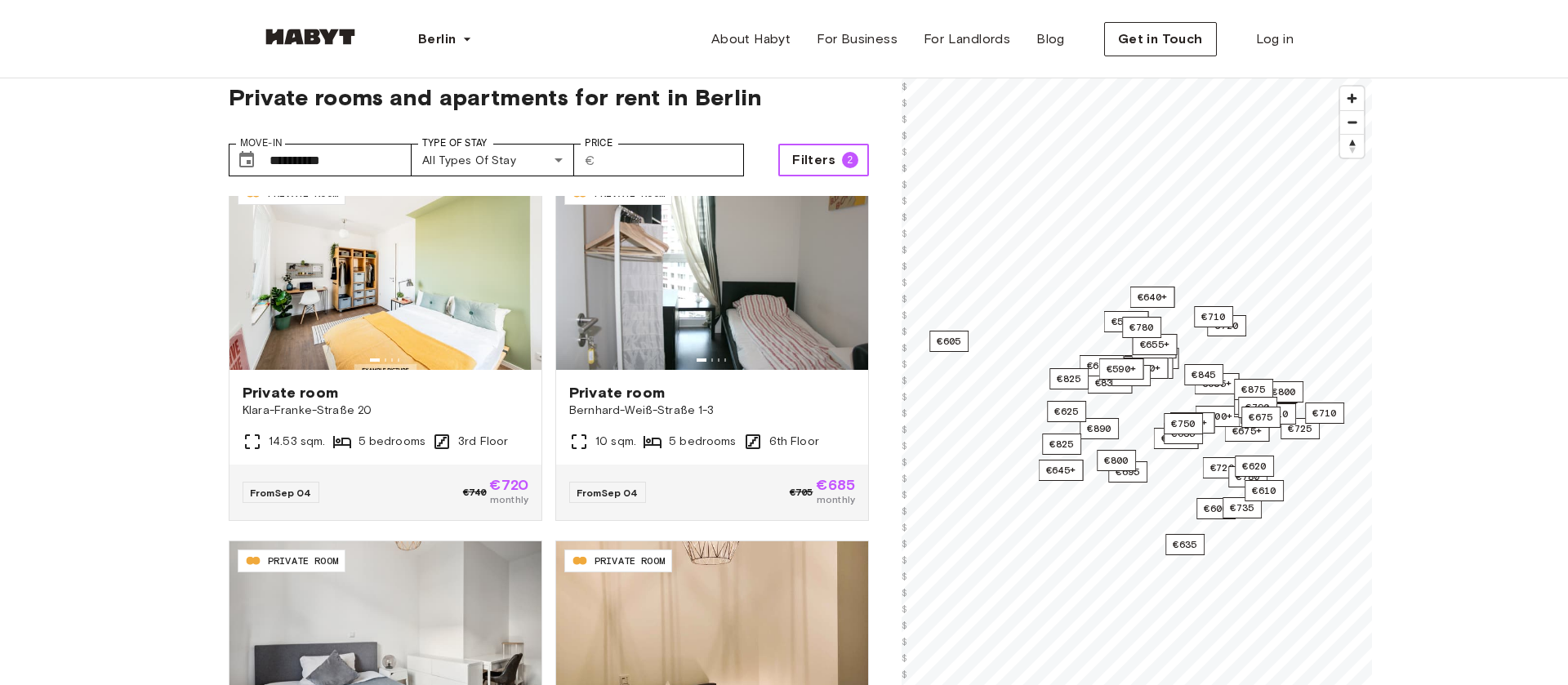 click on "Filters" at bounding box center (813, 160) 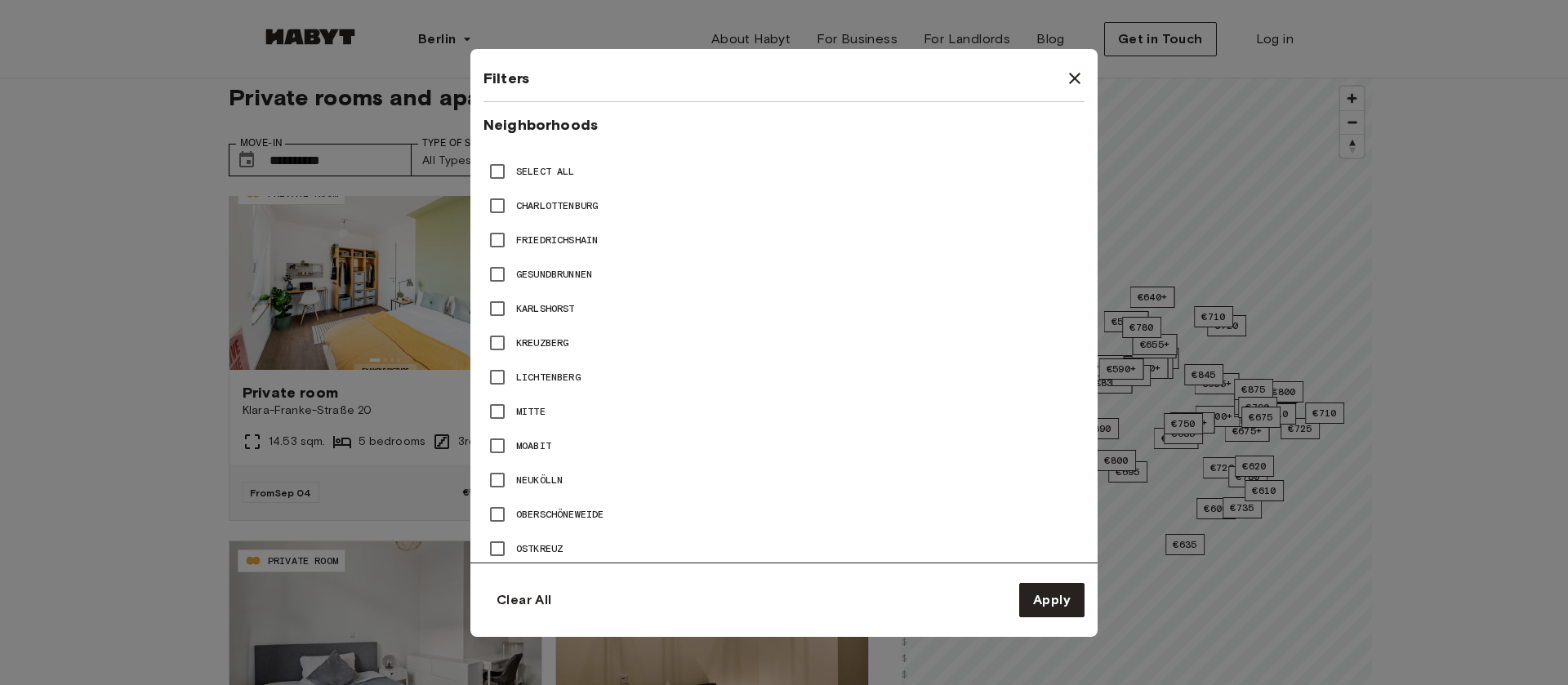 scroll, scrollTop: 722, scrollLeft: 0, axis: vertical 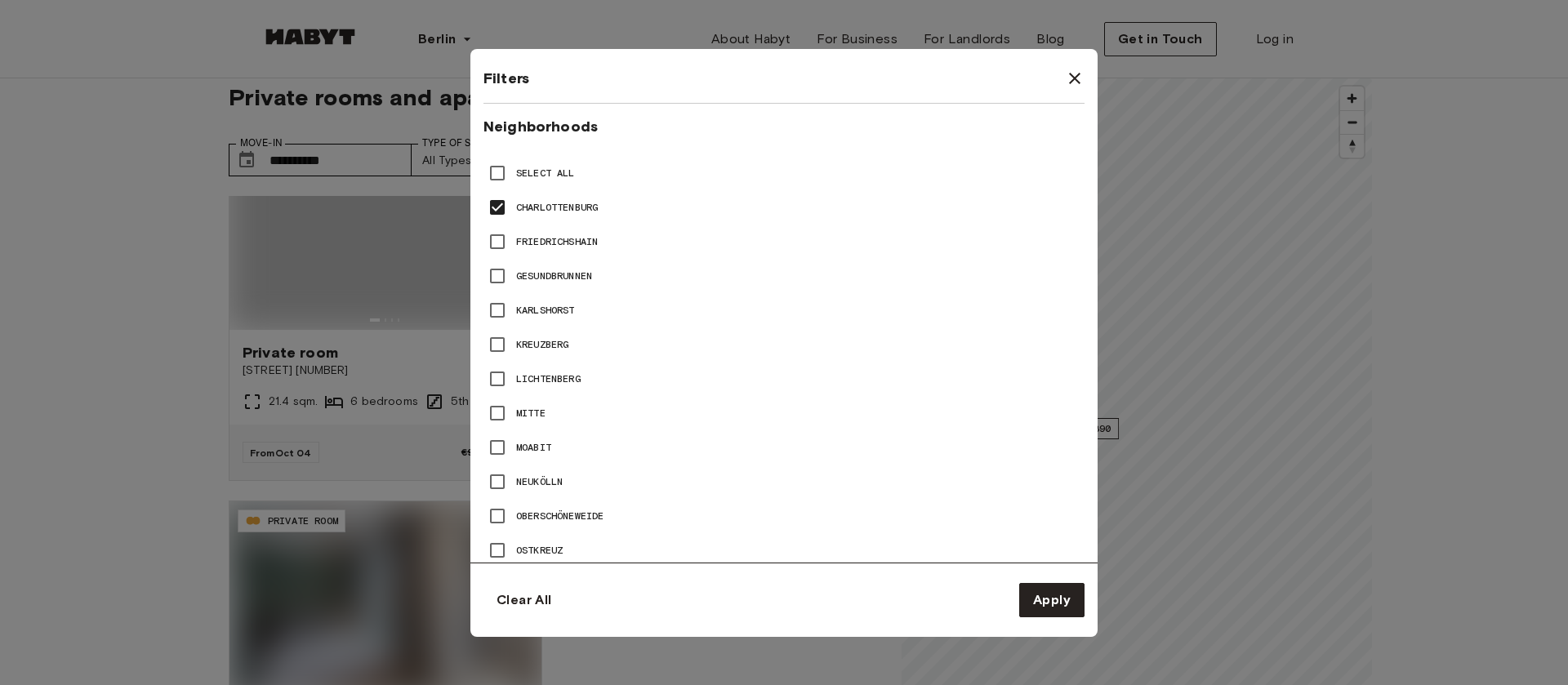 type on "**" 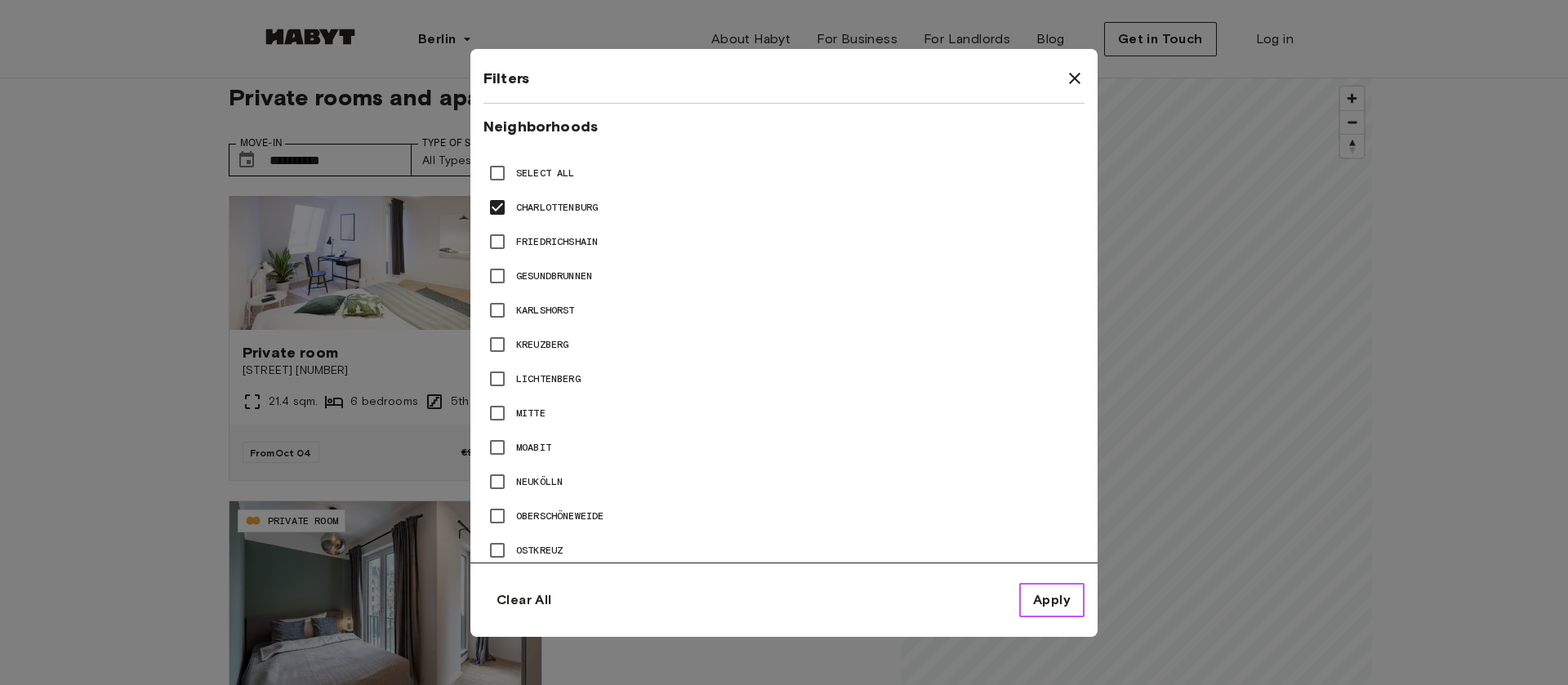 click on "Apply" at bounding box center [1052, 600] 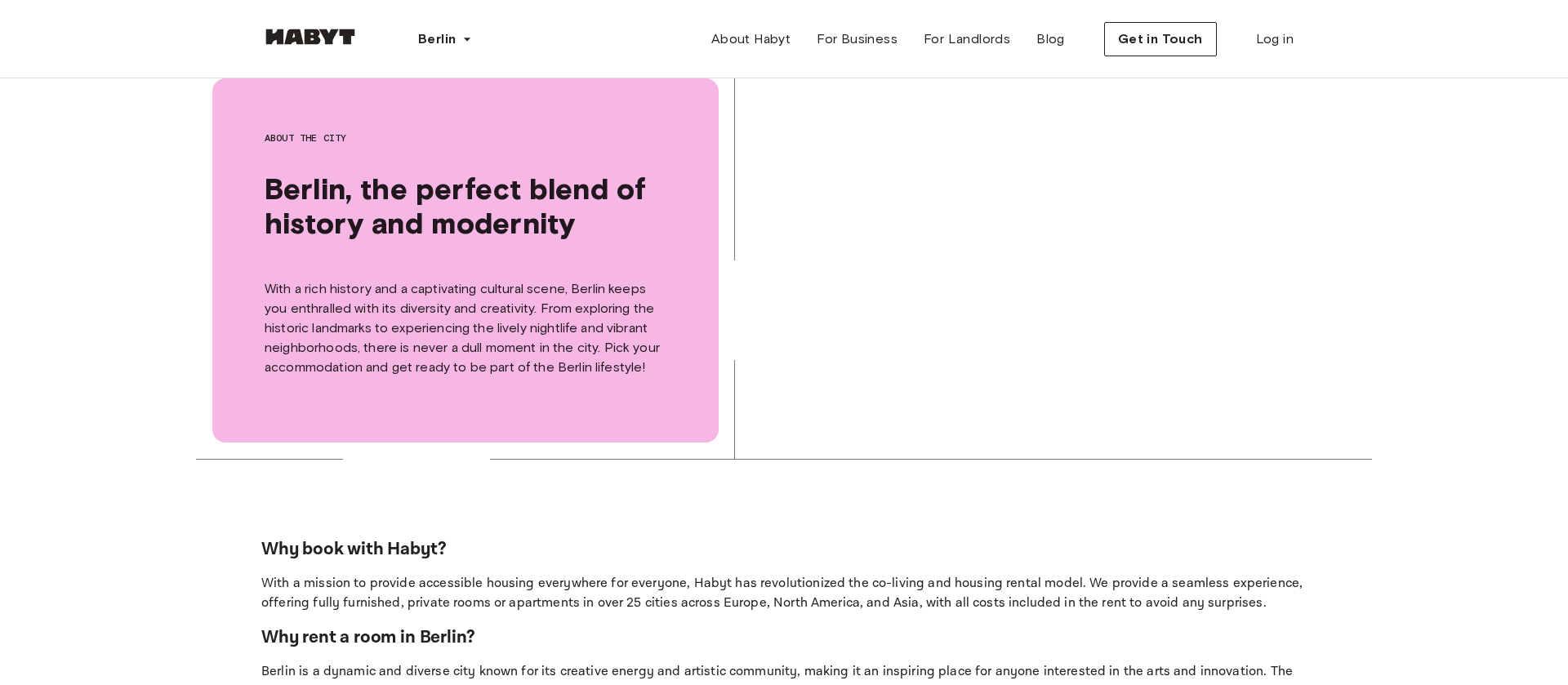 scroll, scrollTop: 0, scrollLeft: 0, axis: both 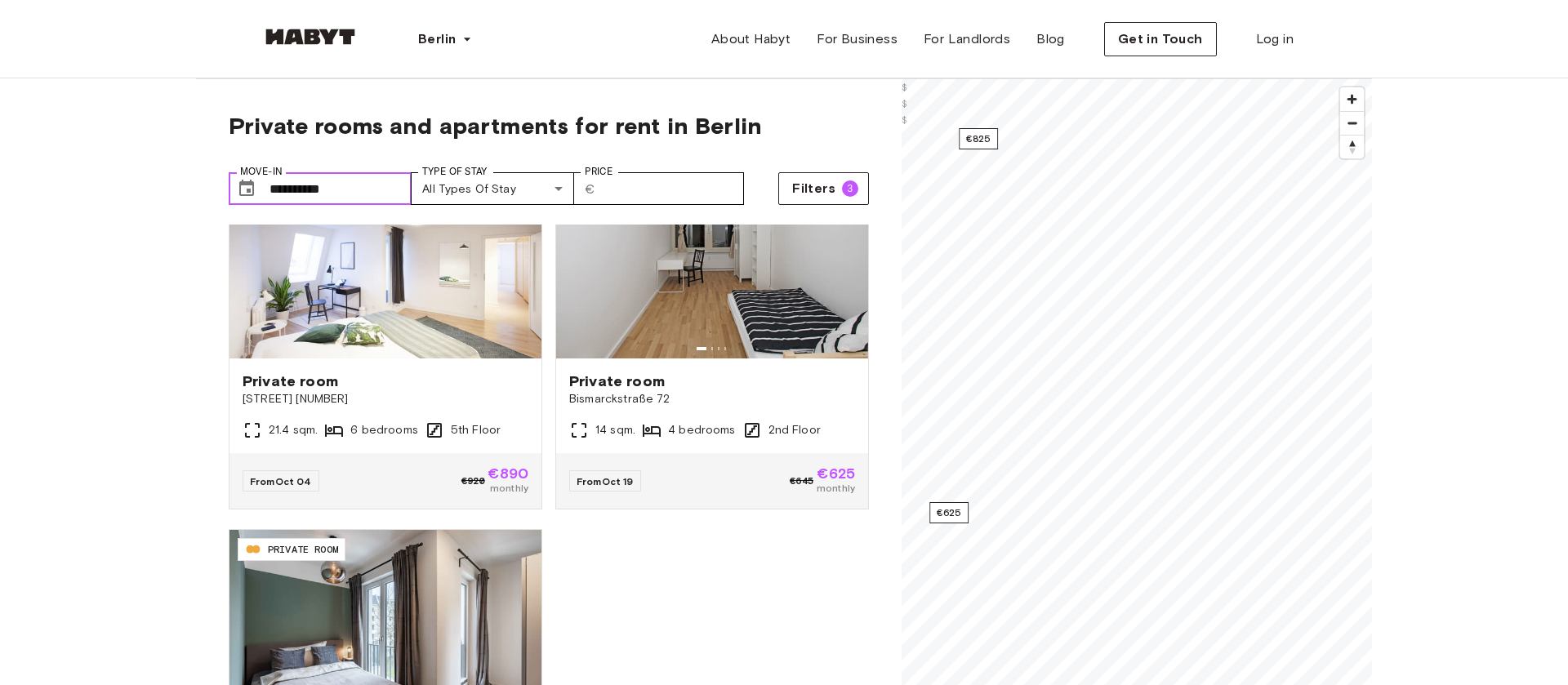 click on "**********" at bounding box center [341, 189] 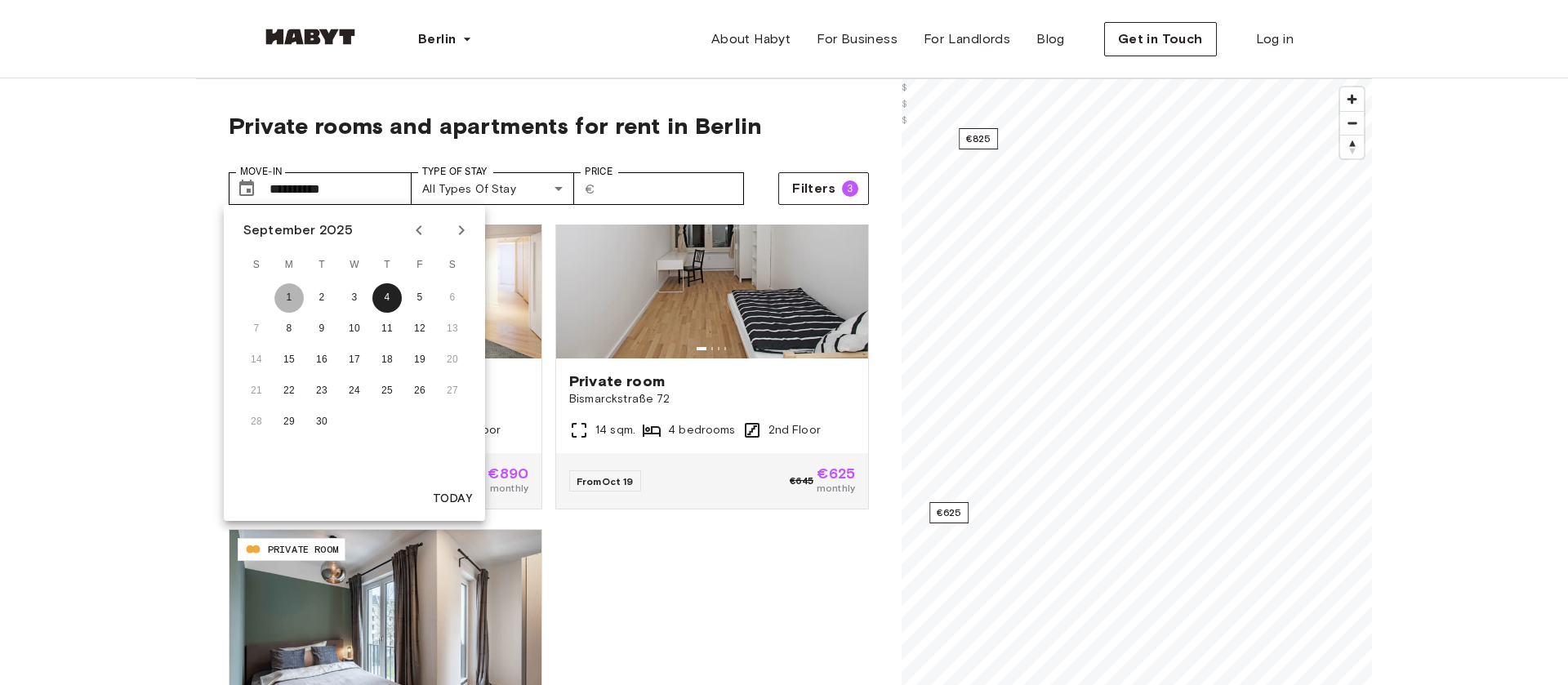 click on "1" at bounding box center (289, 298) 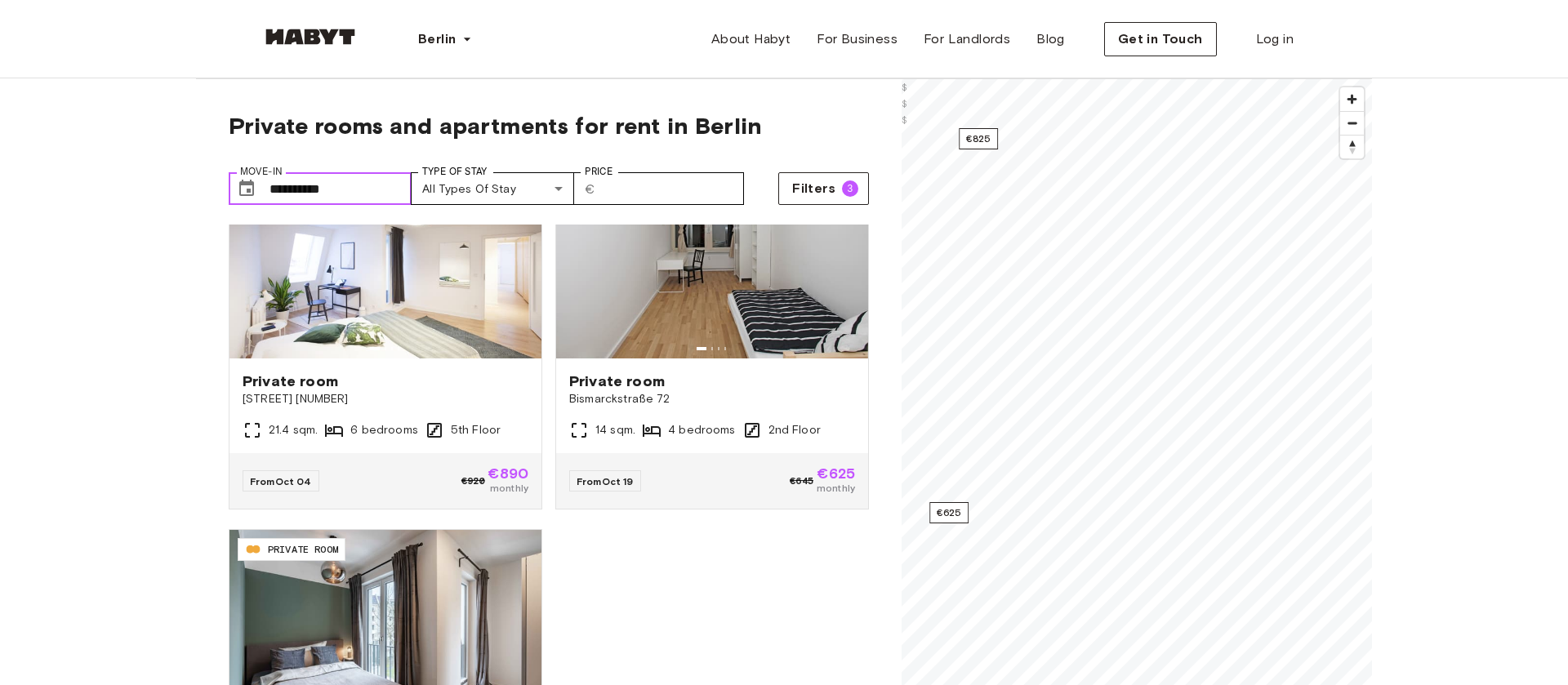 click on "**********" at bounding box center (341, 189) 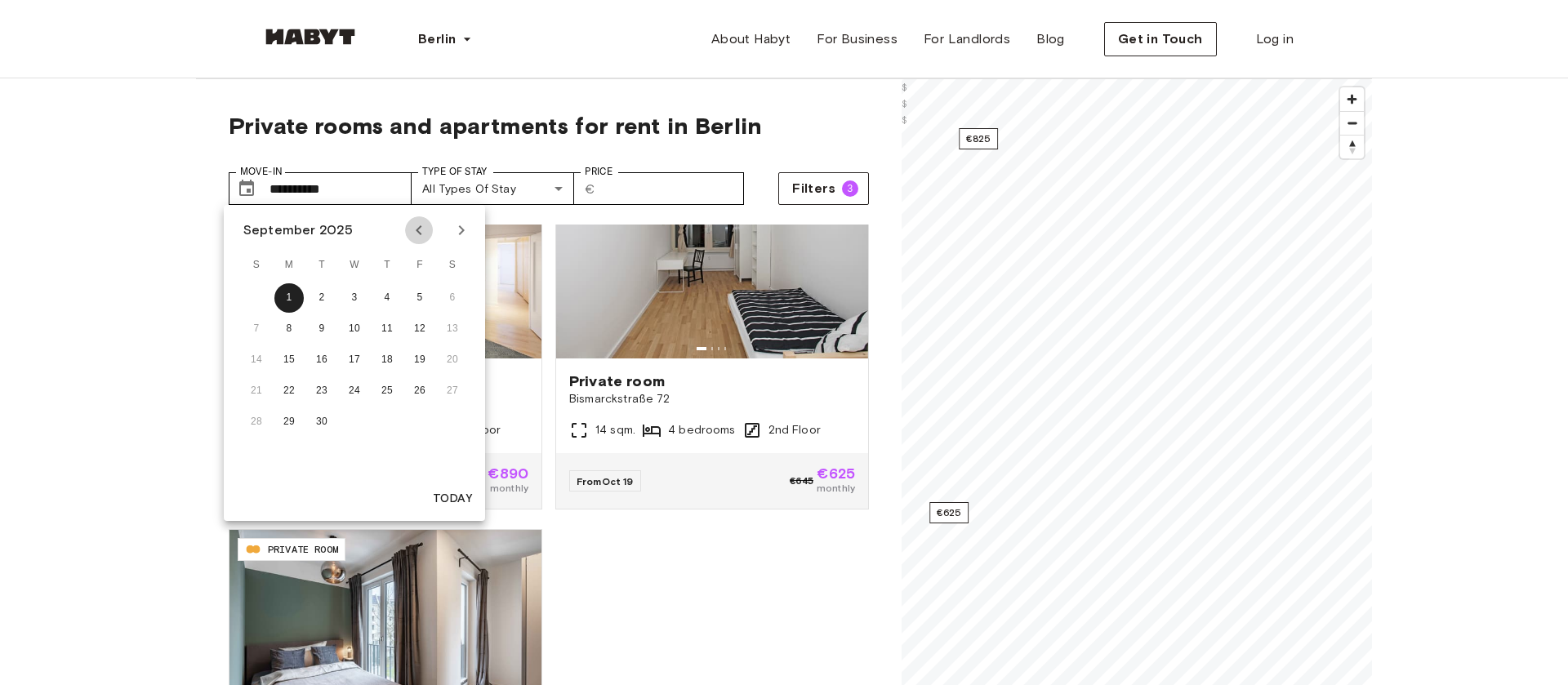 click 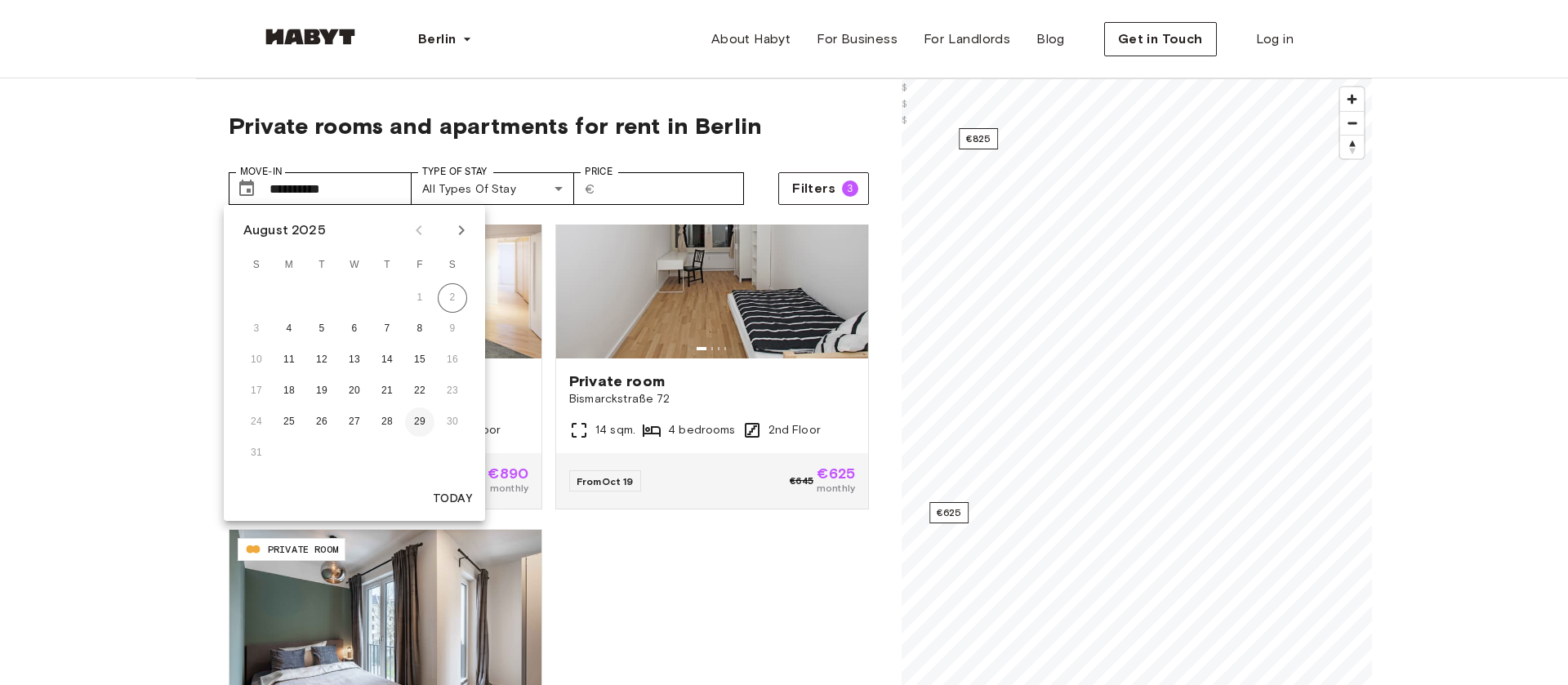 click on "29" at bounding box center (420, 422) 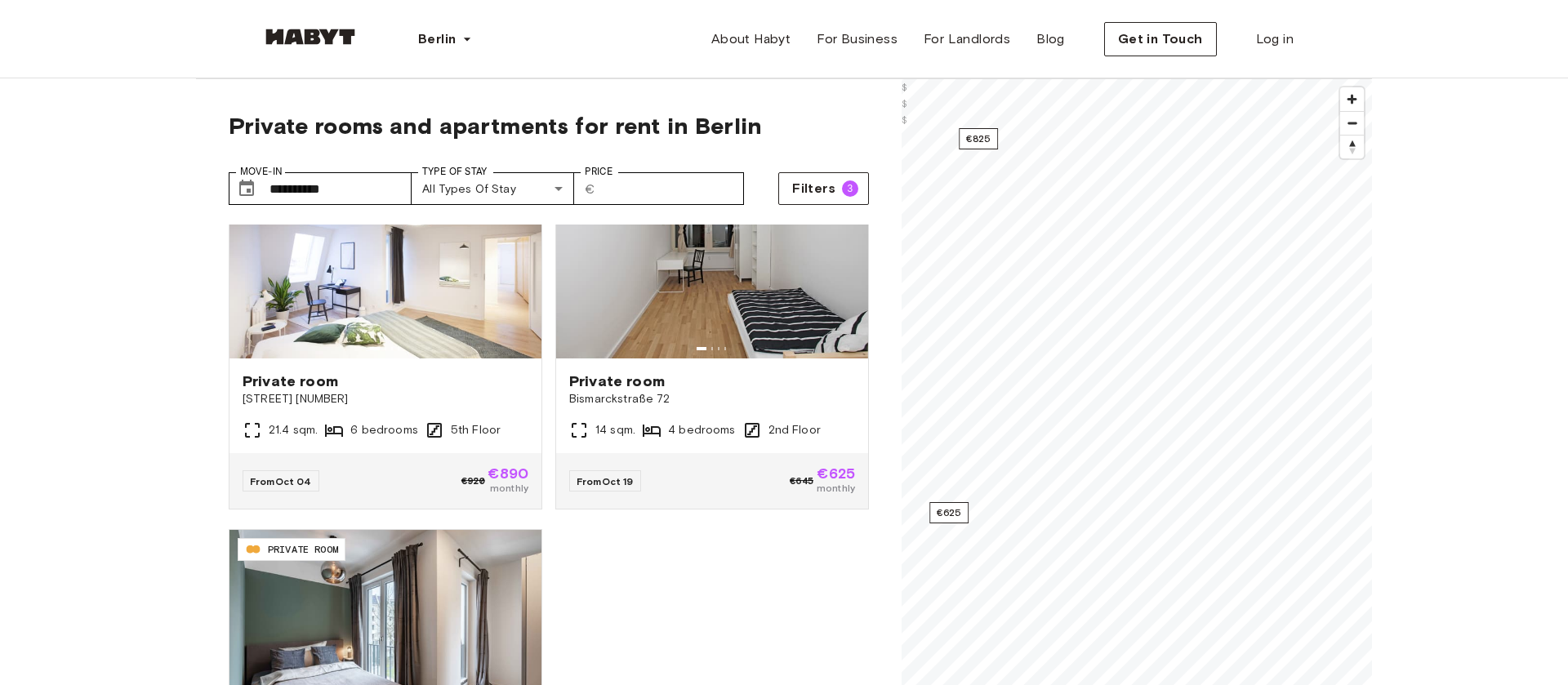type on "**********" 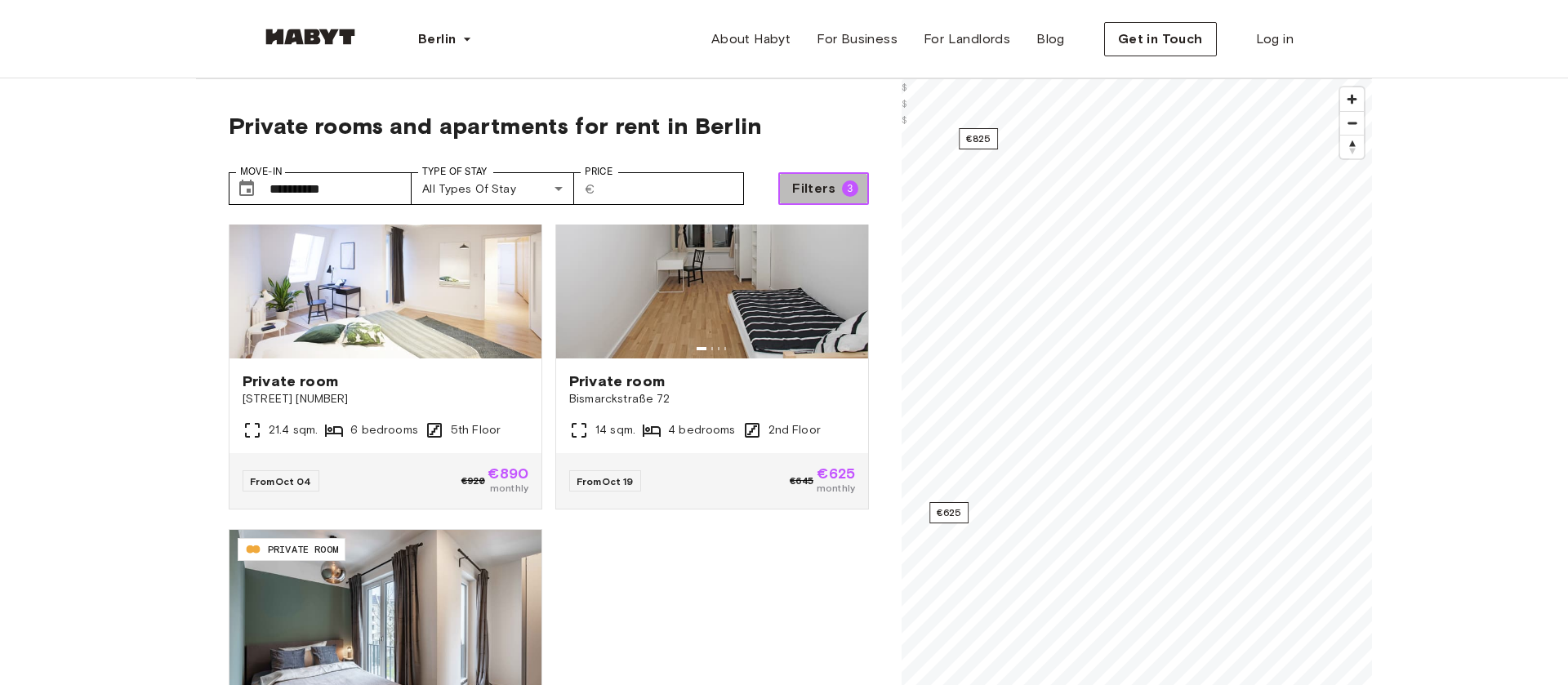 click on "Filters" at bounding box center [813, 189] 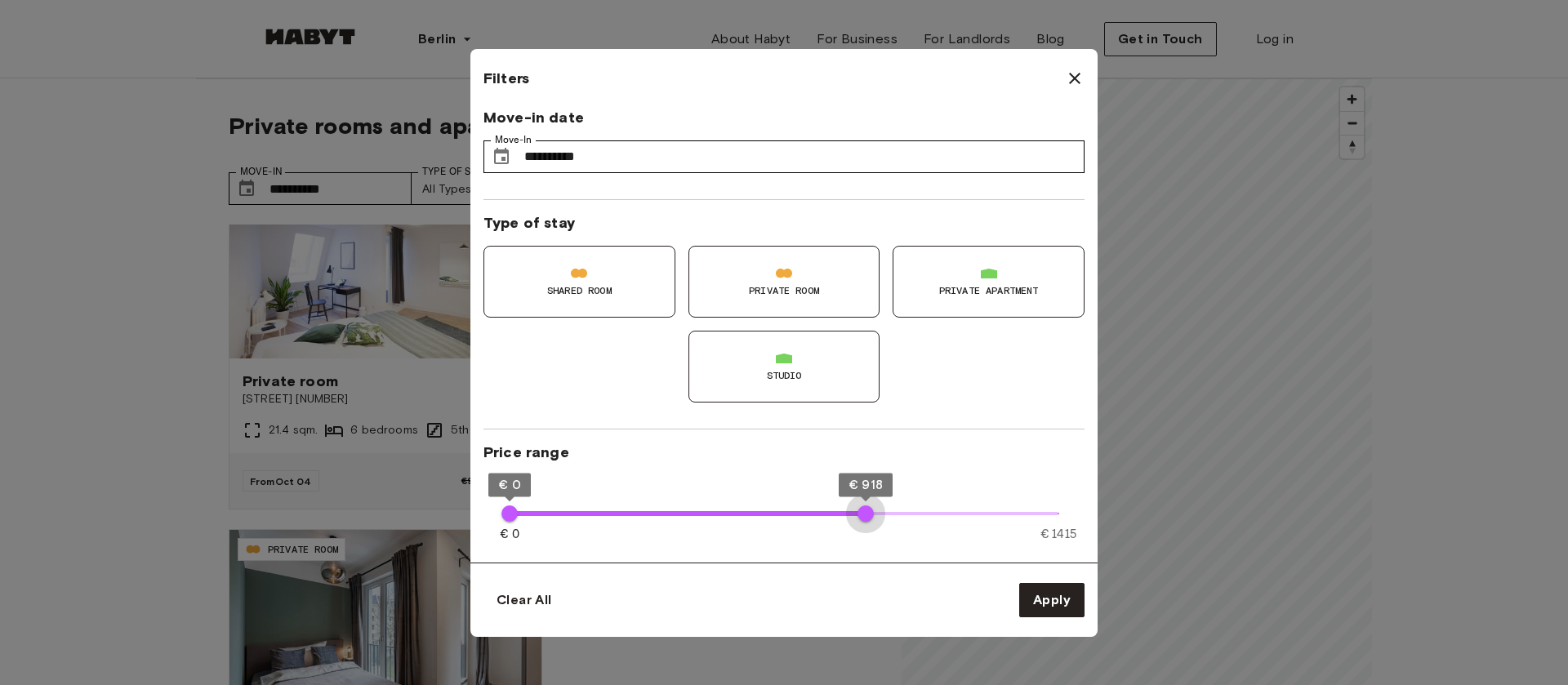 type on "****" 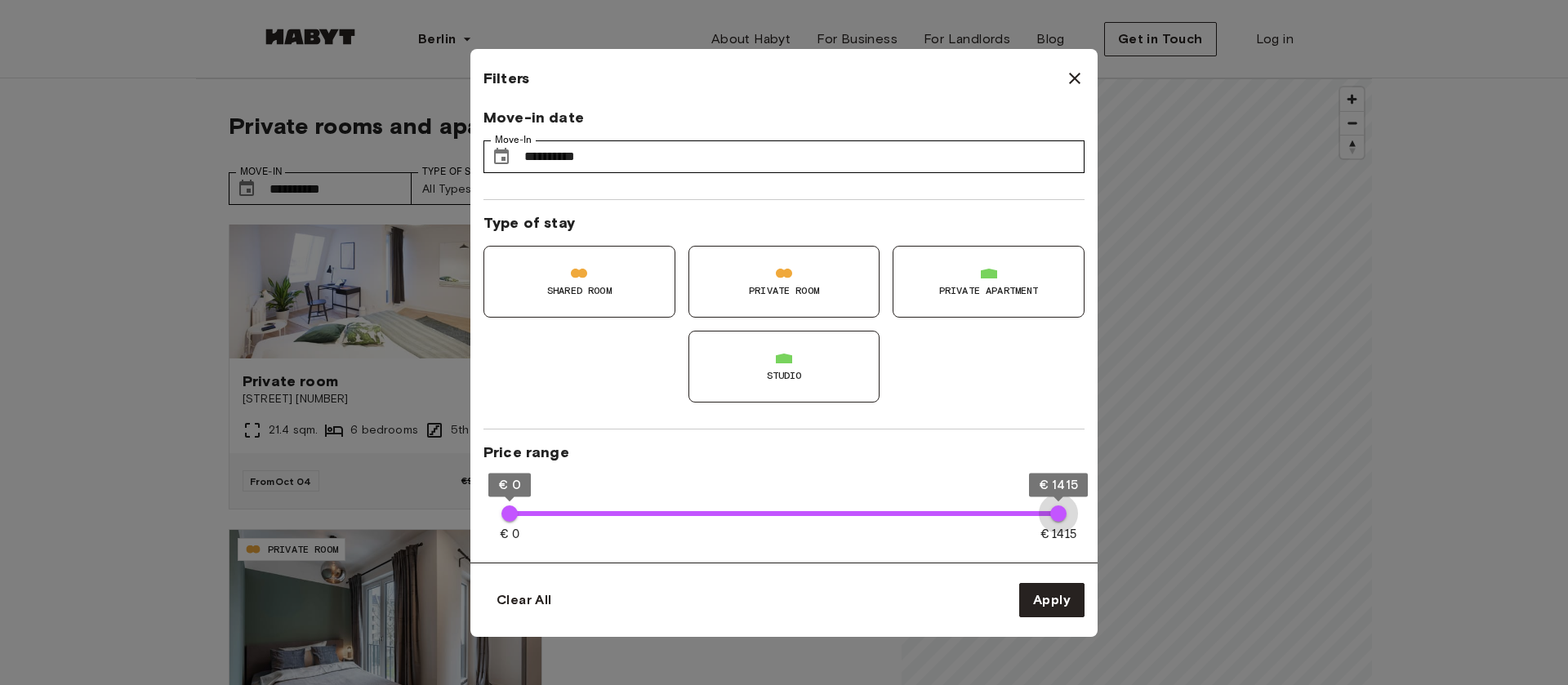 drag, startPoint x: 866, startPoint y: 514, endPoint x: 1139, endPoint y: 535, distance: 273.8065 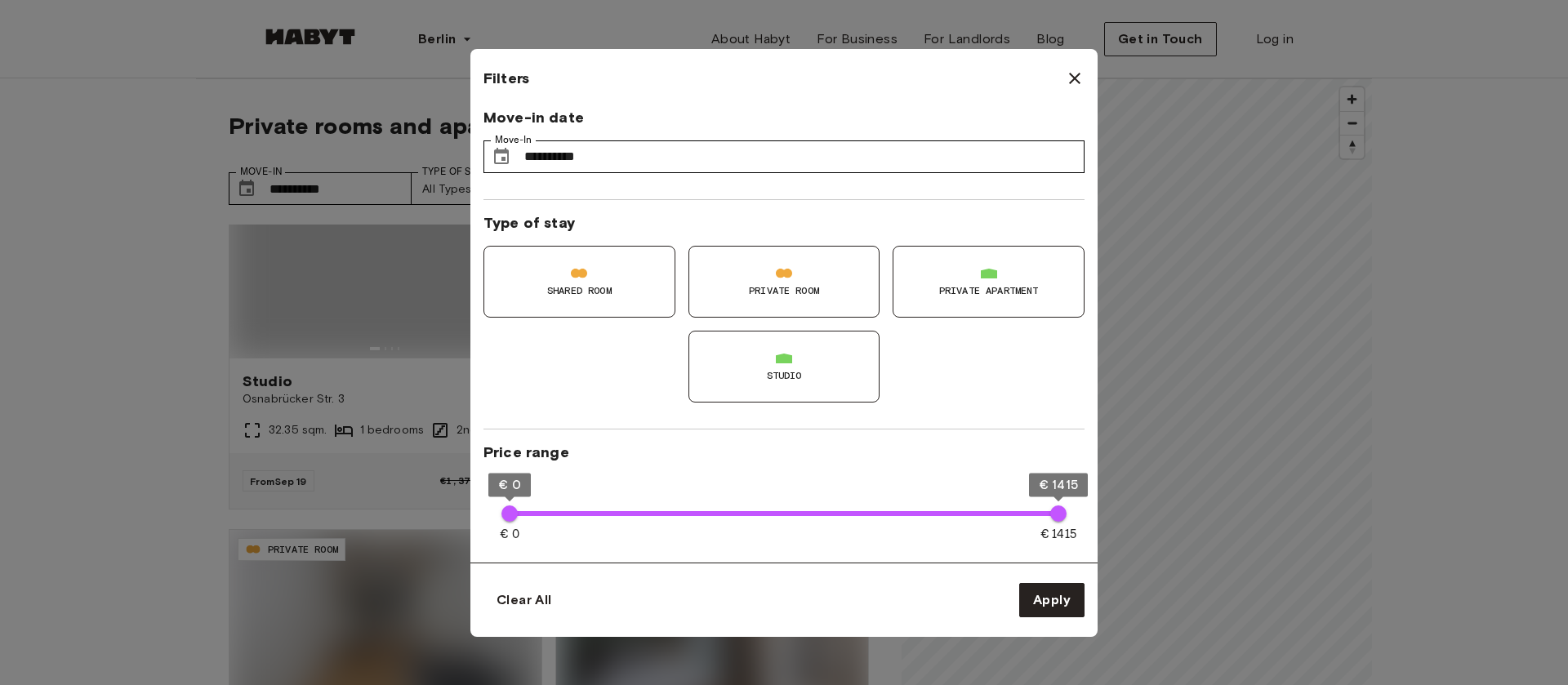 type on "****" 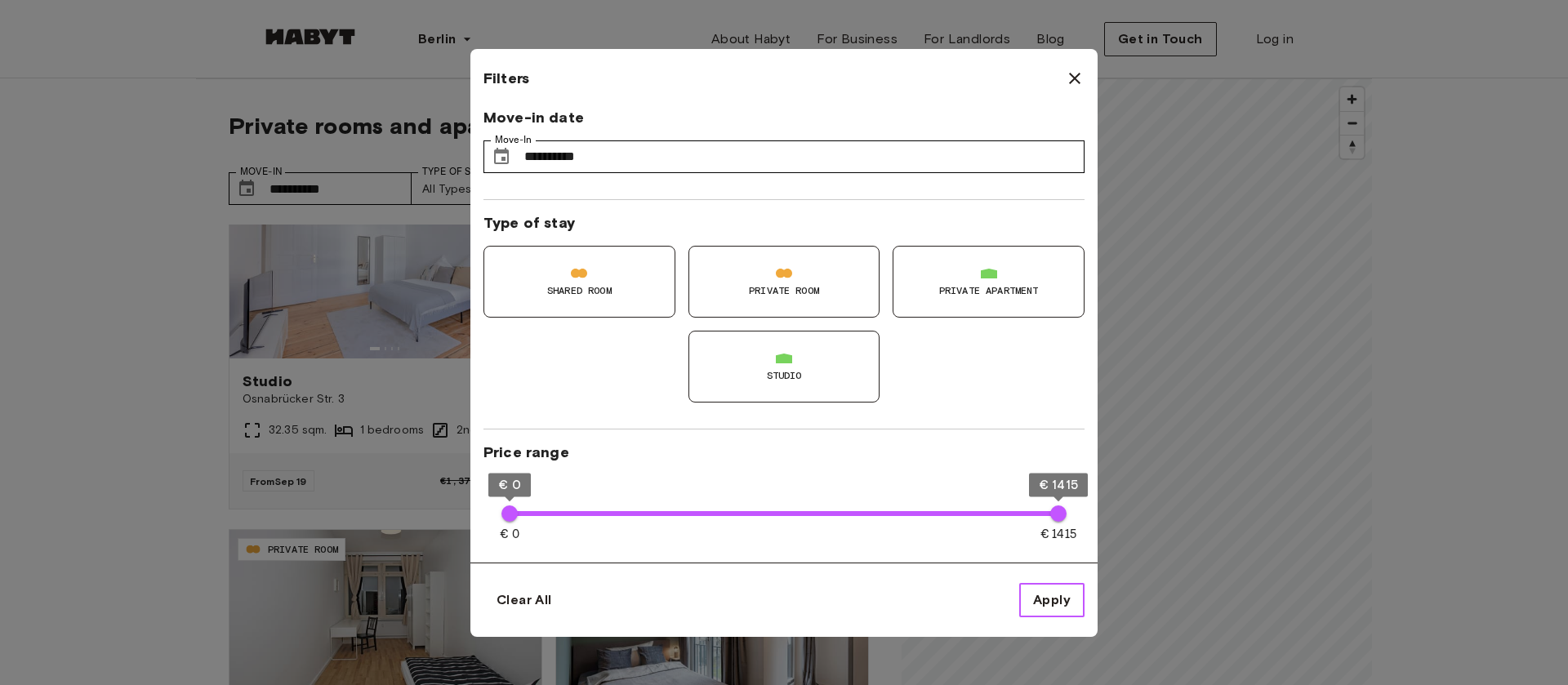 click on "Apply" at bounding box center [1052, 600] 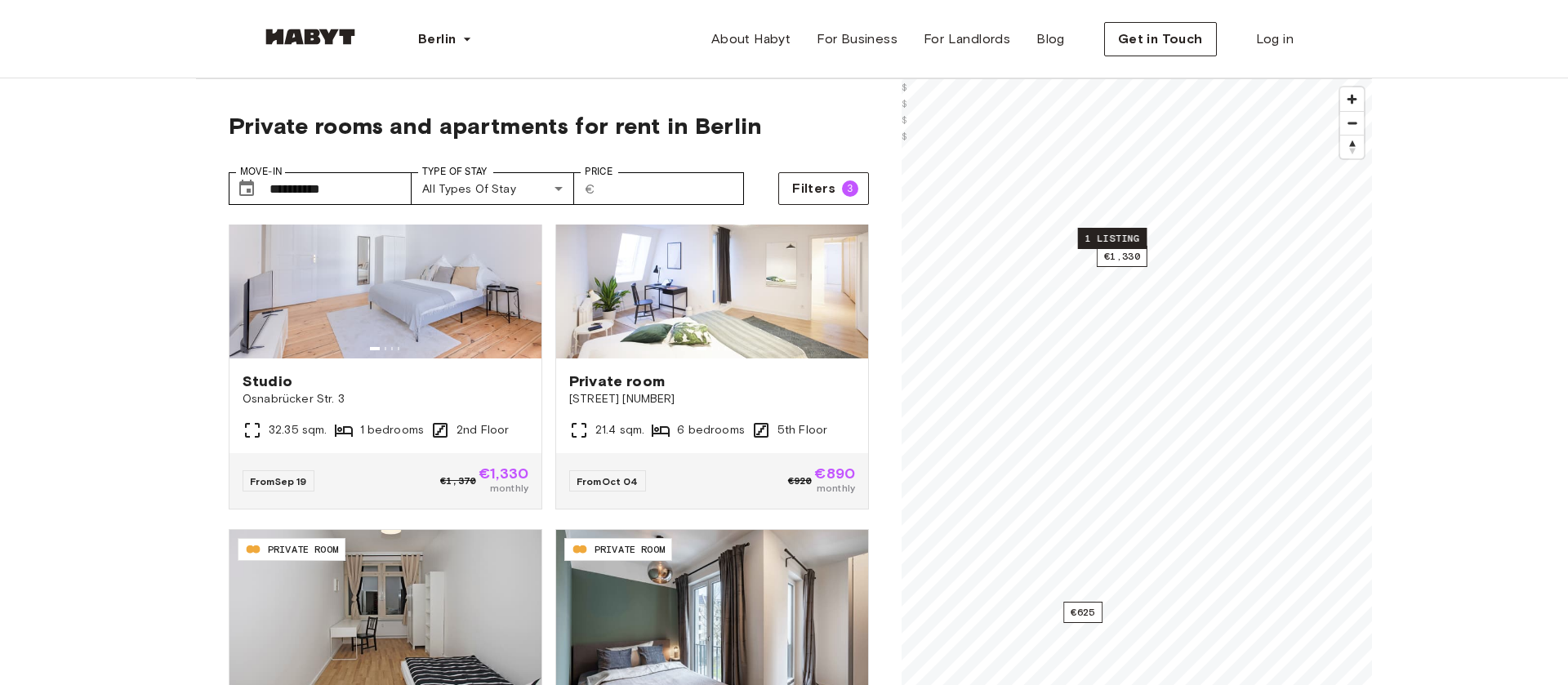 click on "1 listing" at bounding box center (1112, 238) 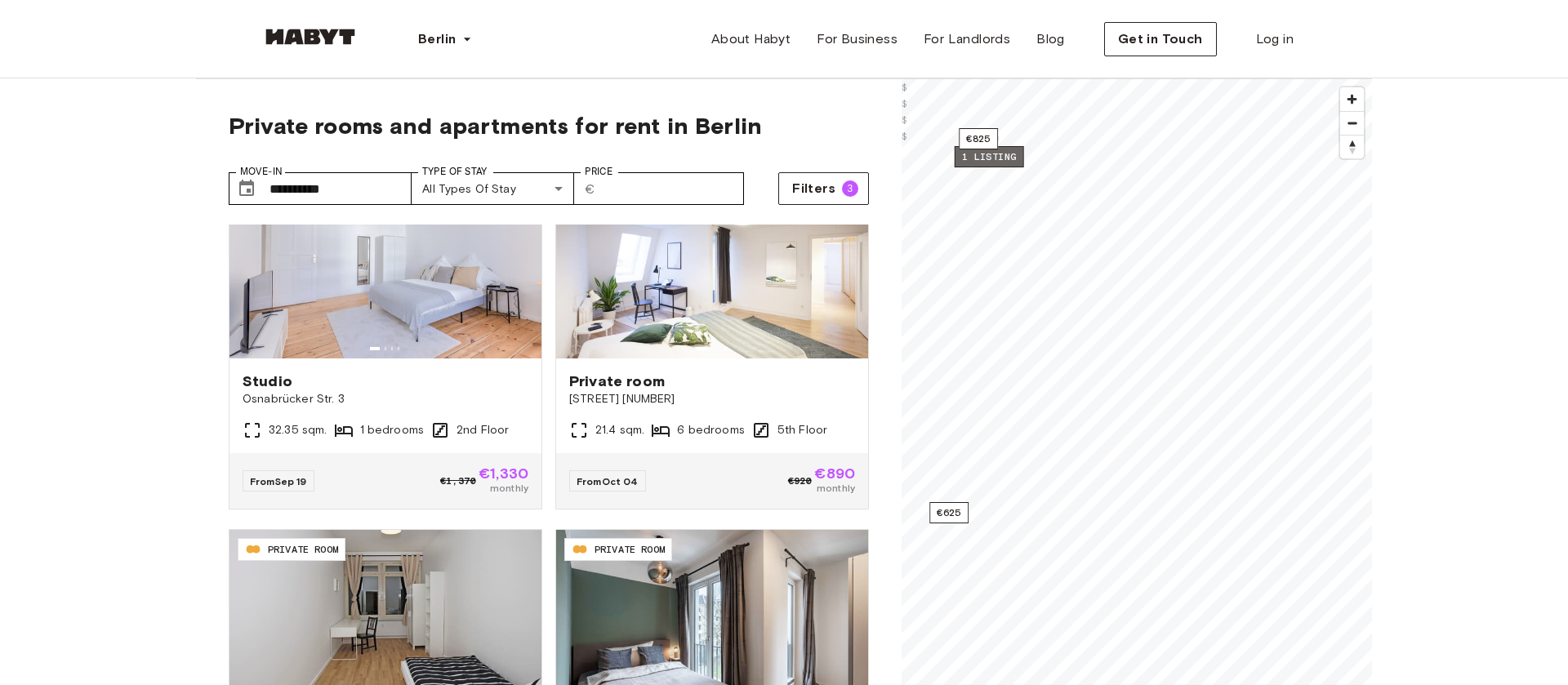 click on "1 listing" at bounding box center [989, 157] 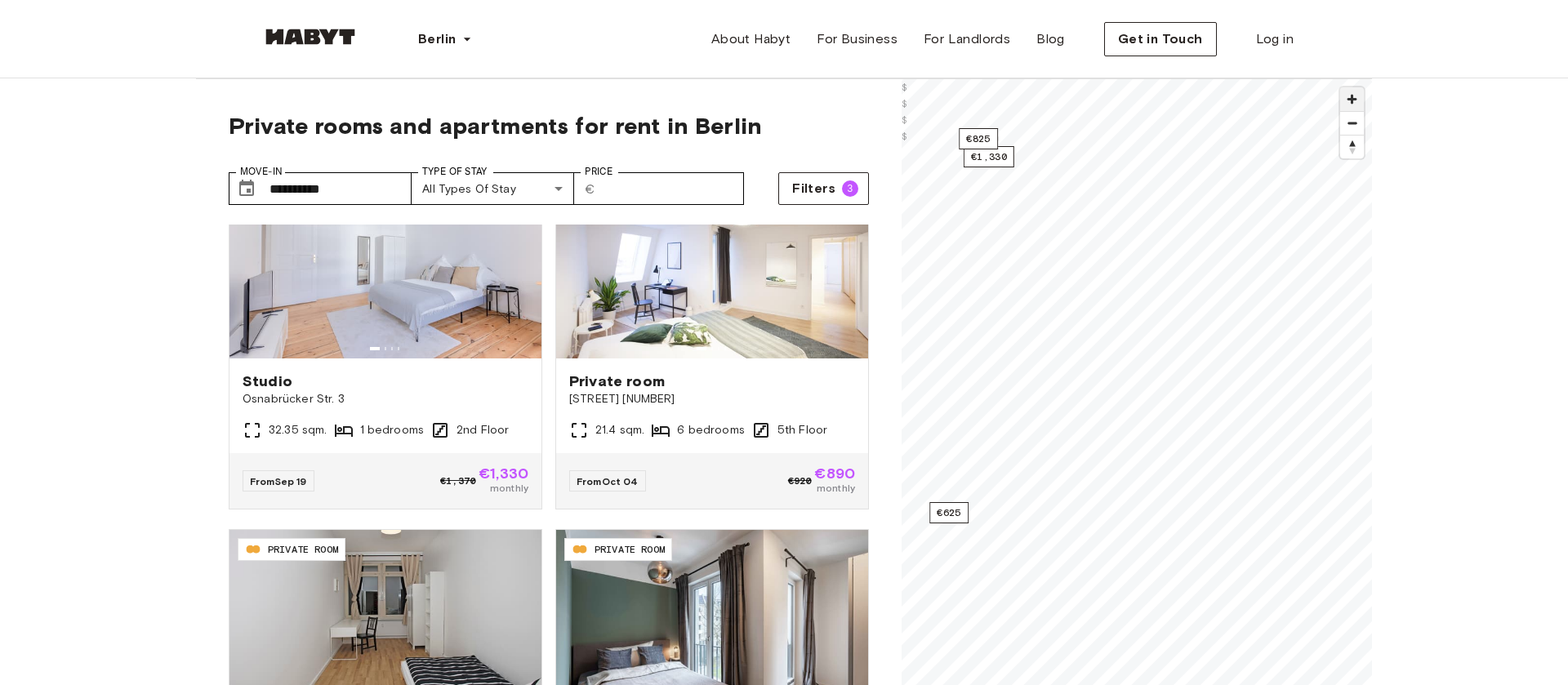 click on "[POSTAL_CODE] STUDIO Studio [STREET] [NUMBER] [SQM] [BEDROOMS] [FLOOR] From  [DATE] €[PRICE] €[PRICE] monthly [POSTAL_CODE] PRIVATE ROOM Private room [STREET] [NUMBER] [SQM] [BEDROOMS] [FLOOR] From  [DATE] €[PRICE] €[PRICE] monthly [POSTAL_CODE] PRIVATE ROOM Private room [STREET] [NUMBER] [SQM] [BEDROOMS] [FLOOR] From  [DATE] €[PRICE] €[PRICE] monthly [POSTAL_CODE] PRIVATE ROOM Private room [STREET] [NUMBER] [SQM] [BEDROOMS] [FLOOR] From  [DATE] €[PRICE] €[PRICE] €[PRICE] €[PRICE] €[PRICE] €[PRICE] © Mapbox   © OpenStreetMap   Improve this map $ $ $" at bounding box center (784, 1982) 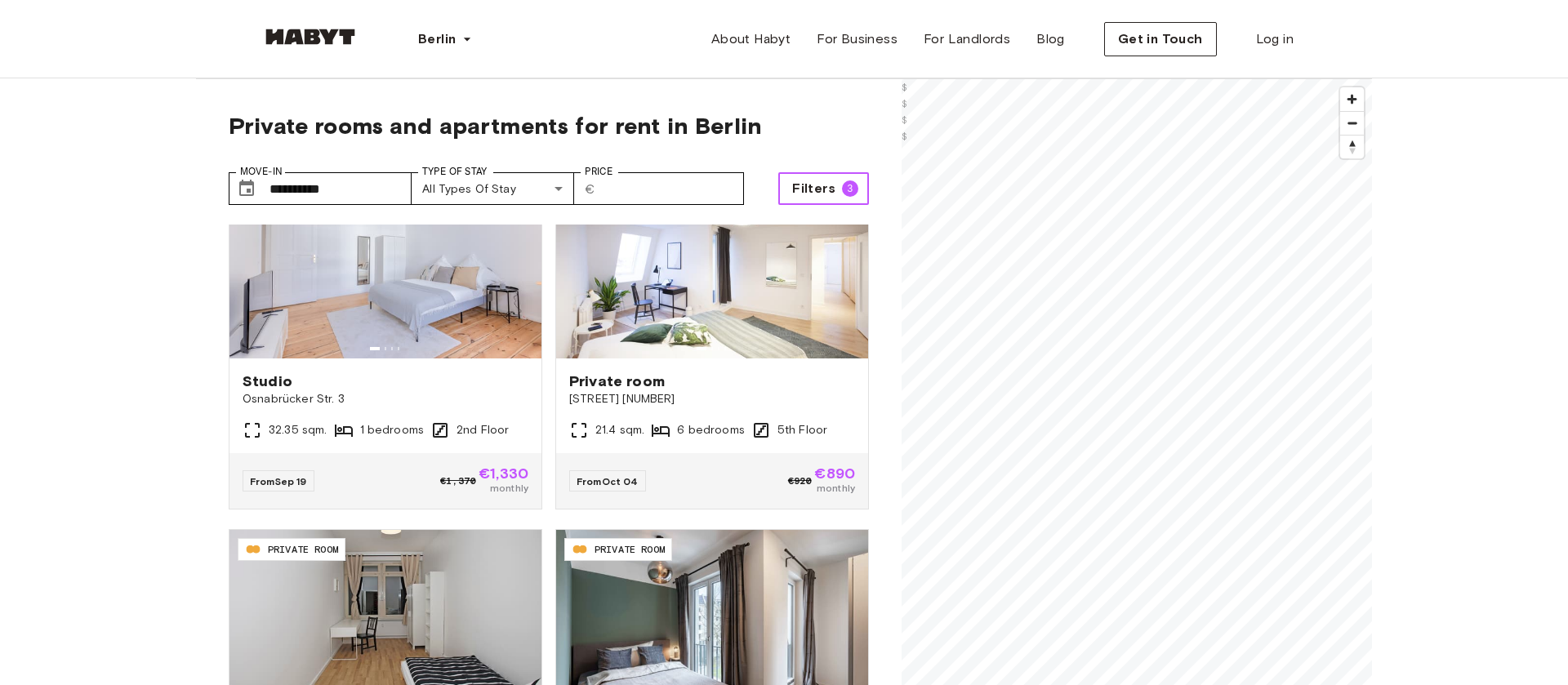 click on "Filters 3" at bounding box center (823, 189) 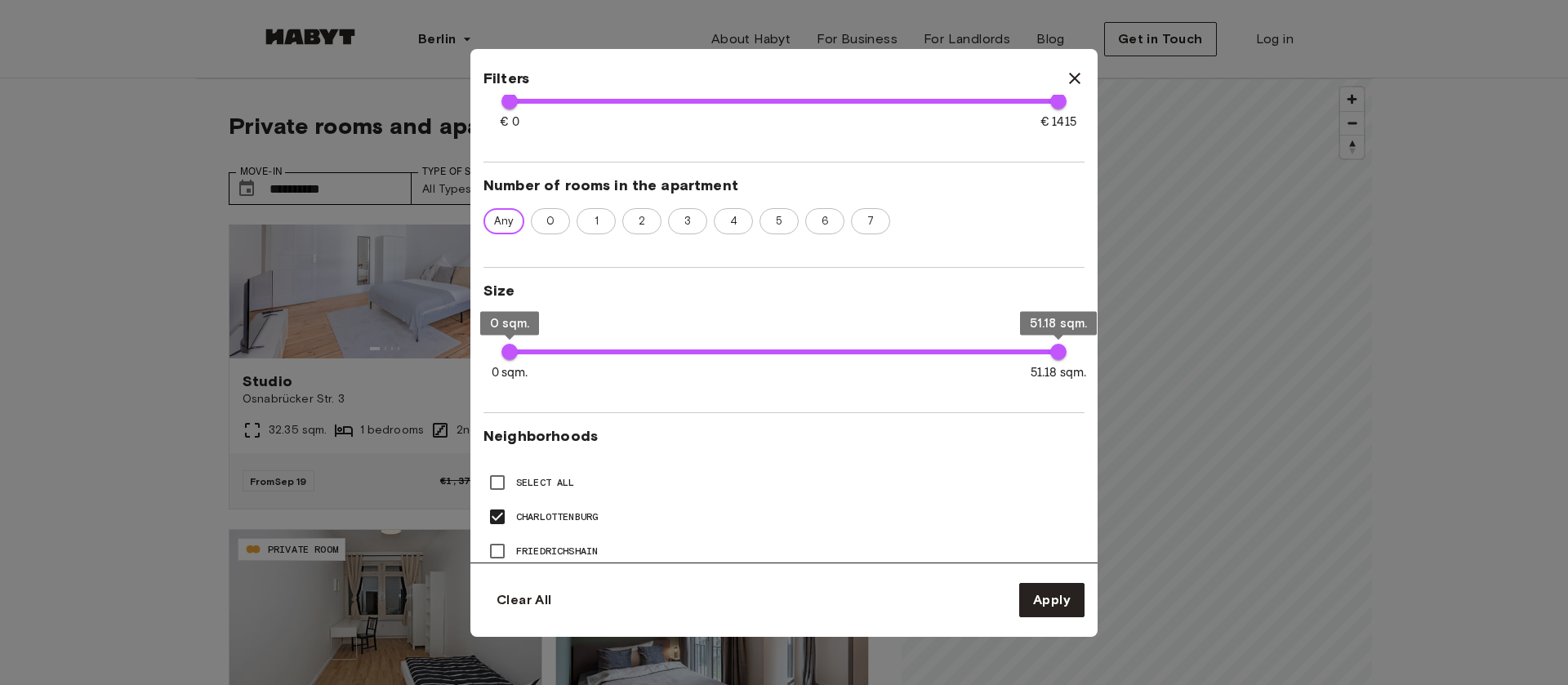 scroll, scrollTop: 493, scrollLeft: 0, axis: vertical 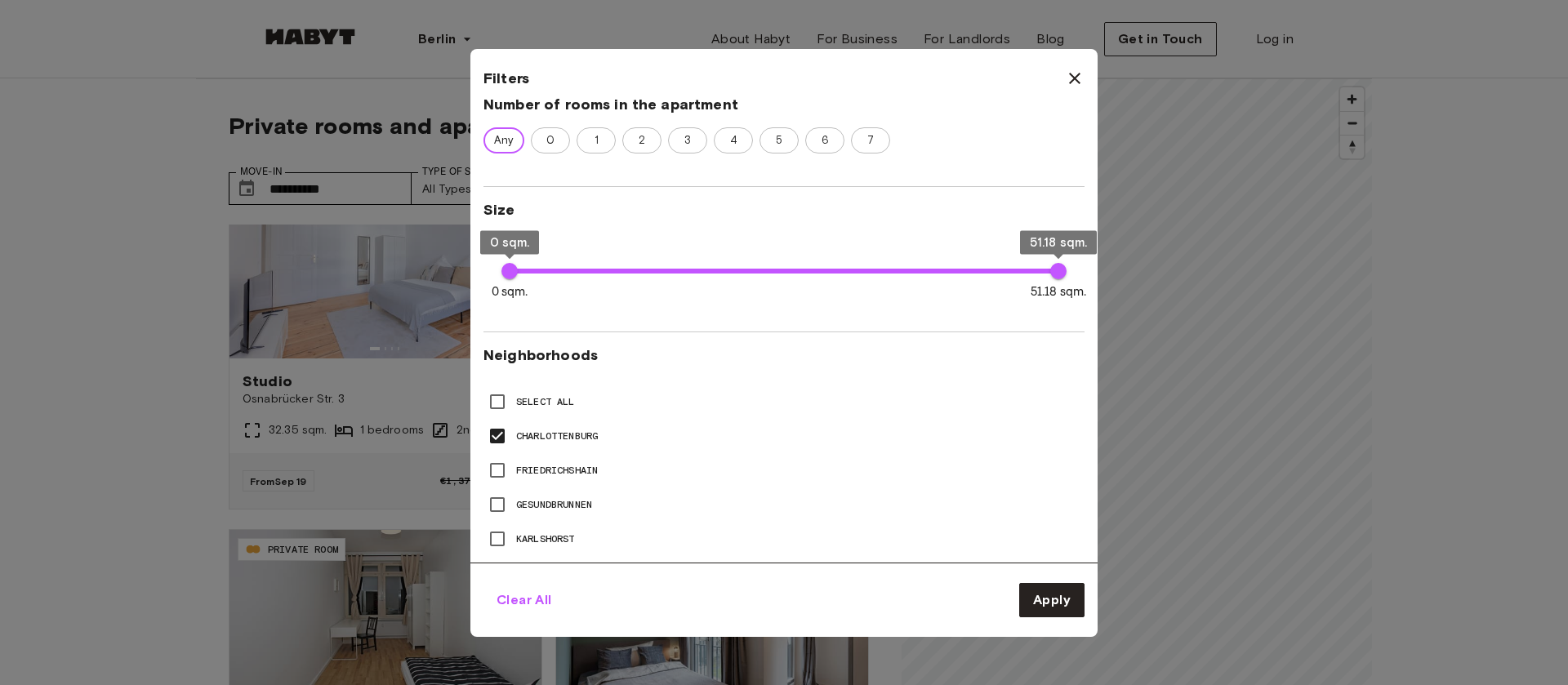 click on "Clear All" at bounding box center [524, 600] 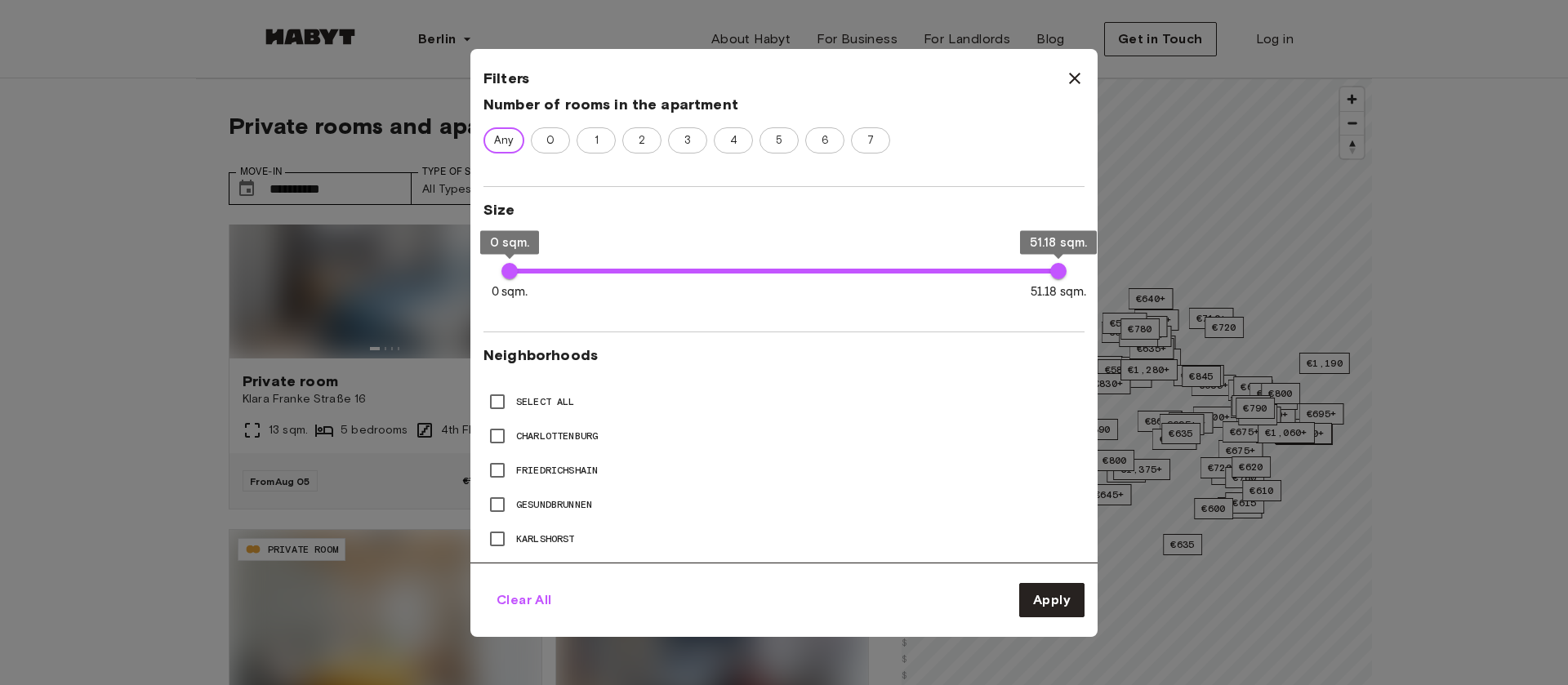 type on "**********" 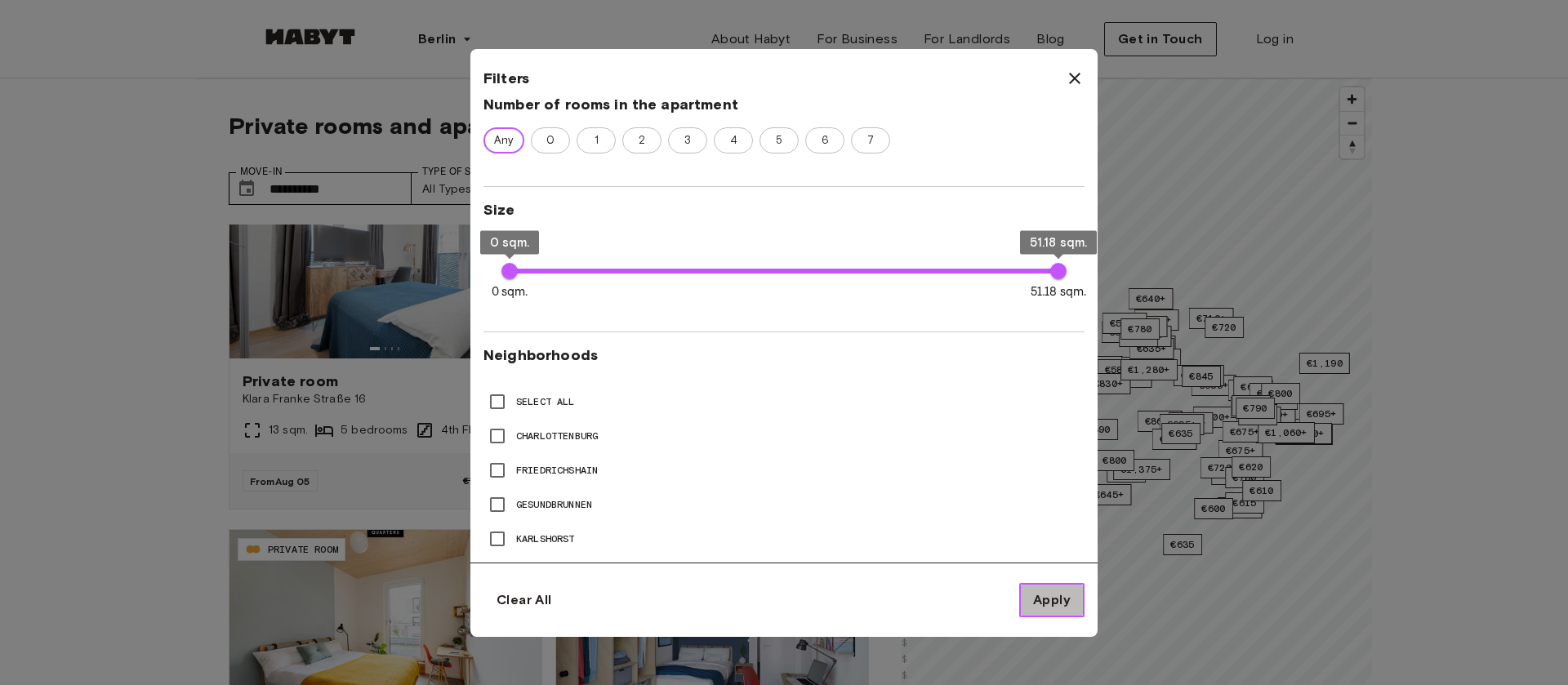 click on "Apply" at bounding box center [1052, 600] 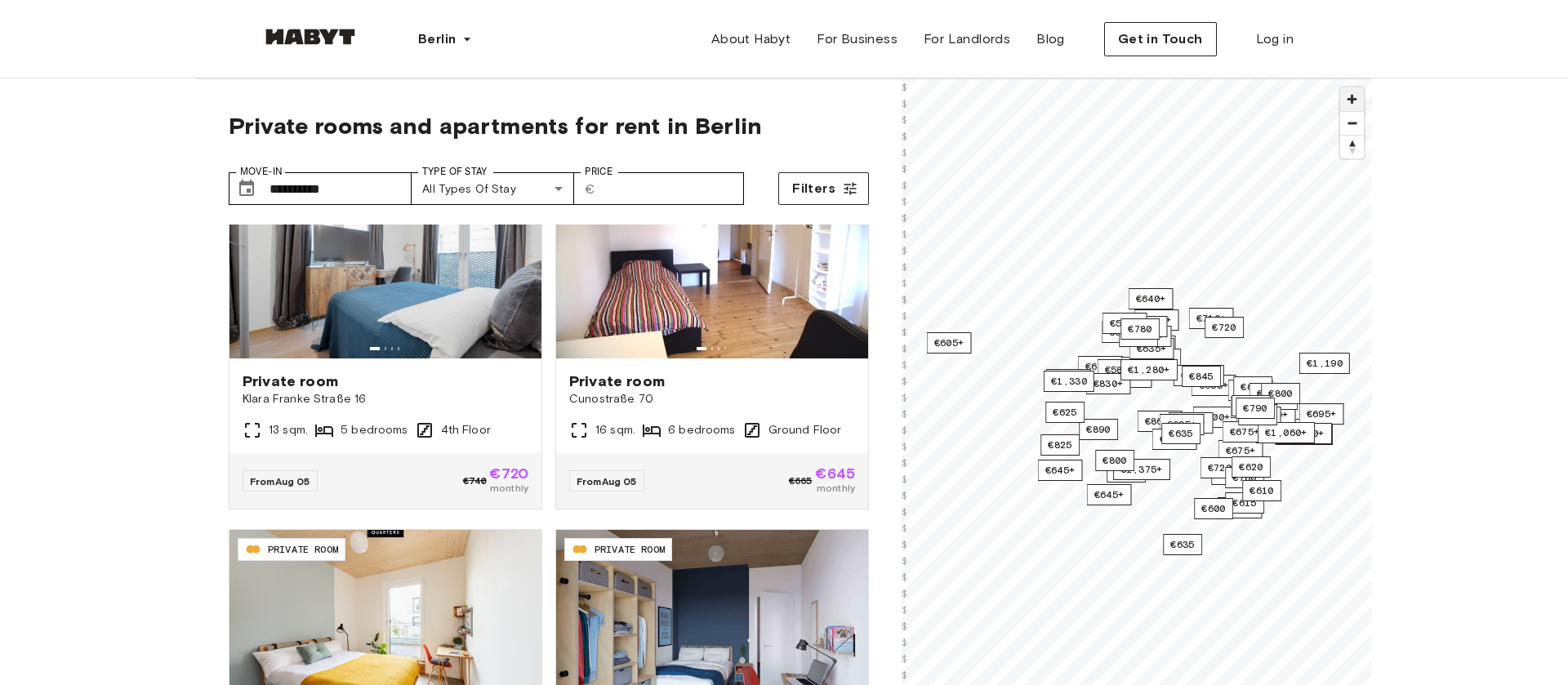click at bounding box center (1352, 99) 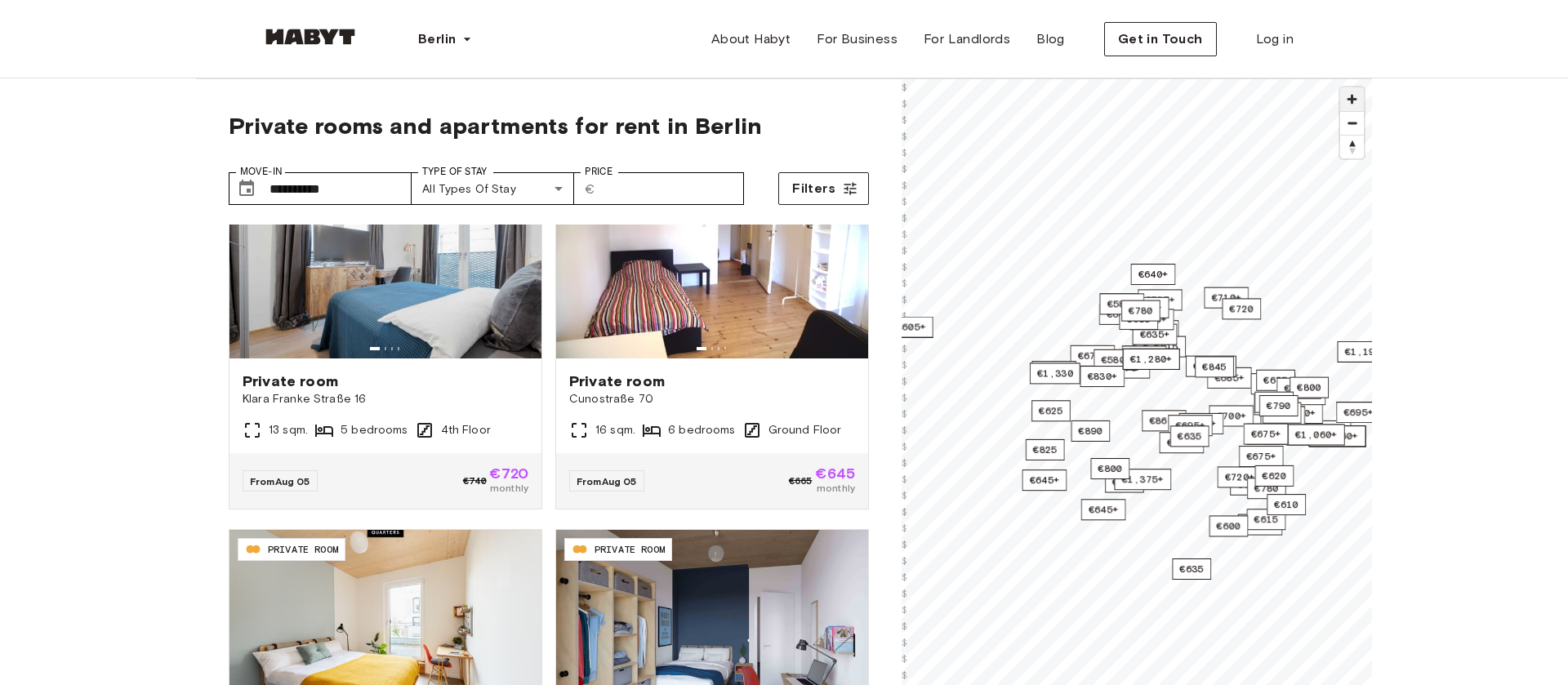 click at bounding box center [1352, 99] 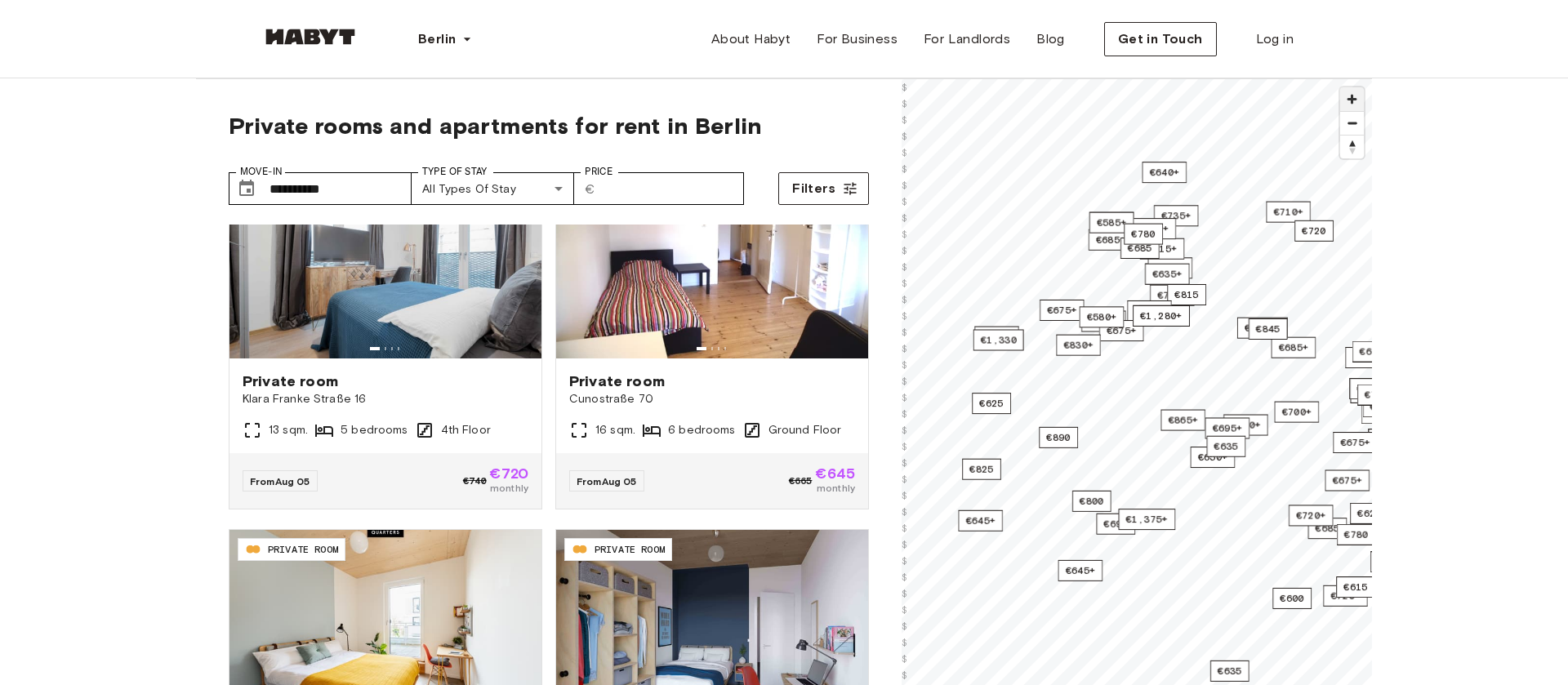 click at bounding box center [1352, 99] 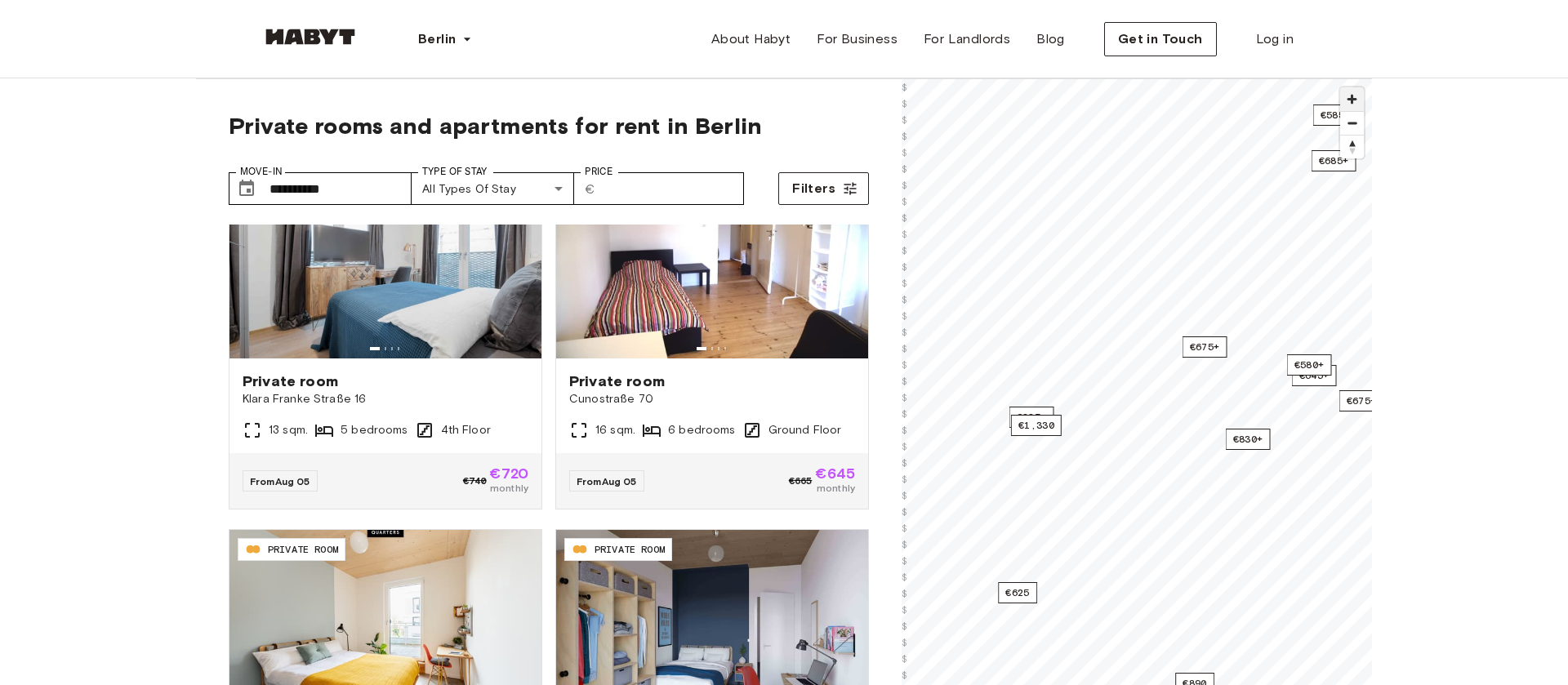 click at bounding box center (1352, 99) 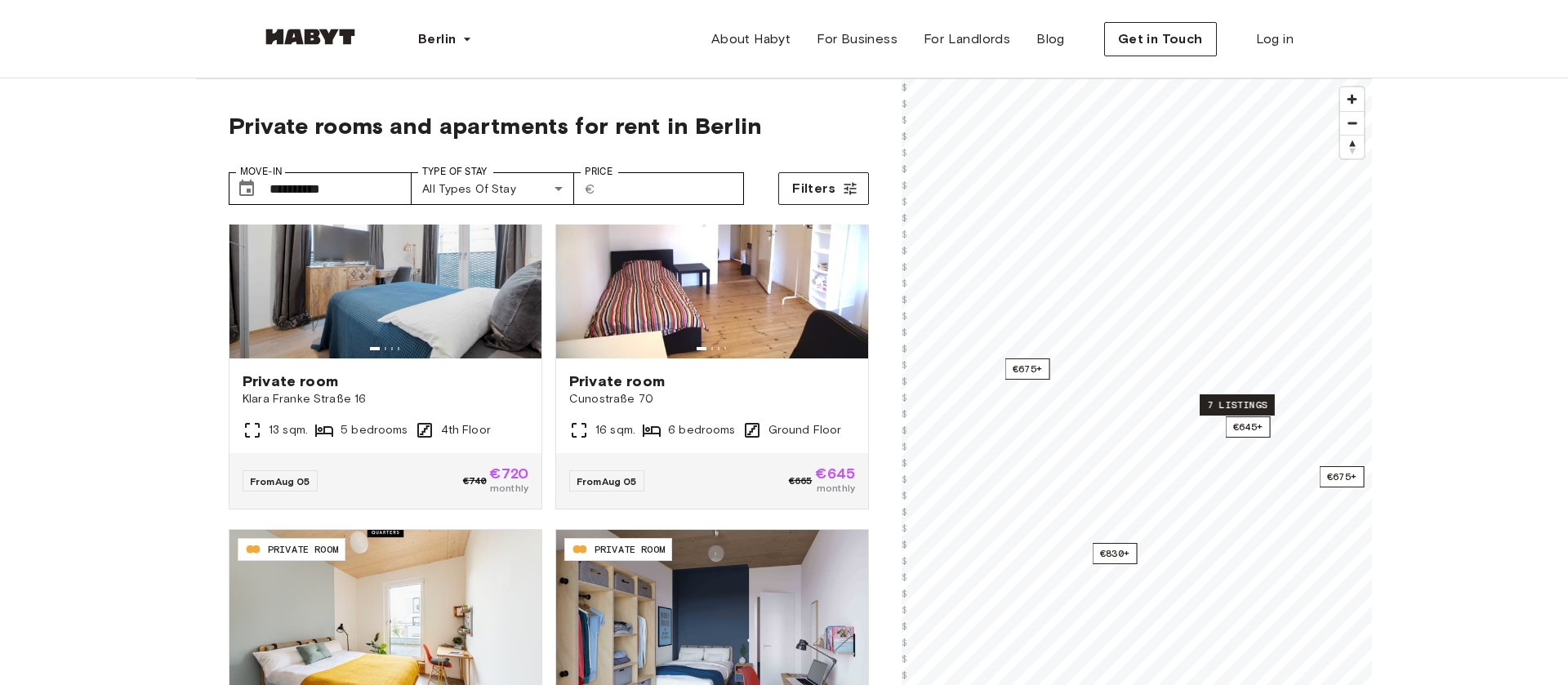 click on "7 listings" at bounding box center [1237, 405] 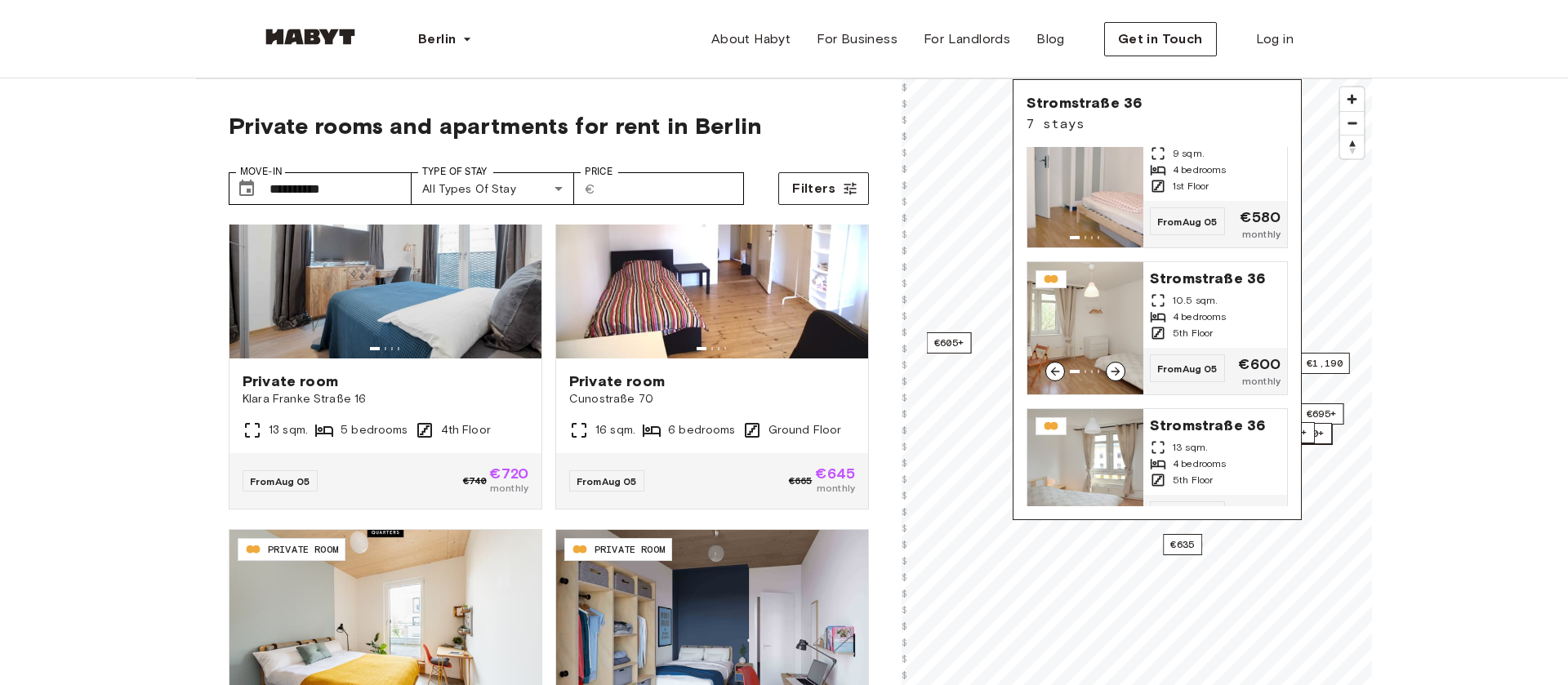 scroll, scrollTop: 0, scrollLeft: 0, axis: both 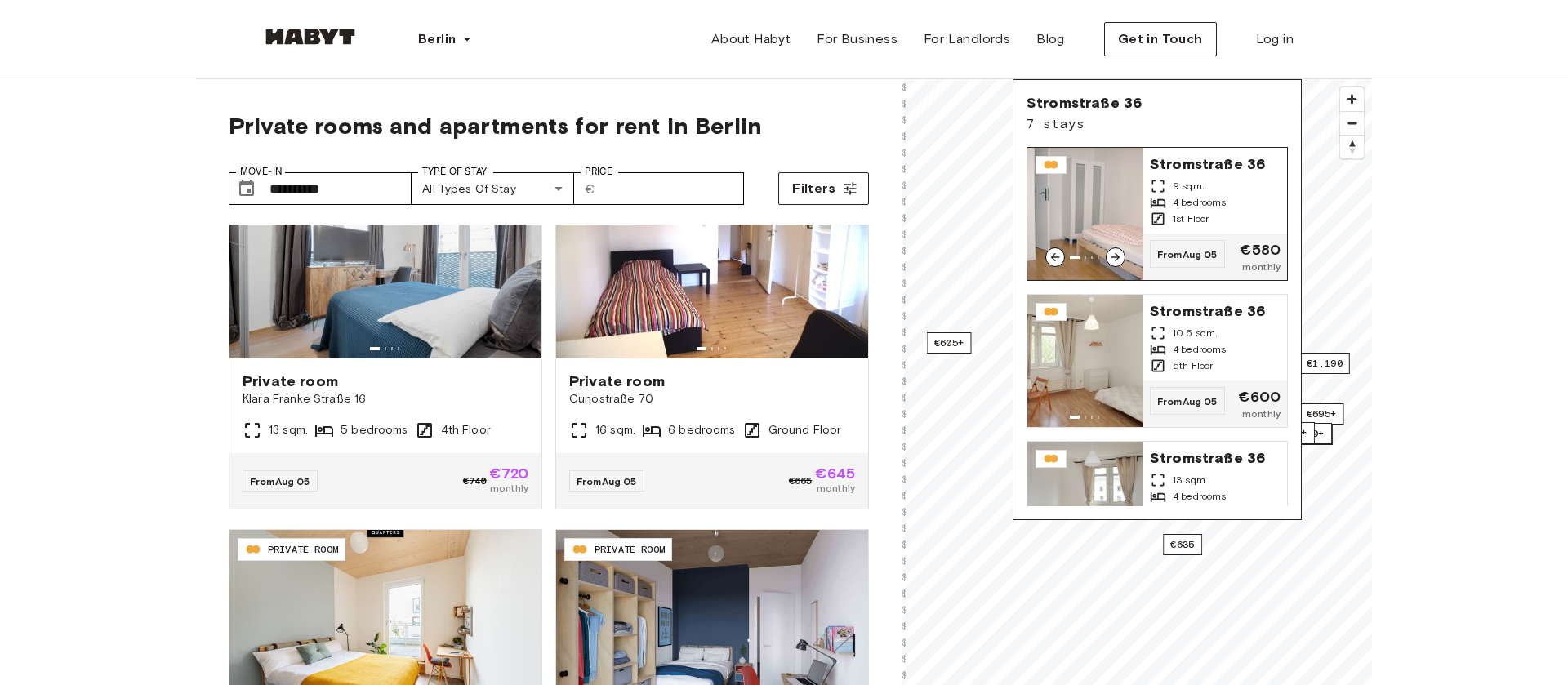click 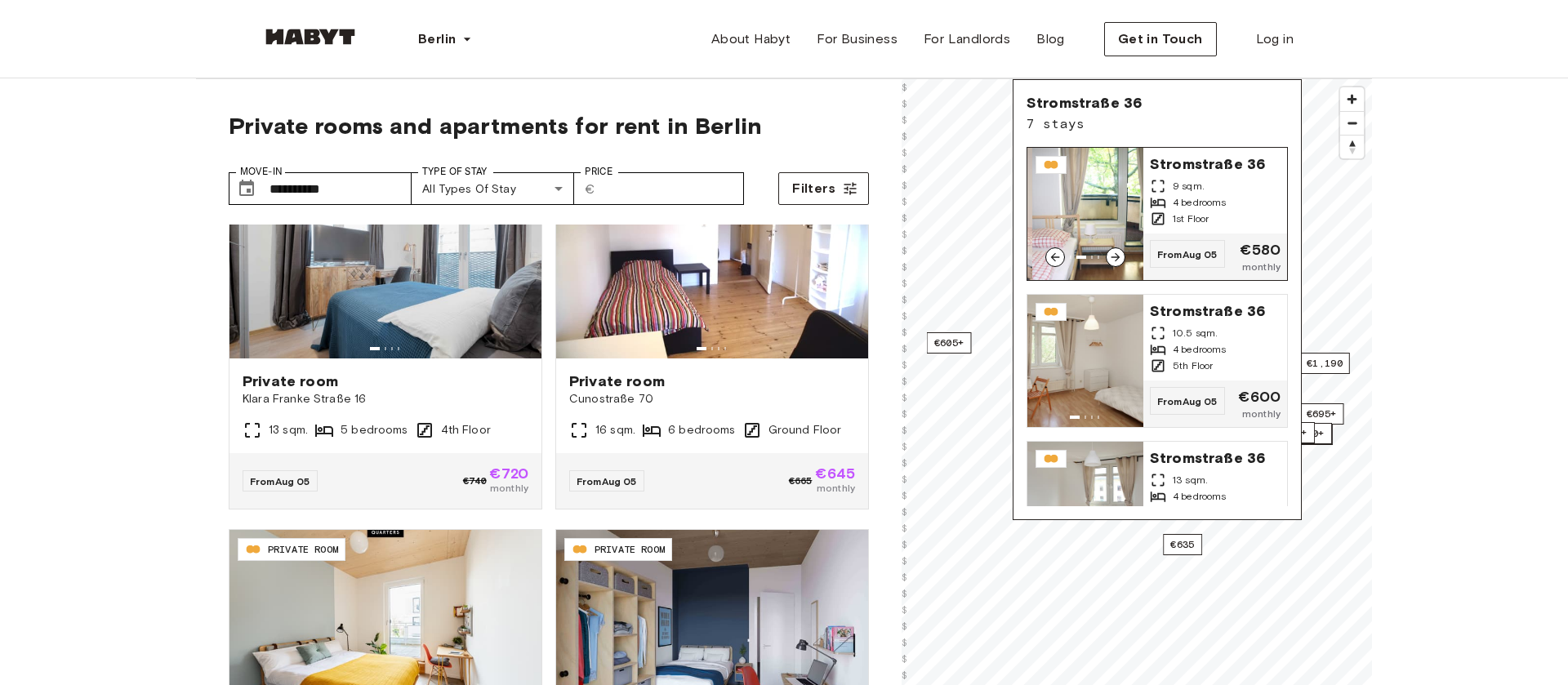 click 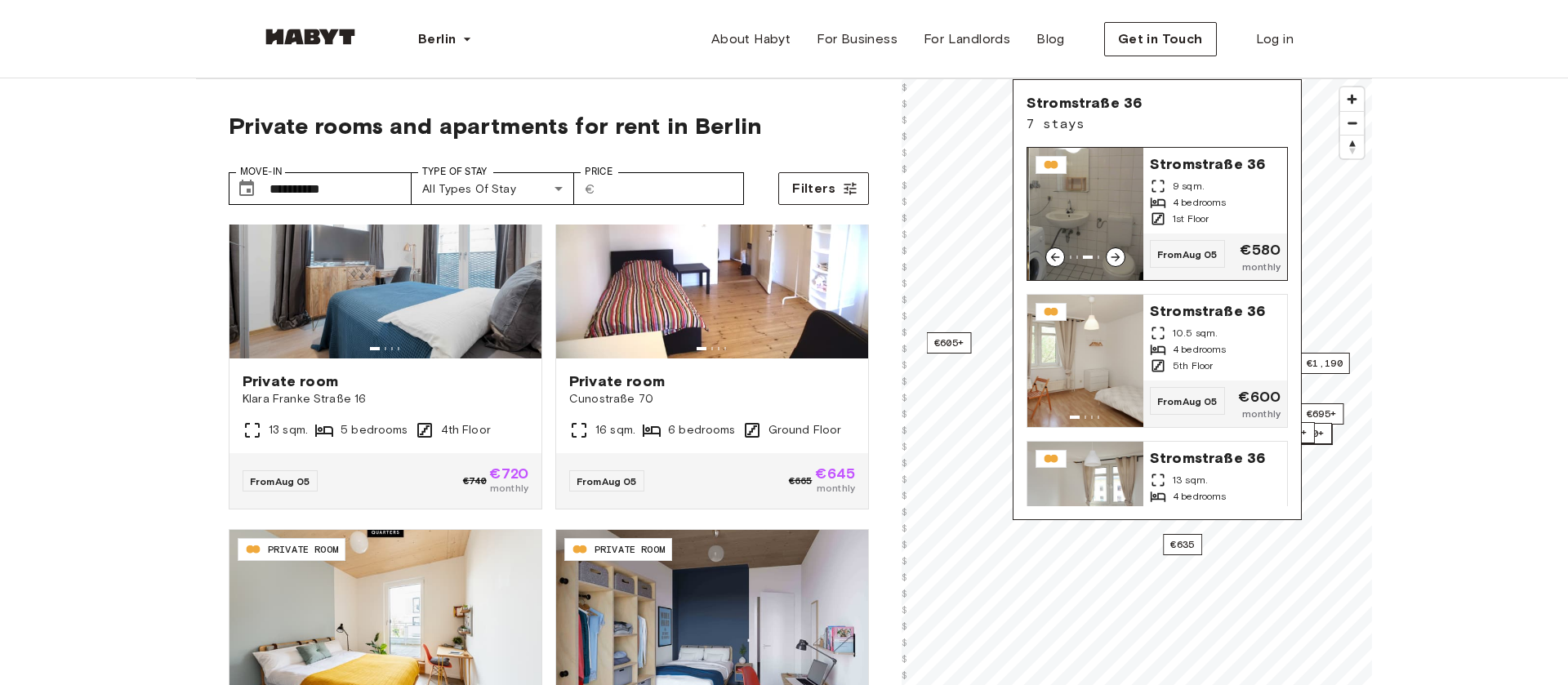 click 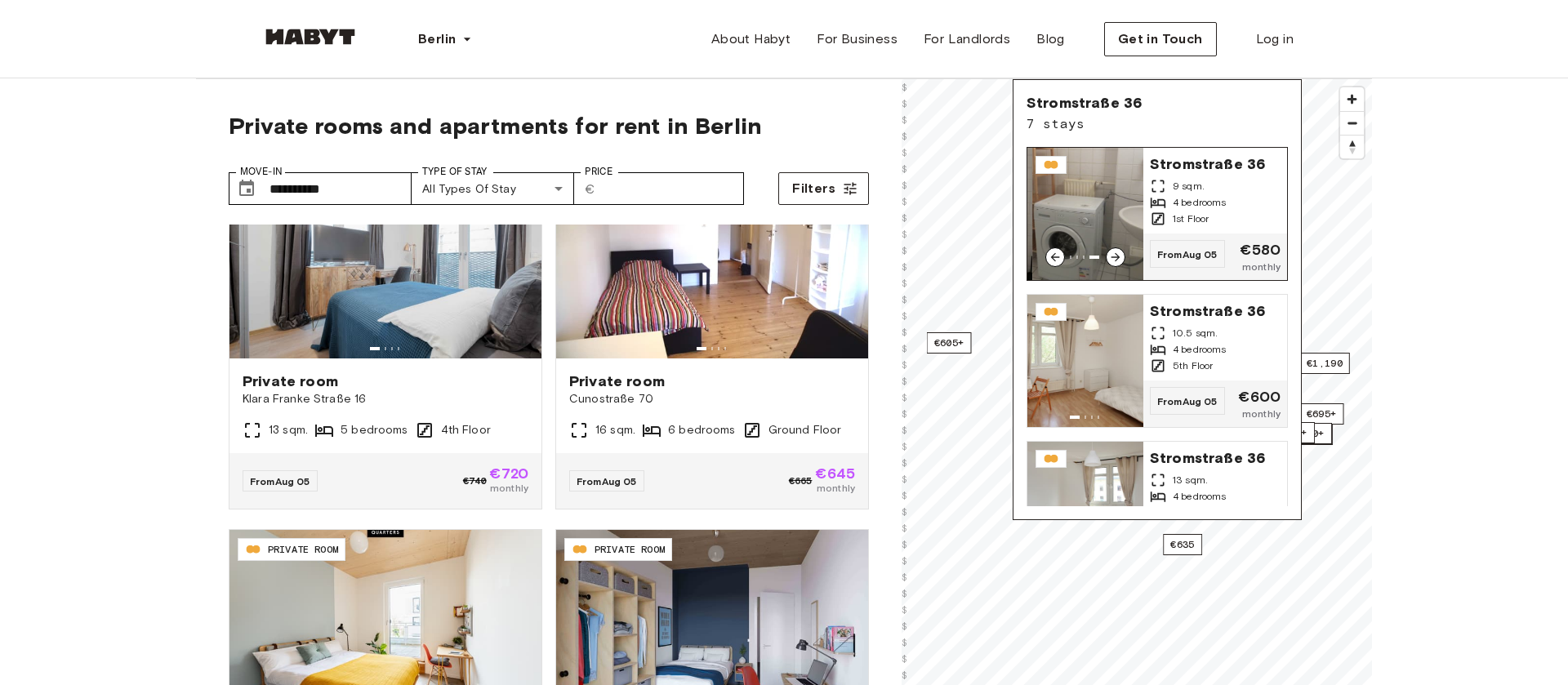 click 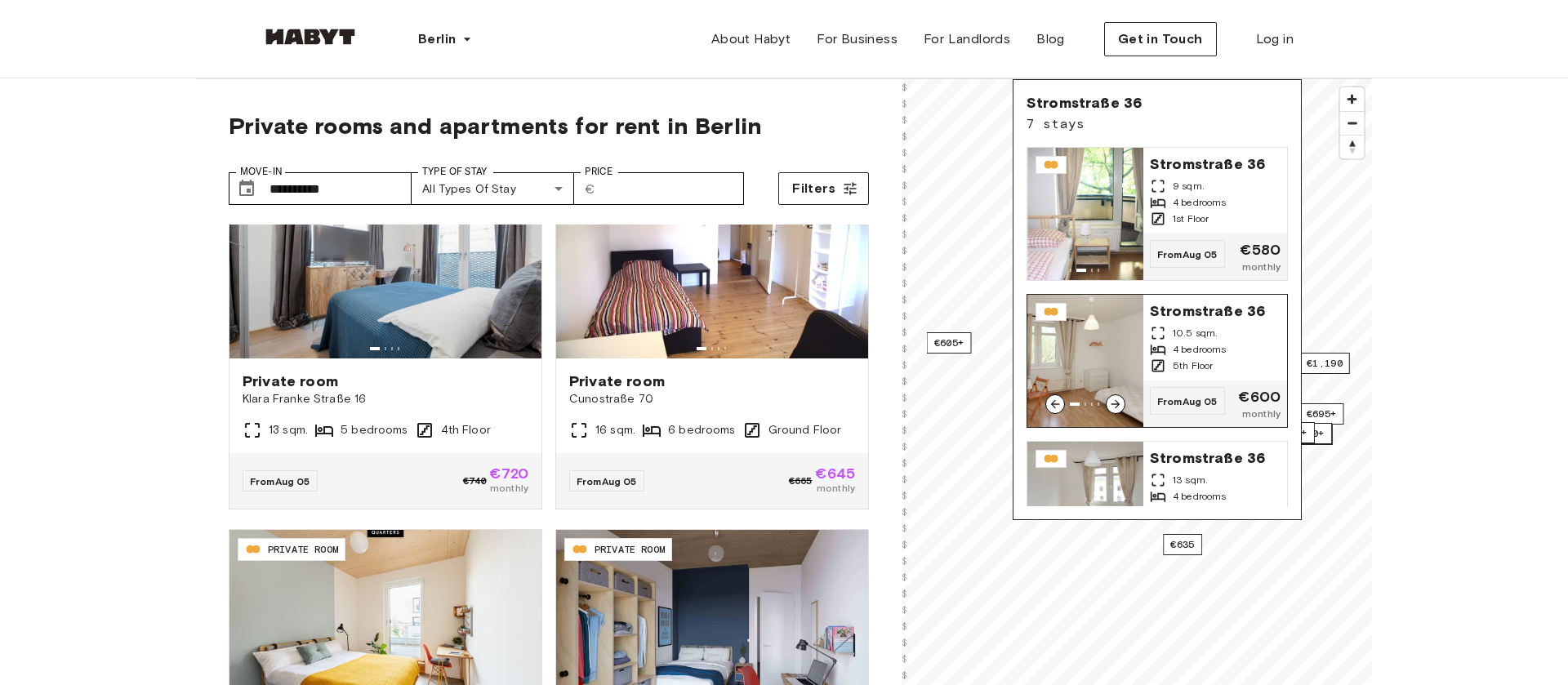click 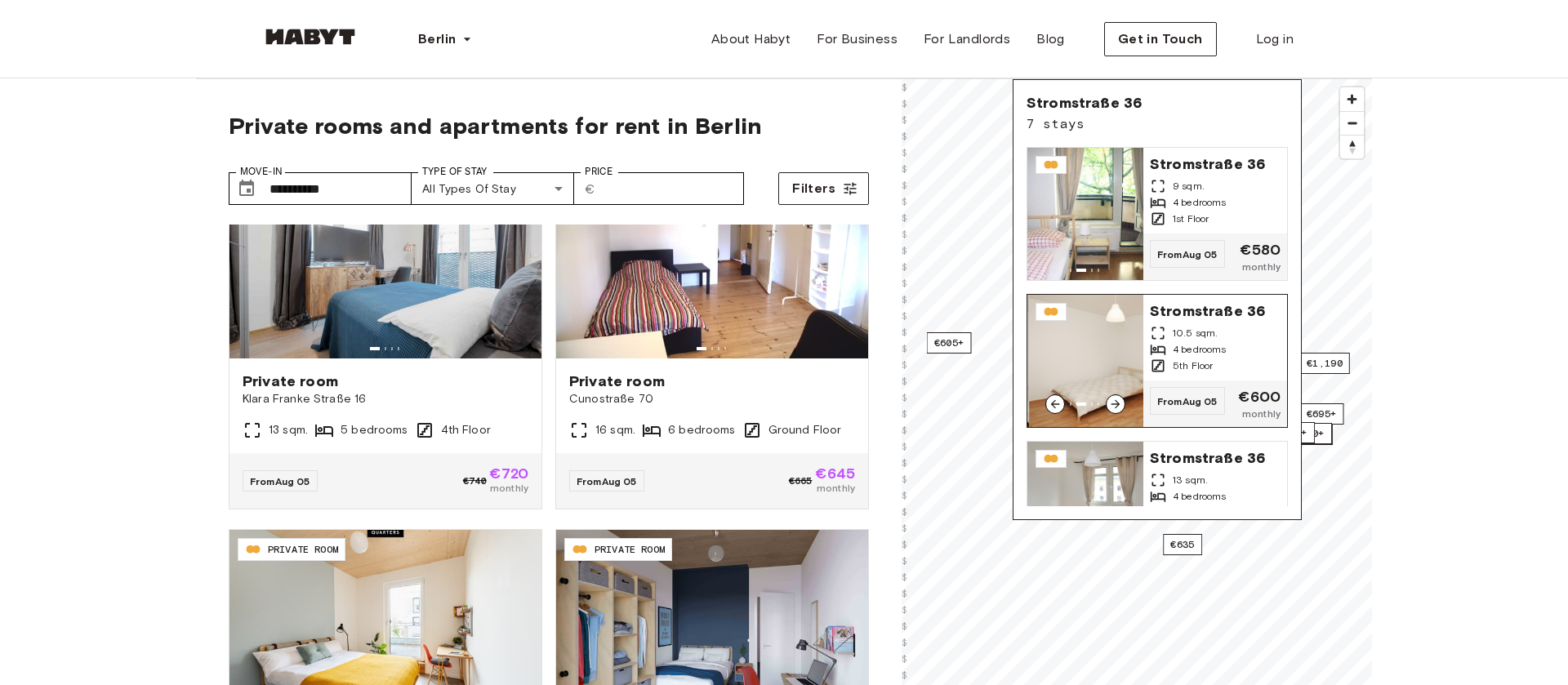 click 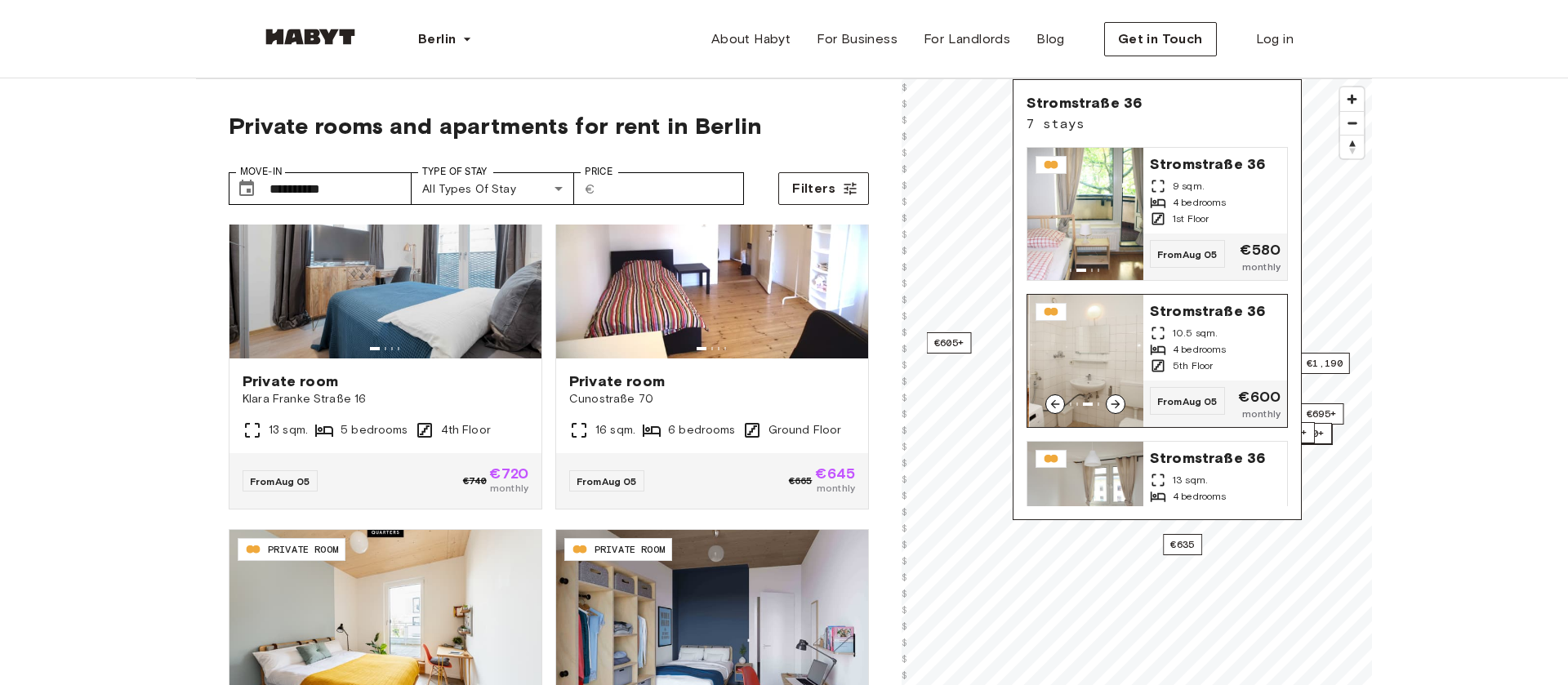click 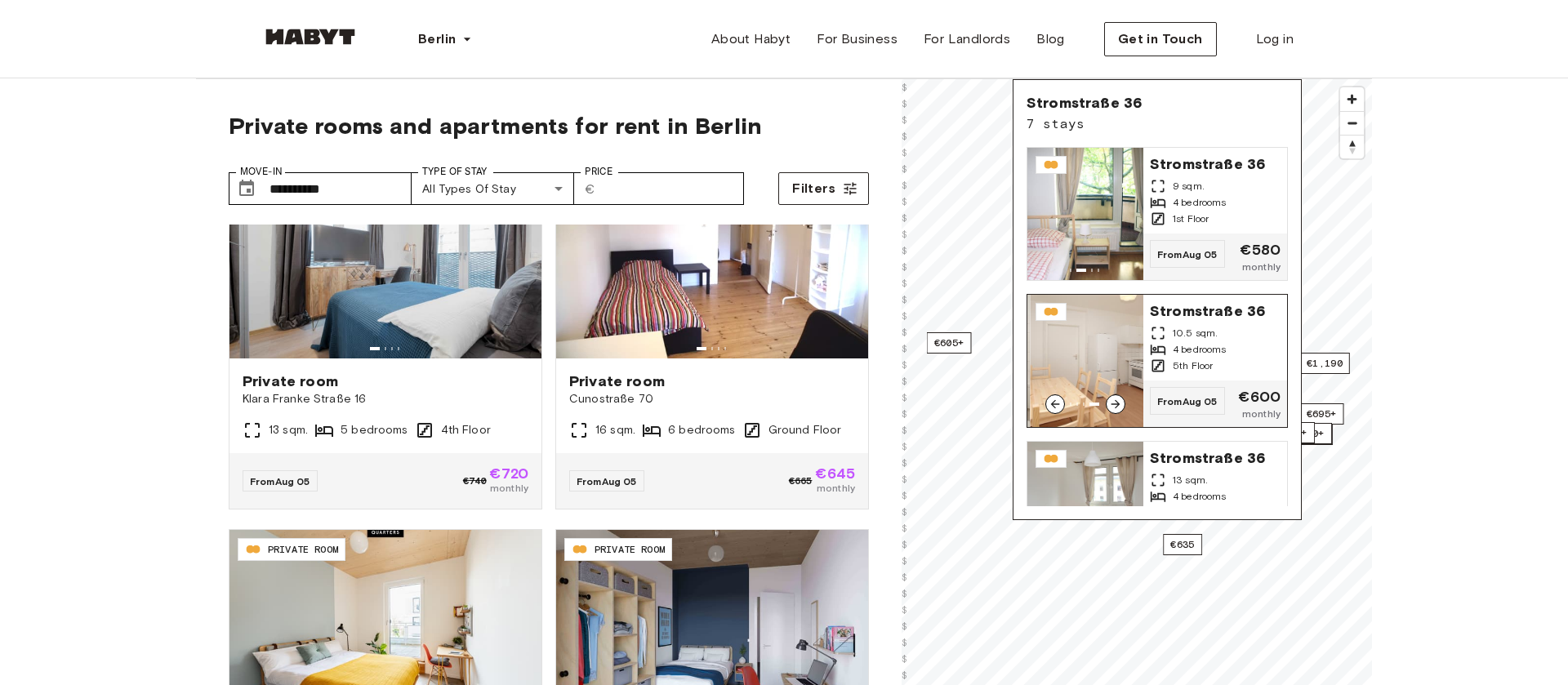 click 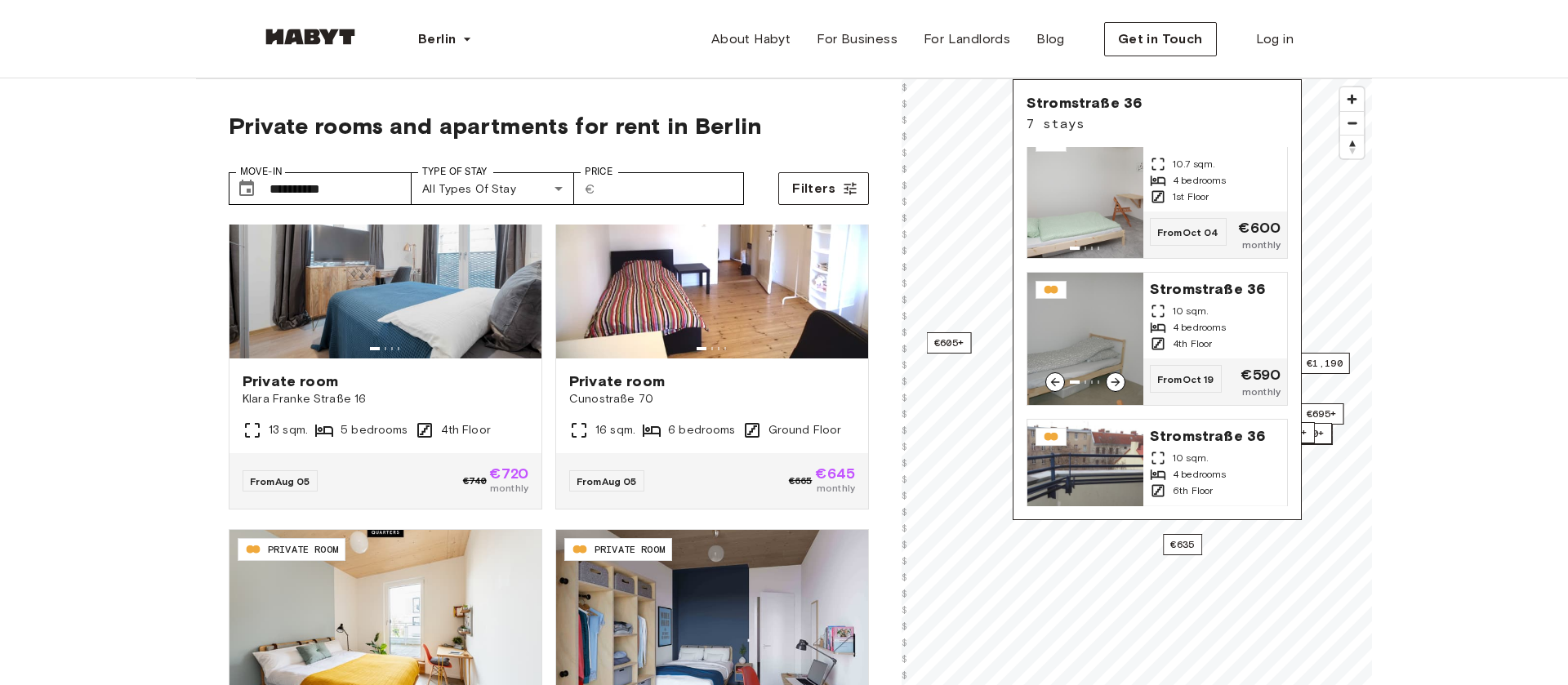 scroll, scrollTop: 656, scrollLeft: 0, axis: vertical 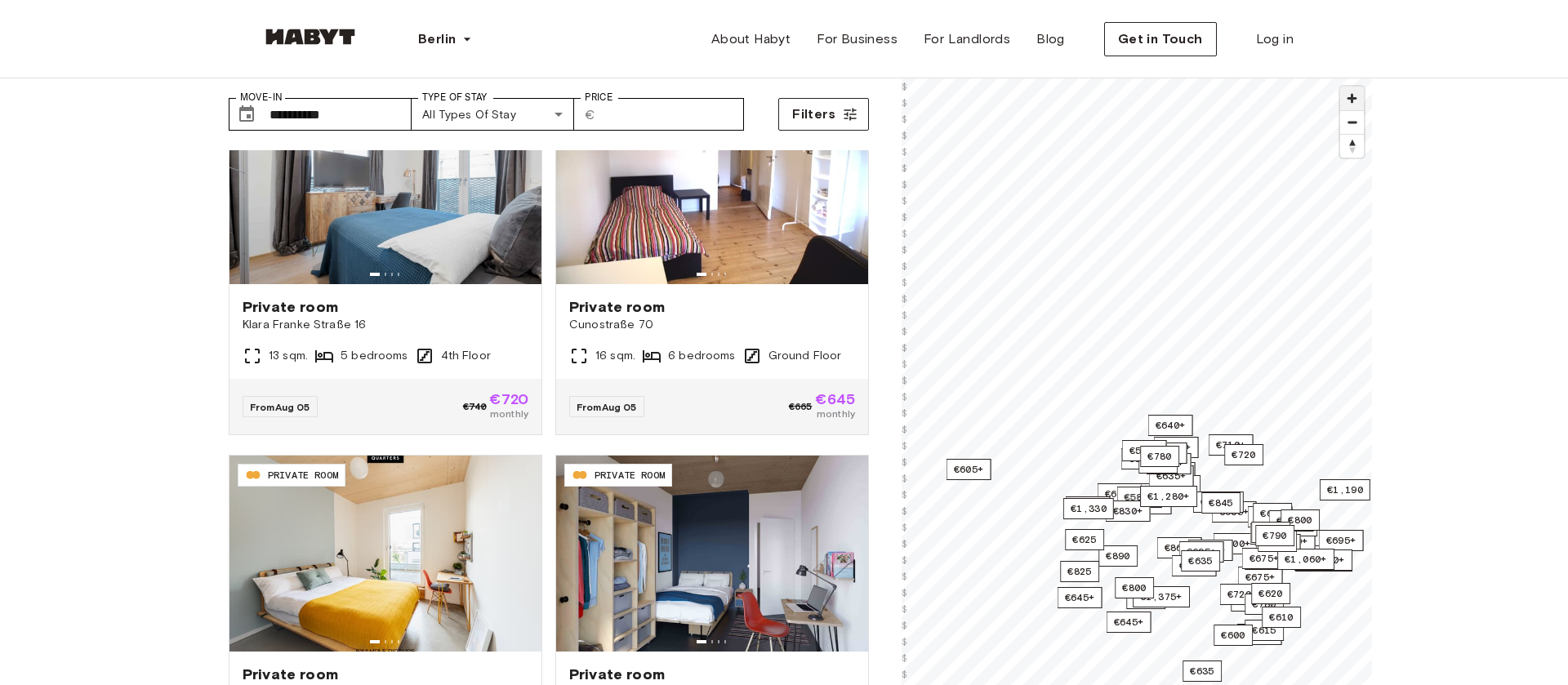 click at bounding box center (1352, 98) 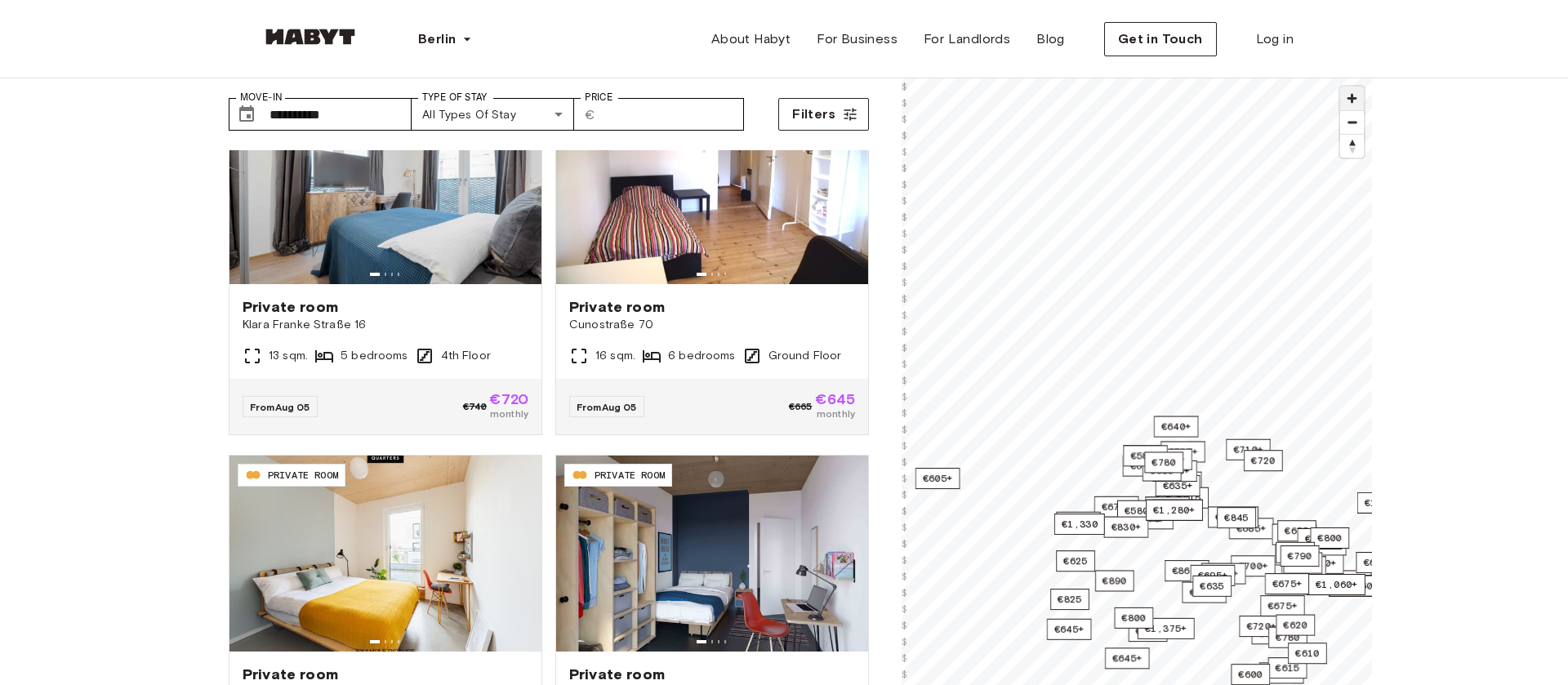 click at bounding box center (1352, 98) 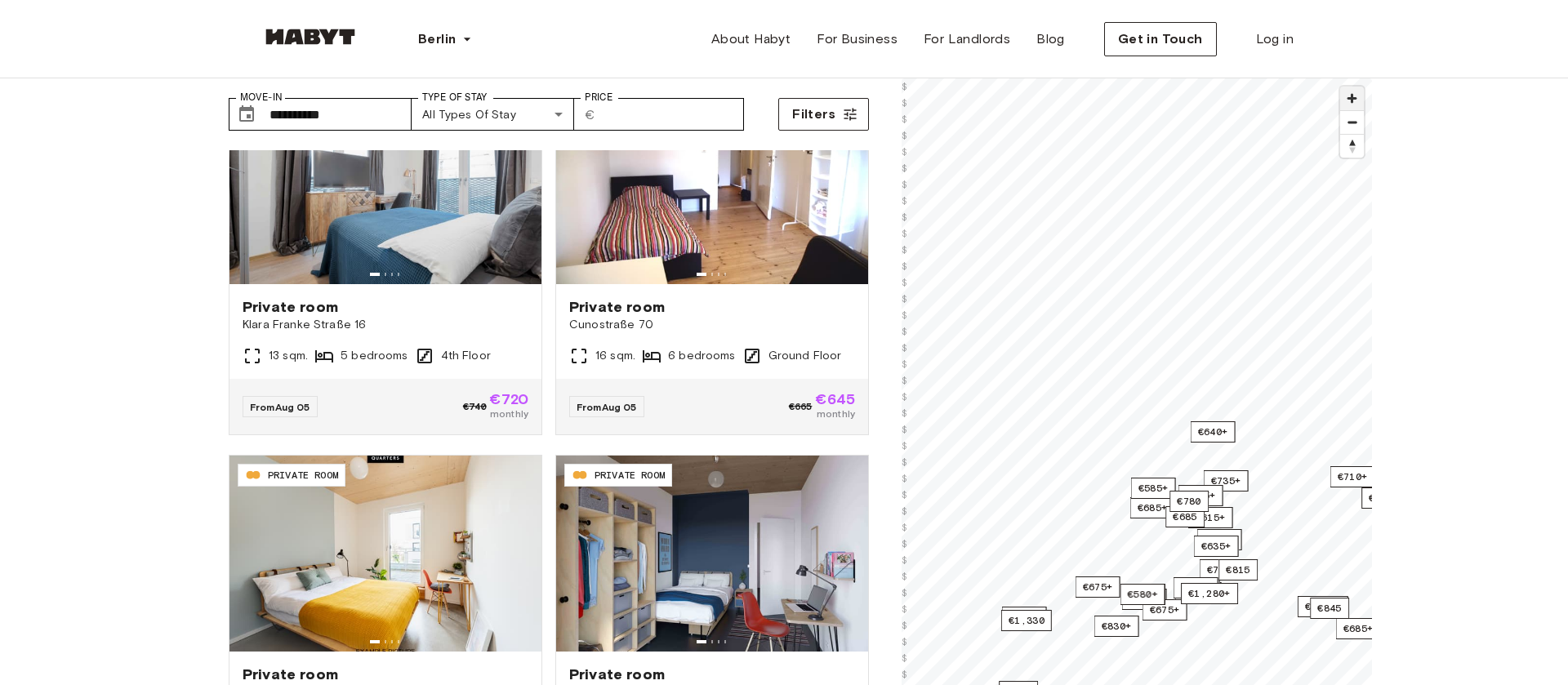 click at bounding box center [1352, 98] 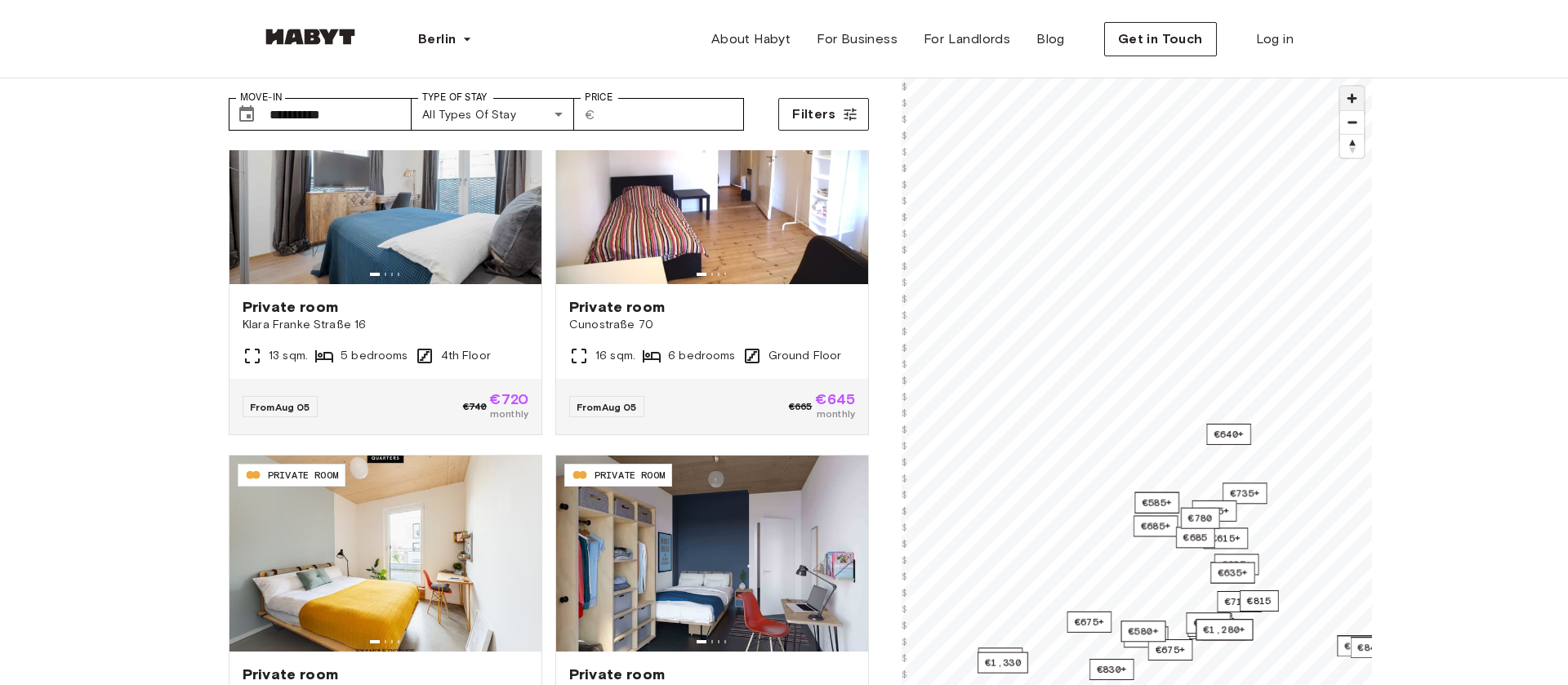 click at bounding box center [1352, 98] 